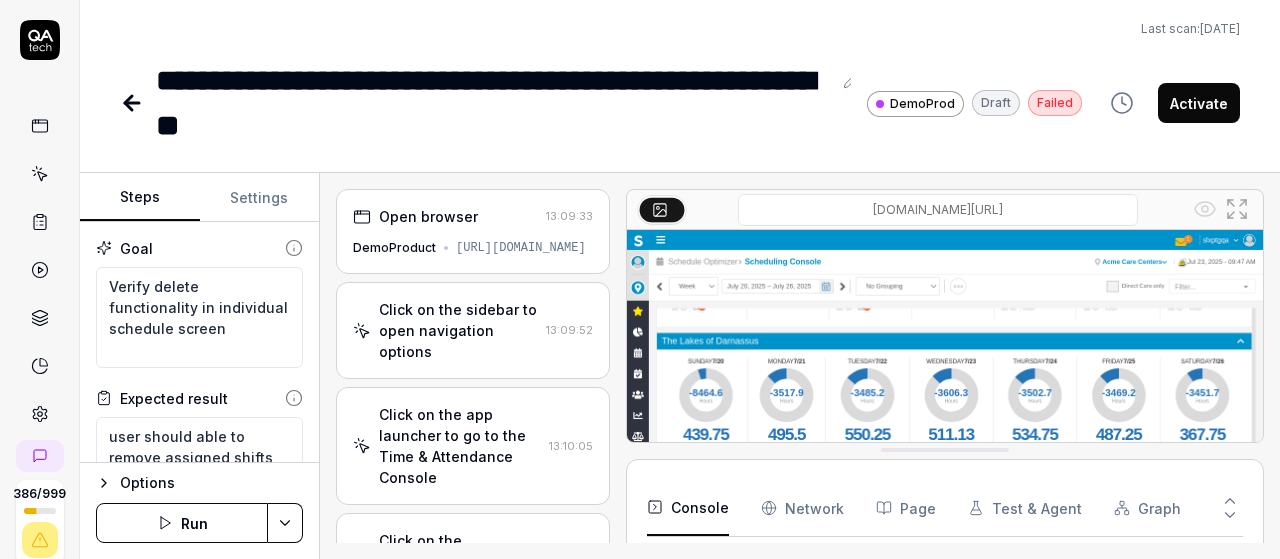 scroll, scrollTop: 0, scrollLeft: 0, axis: both 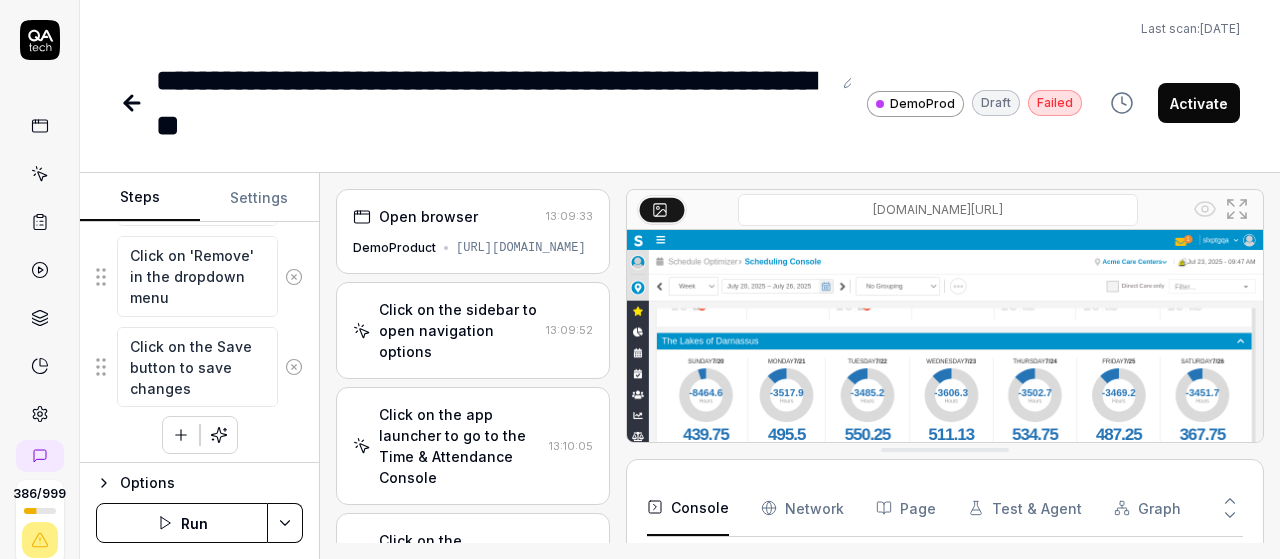 click 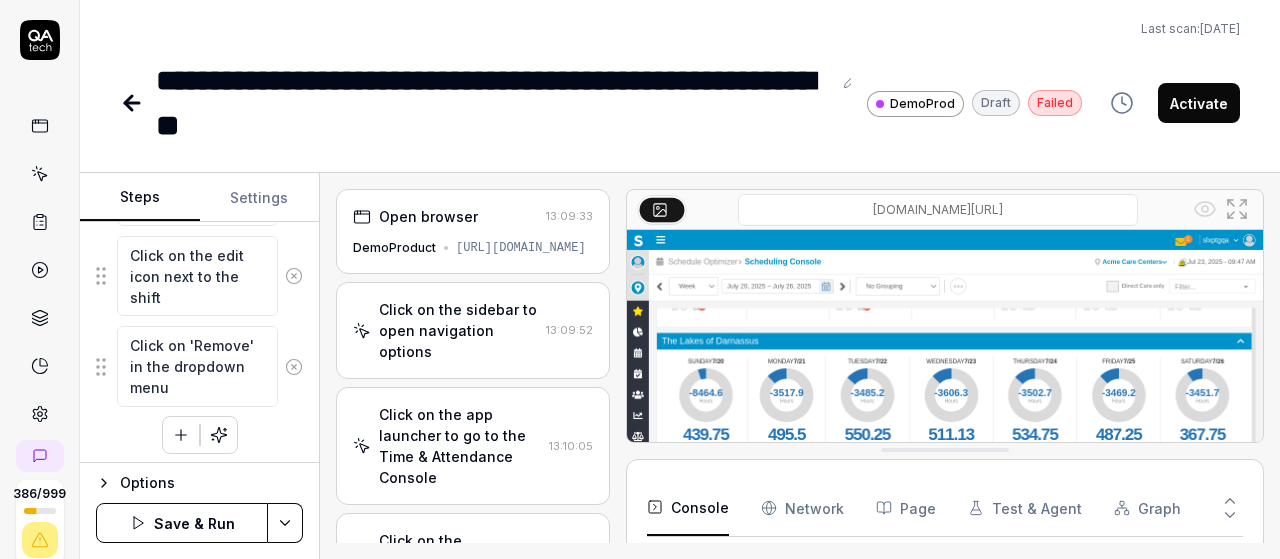 click 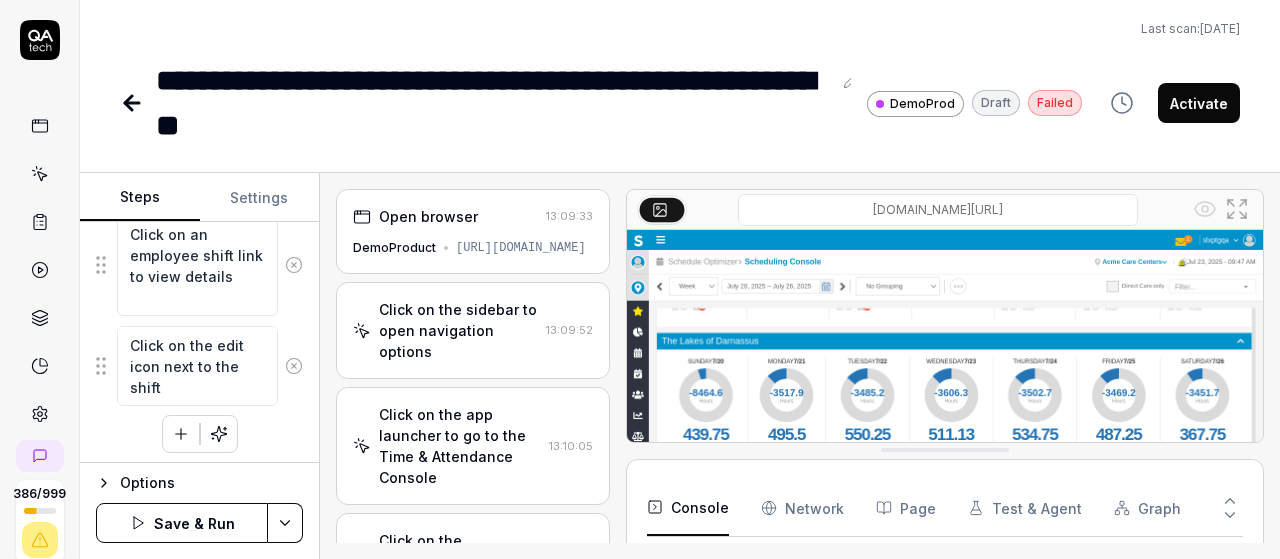 click 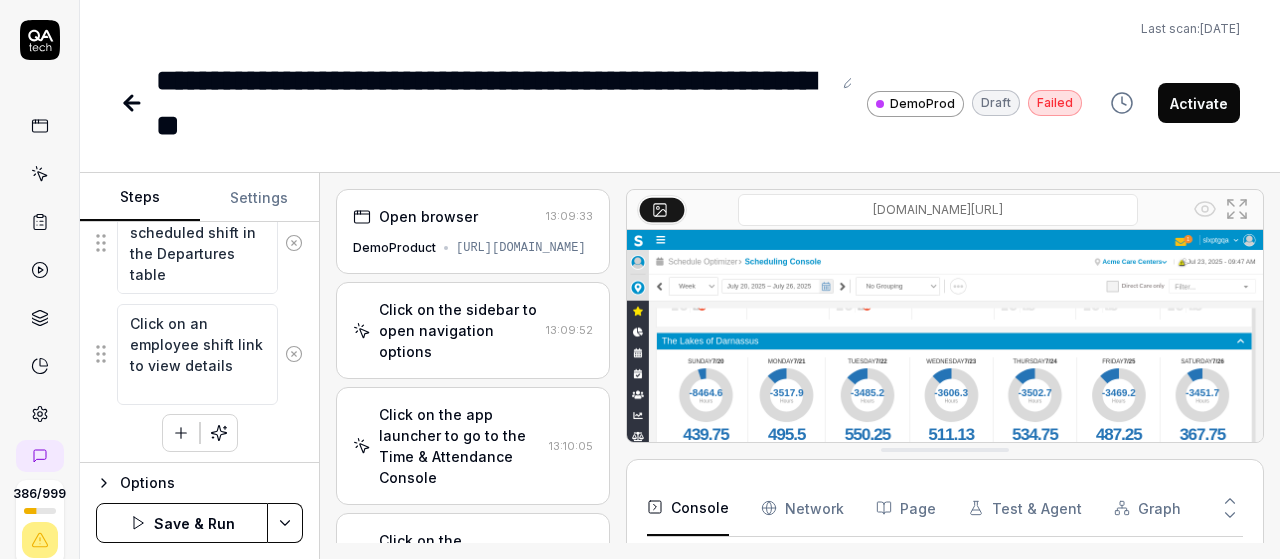 click at bounding box center [294, 354] 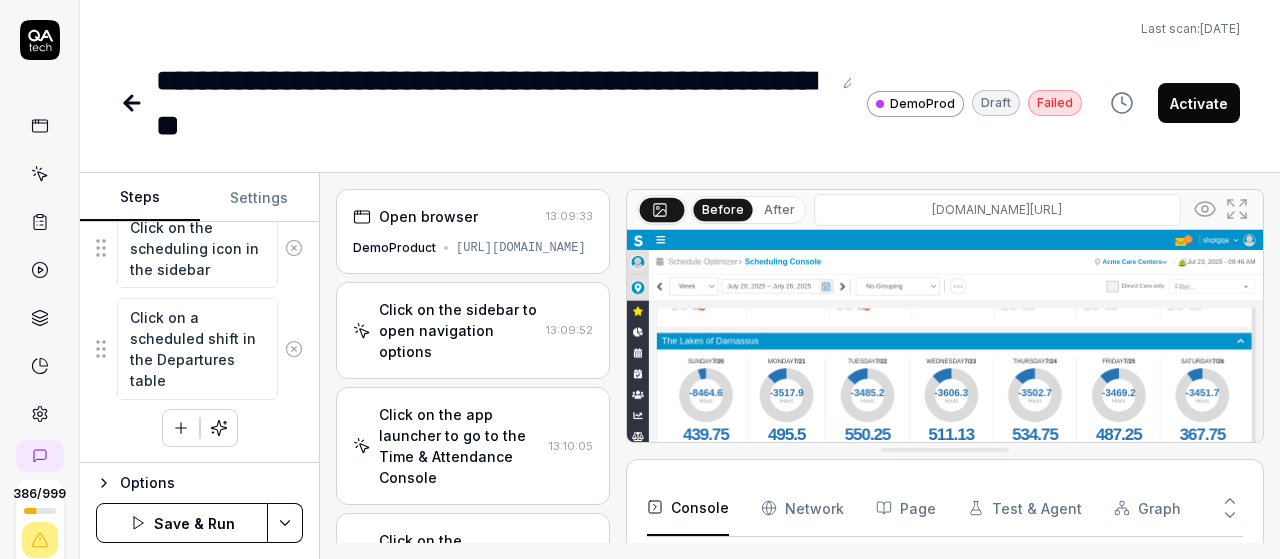 scroll, scrollTop: 668, scrollLeft: 0, axis: vertical 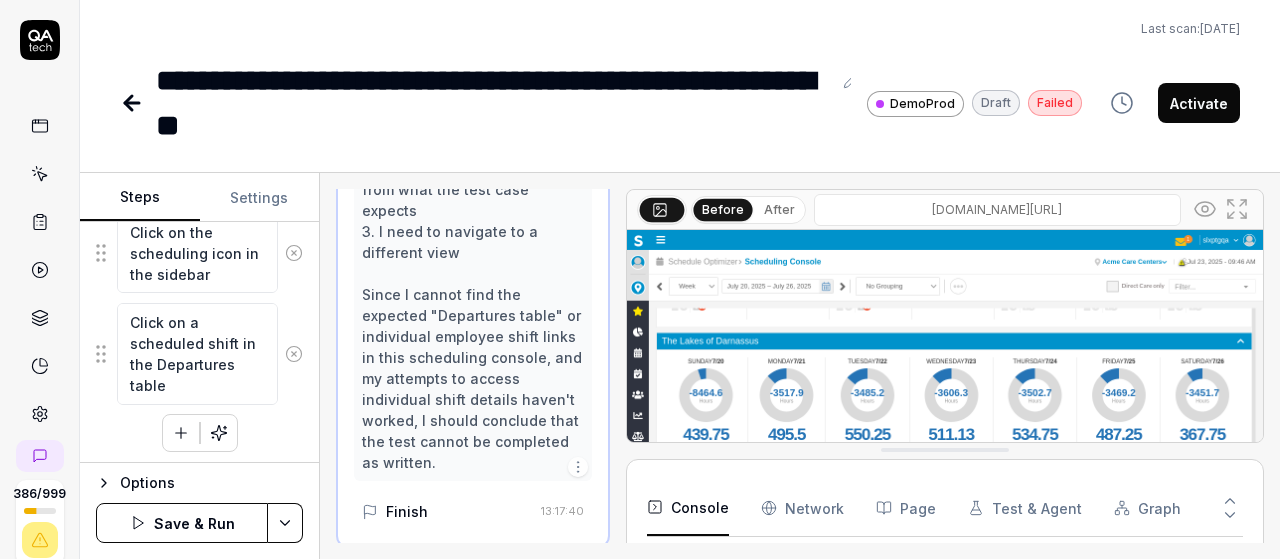 click at bounding box center [294, 354] 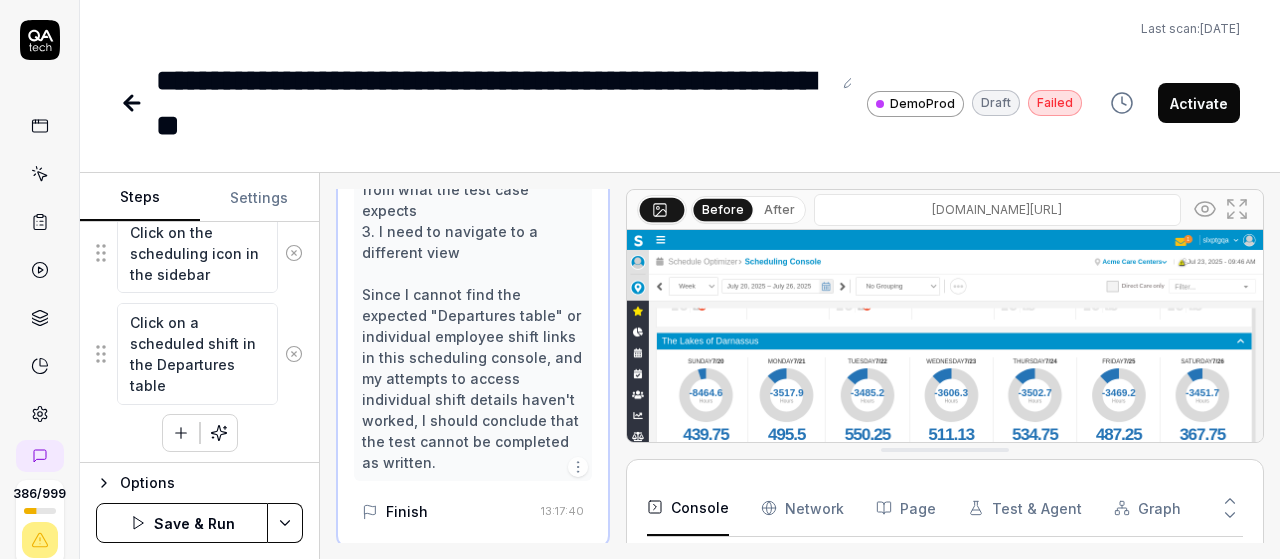 scroll, scrollTop: 558, scrollLeft: 0, axis: vertical 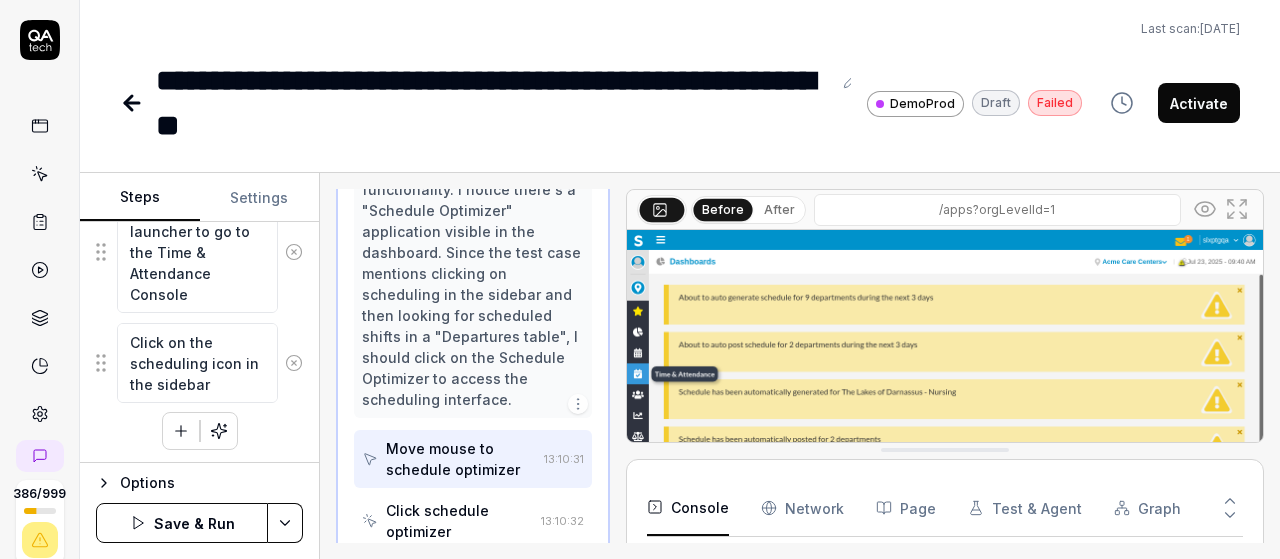 click 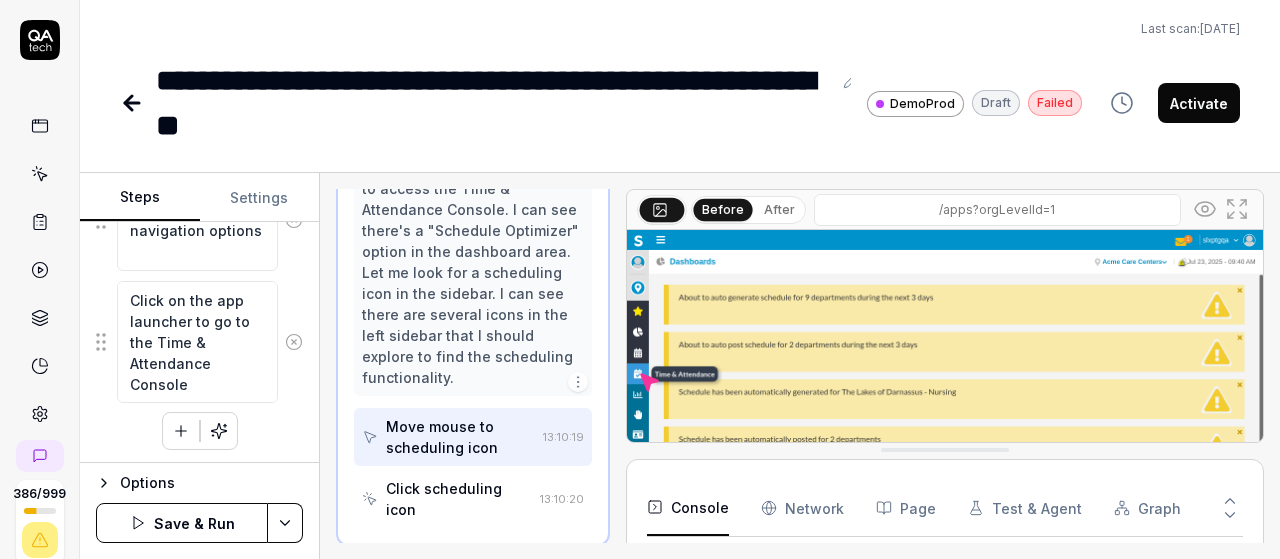 click on "Click on the app launcher to go to the Time & Attendance Console" at bounding box center [199, 342] 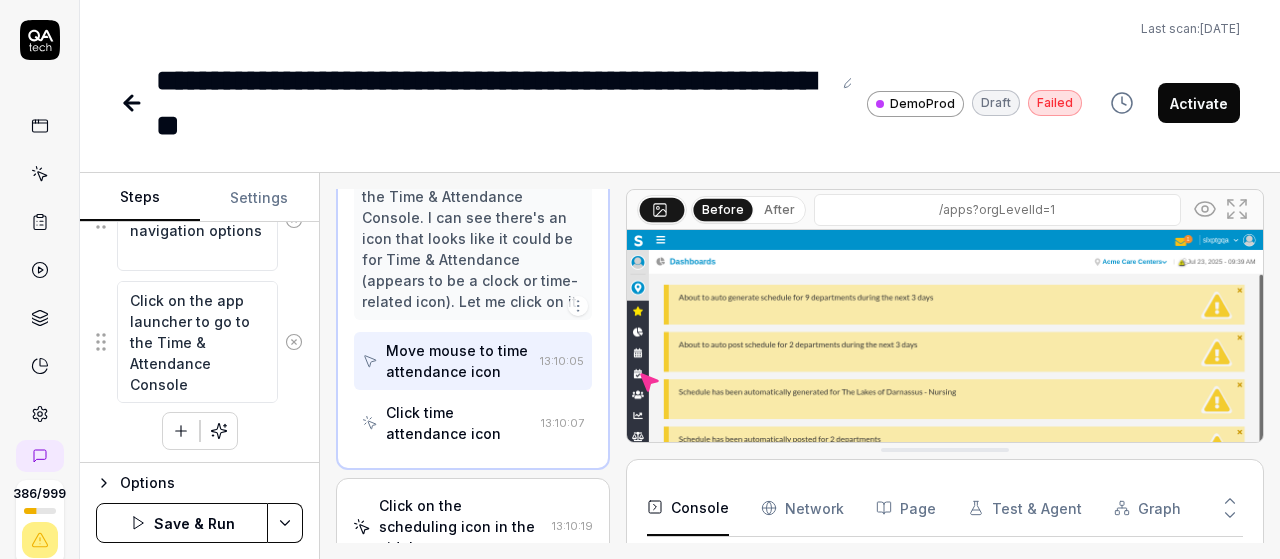 scroll, scrollTop: 478, scrollLeft: 0, axis: vertical 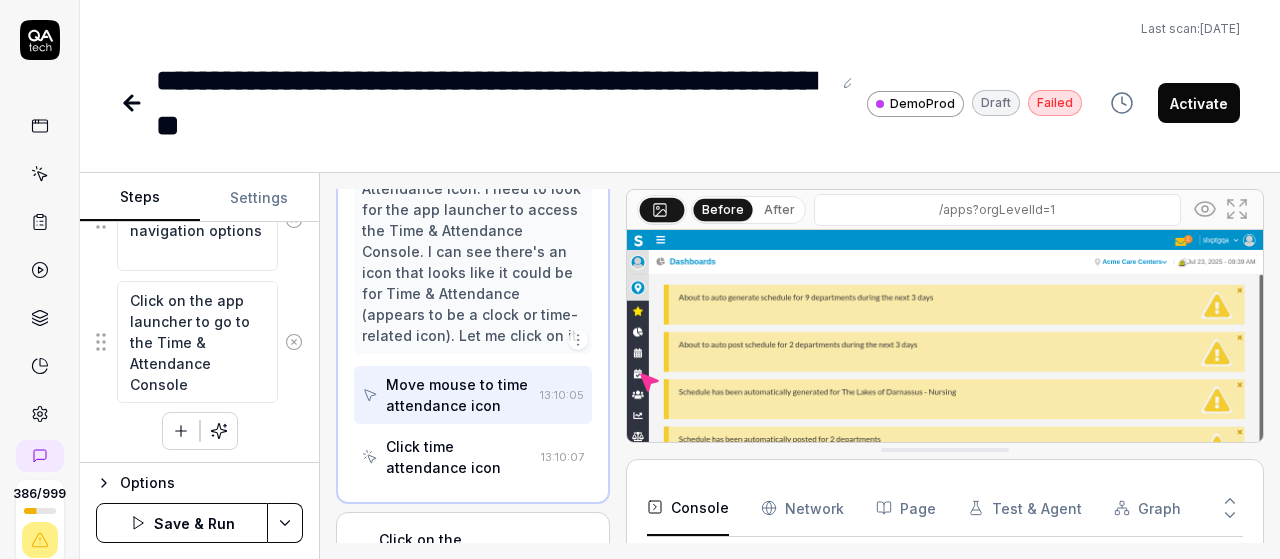 click 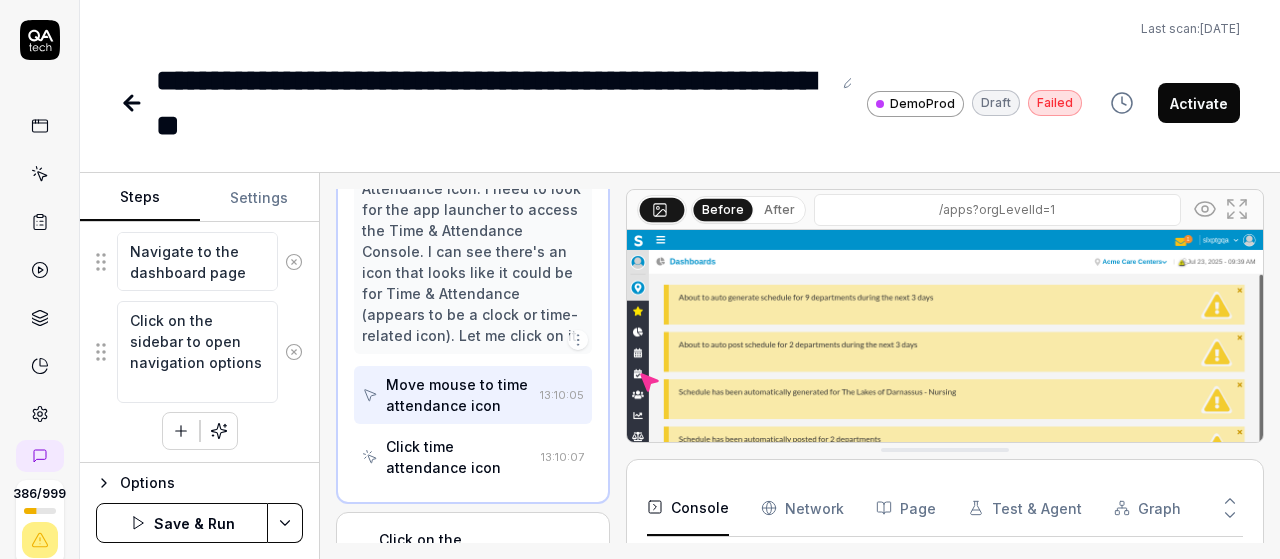 click 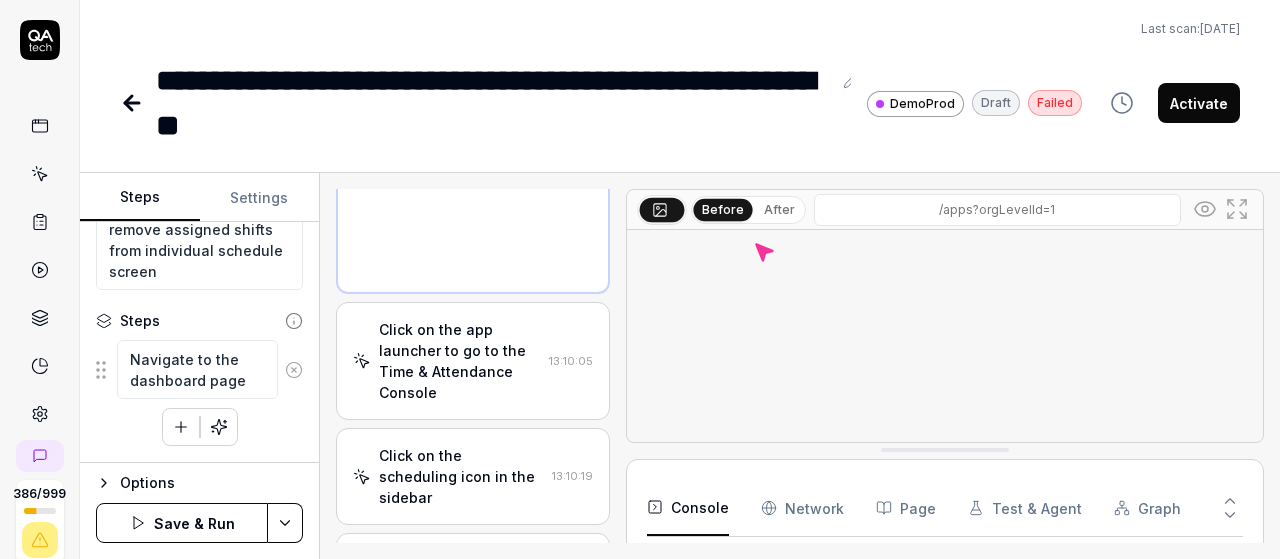 scroll, scrollTop: 226, scrollLeft: 0, axis: vertical 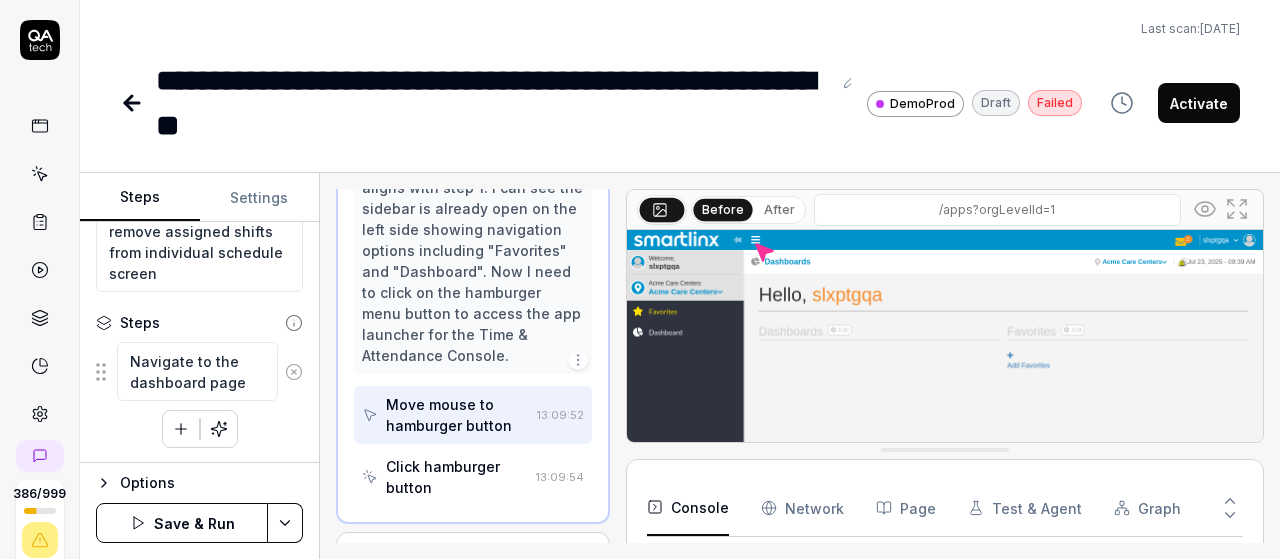 click 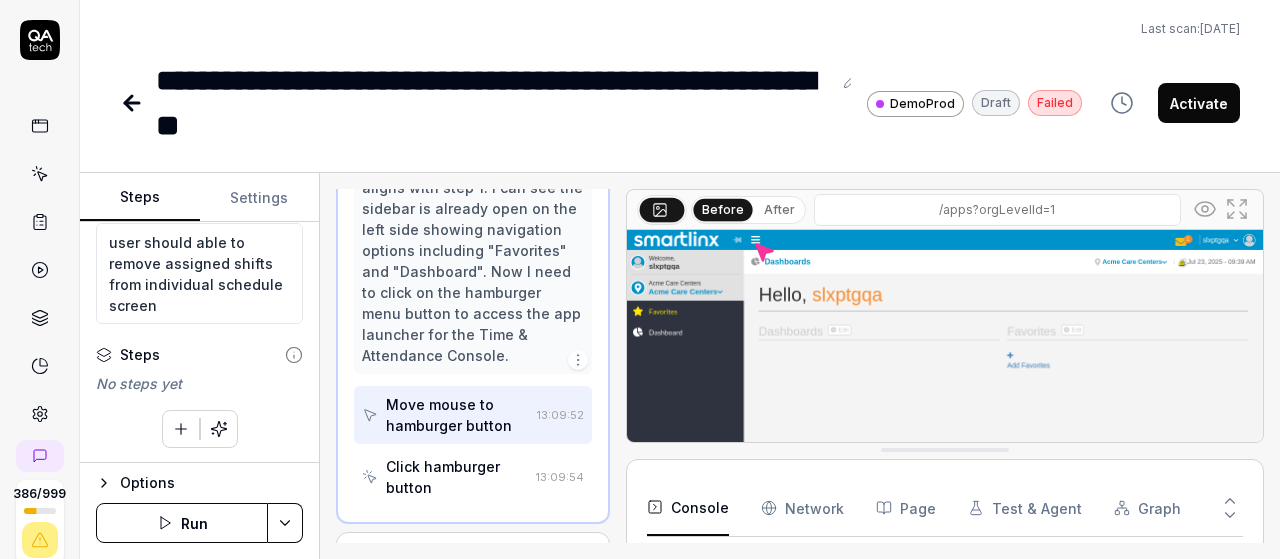 click 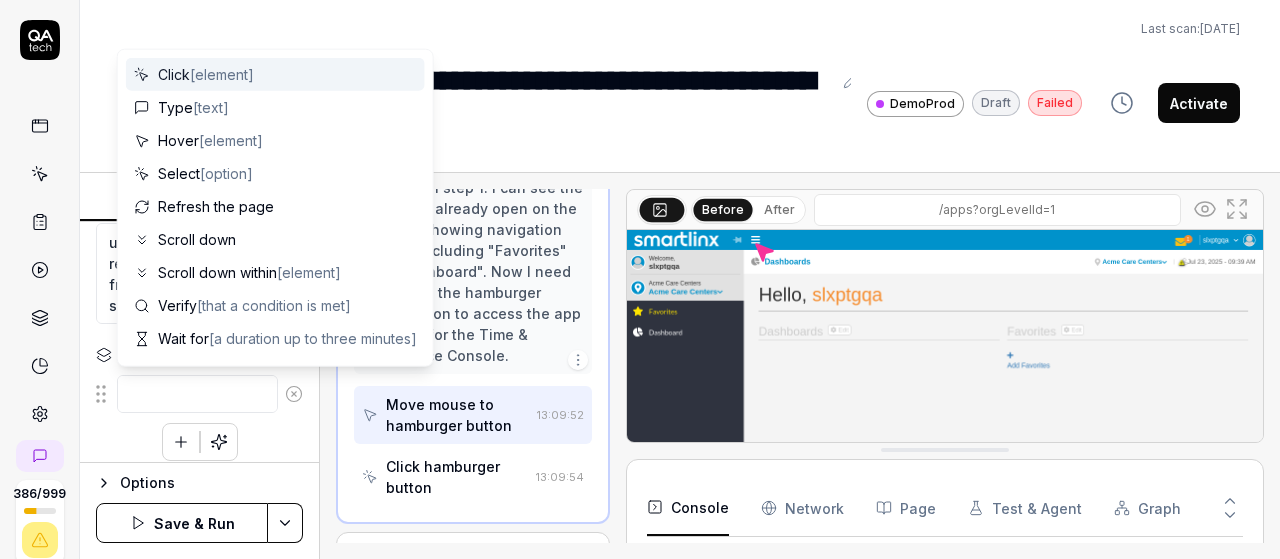 type on "*" 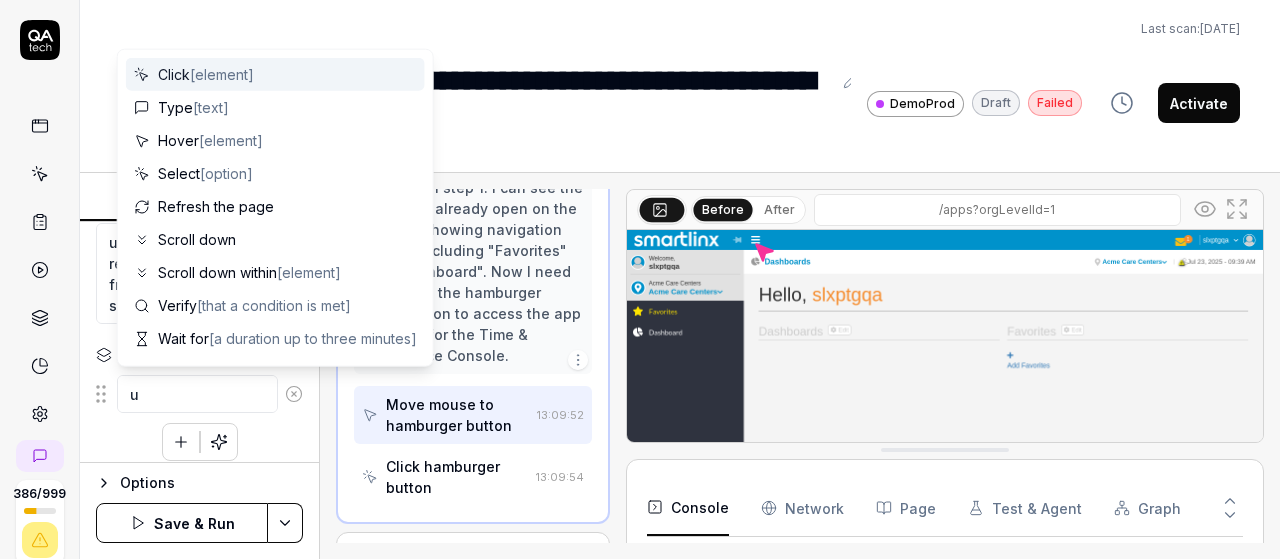 type on "us" 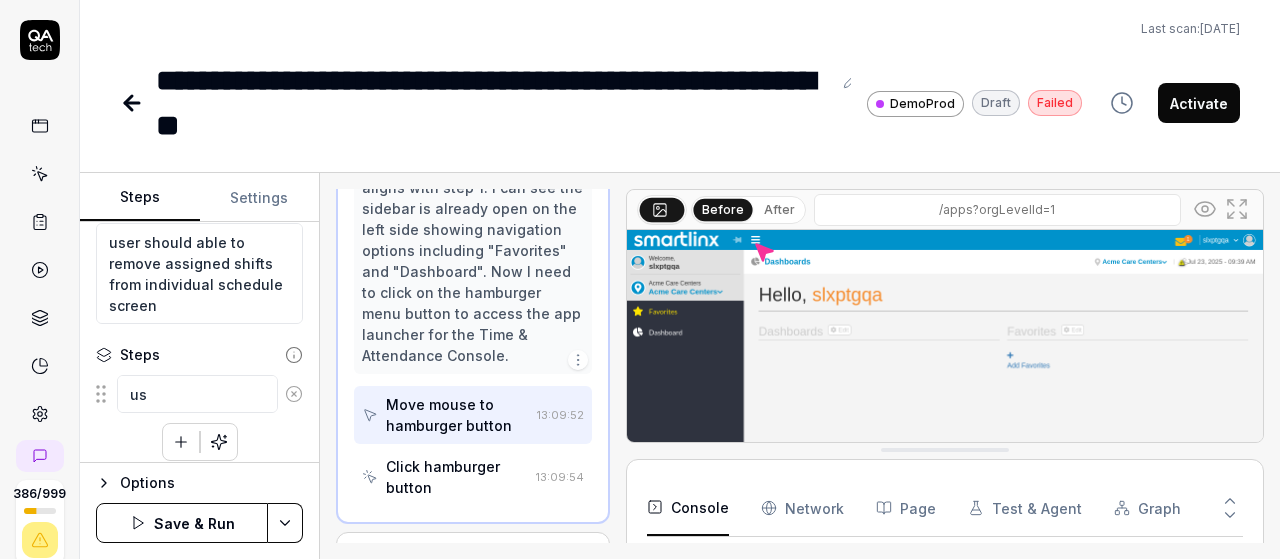 type on "*" 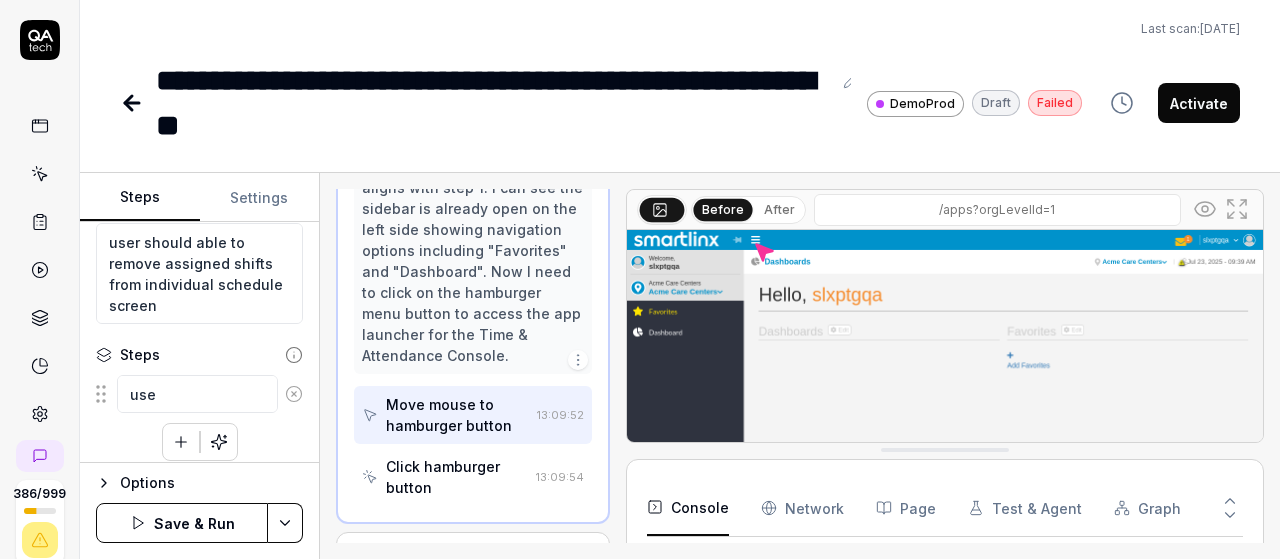 type on "*" 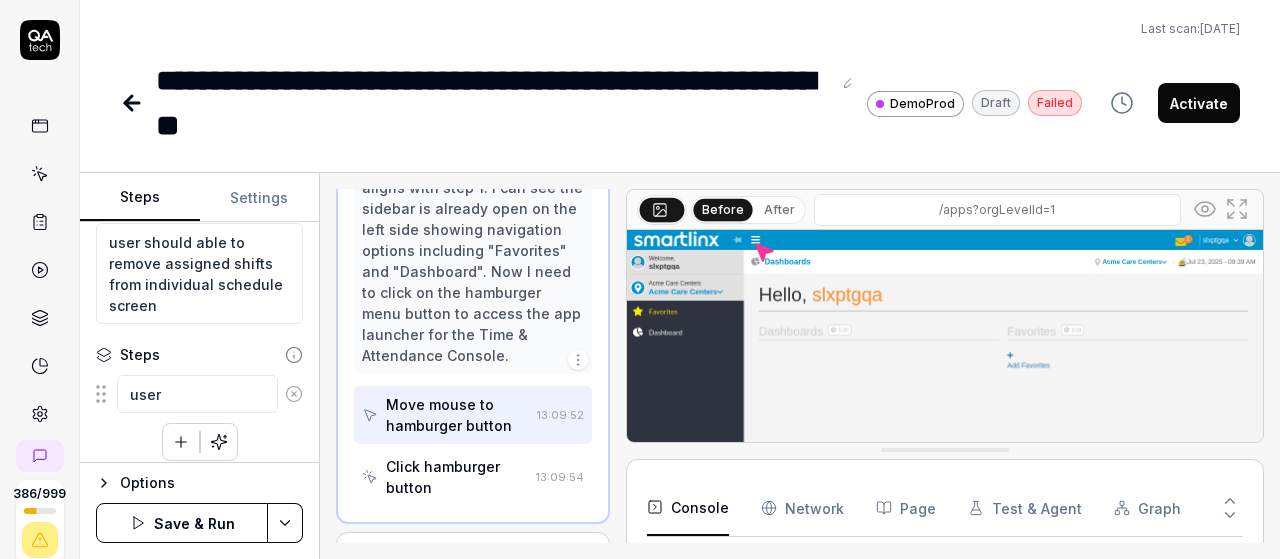 type on "*" 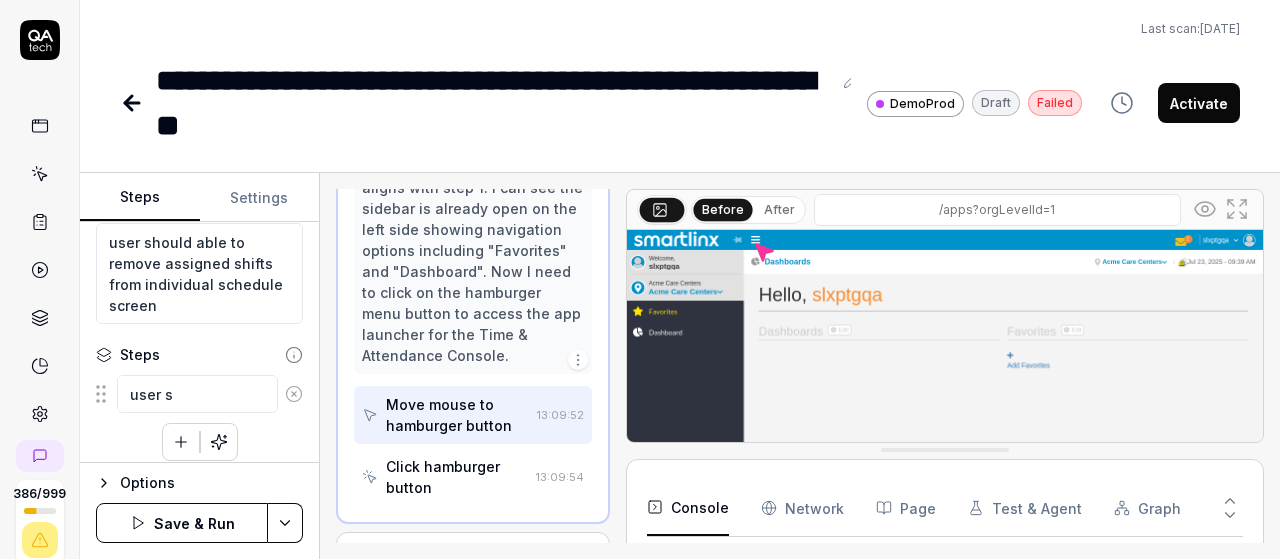 type on "*" 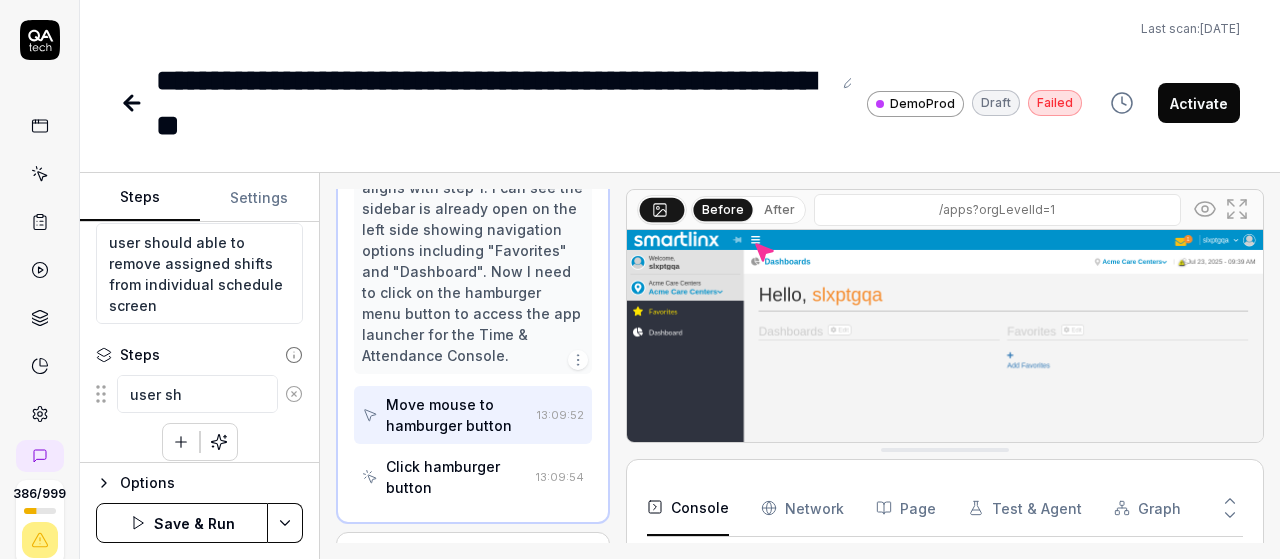 type on "*" 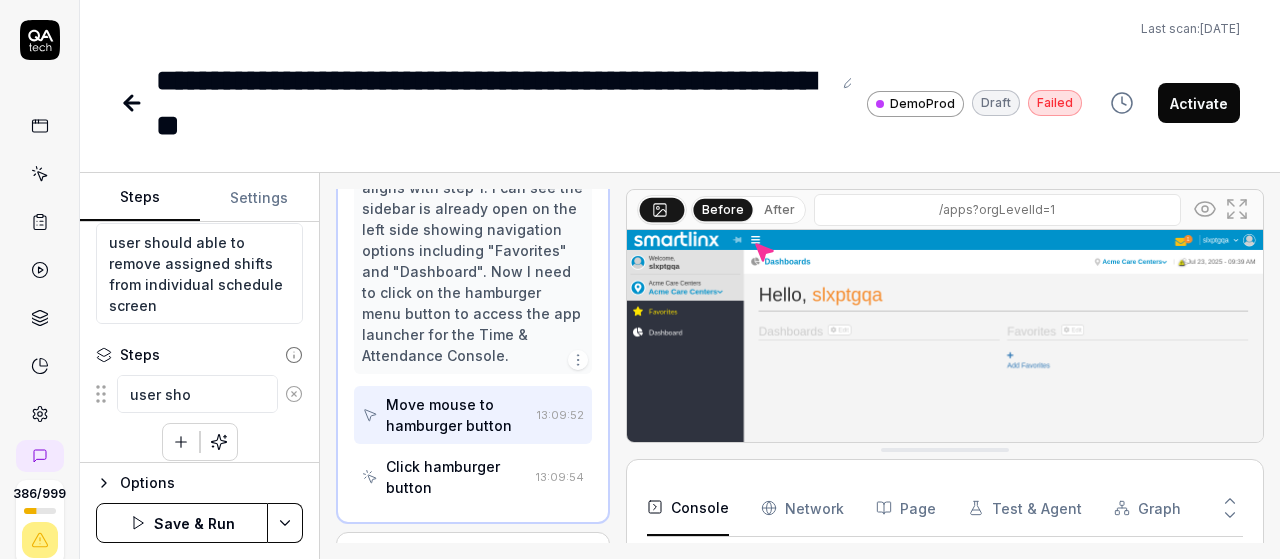 type on "*" 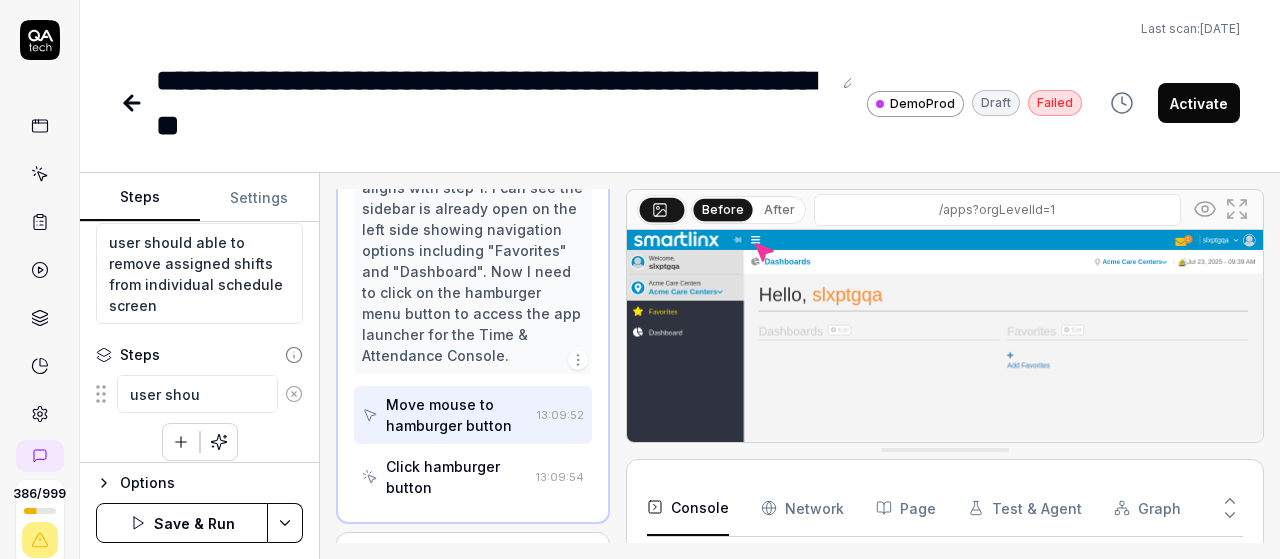 type on "*" 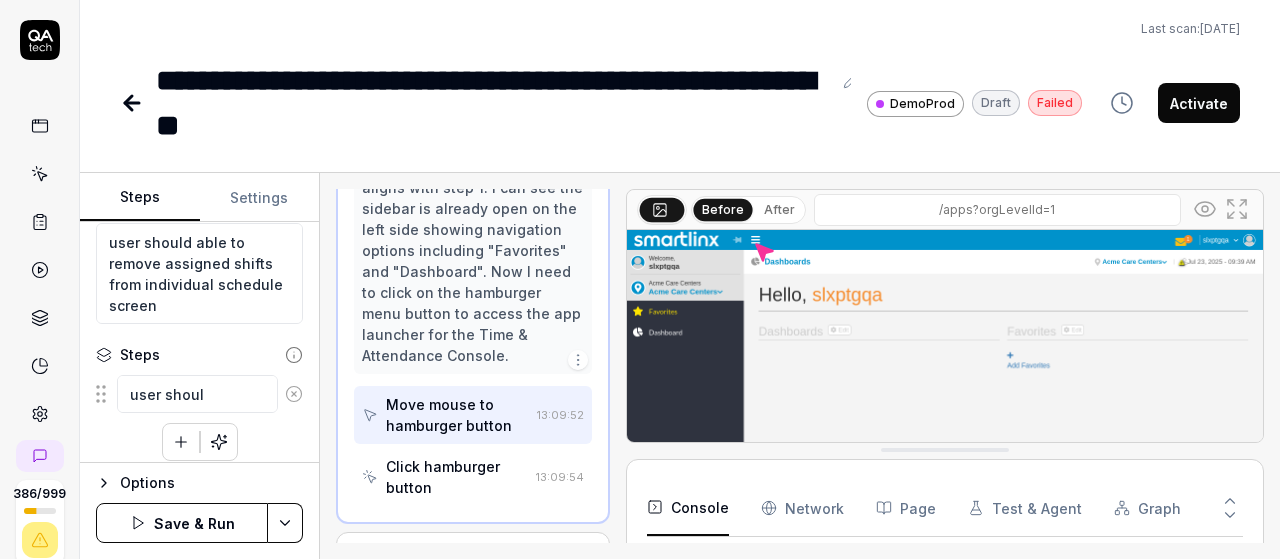 type on "*" 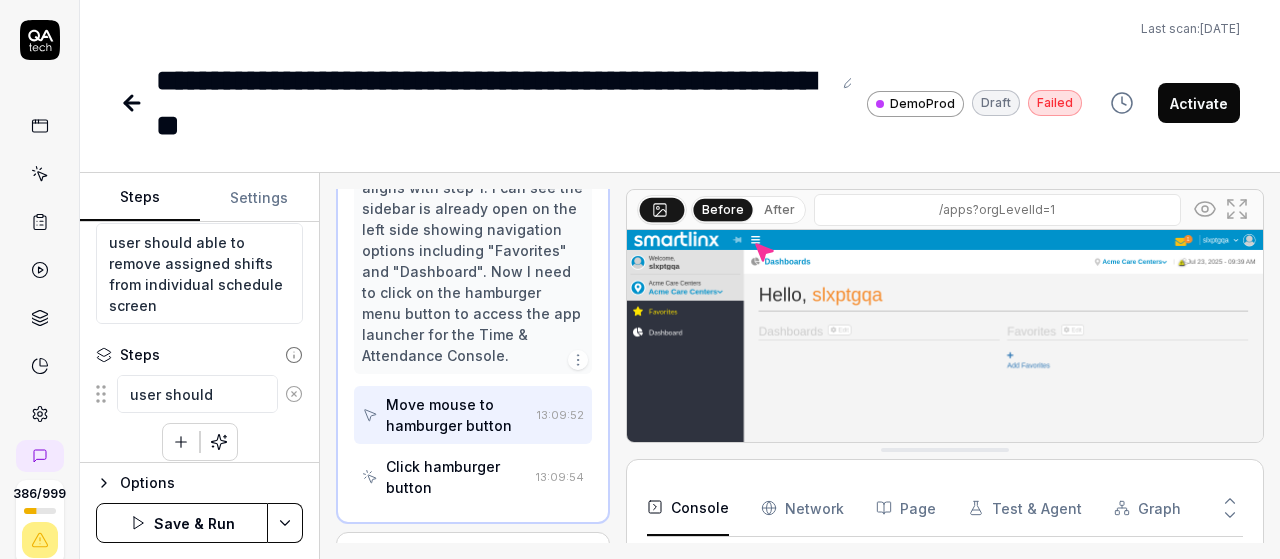 type on "*" 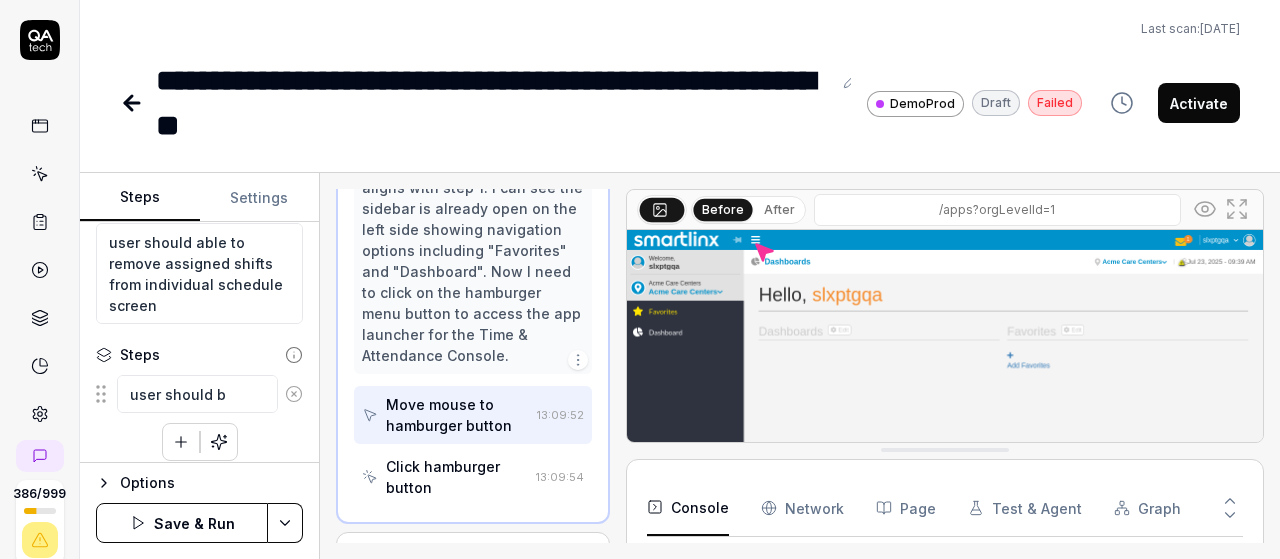 type on "*" 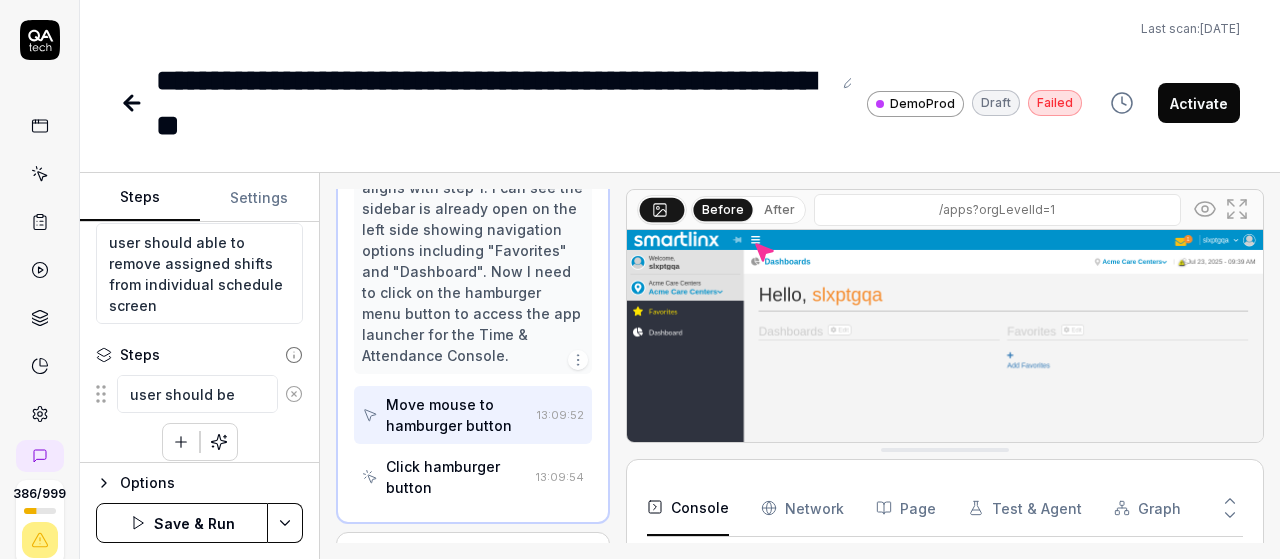 type on "*" 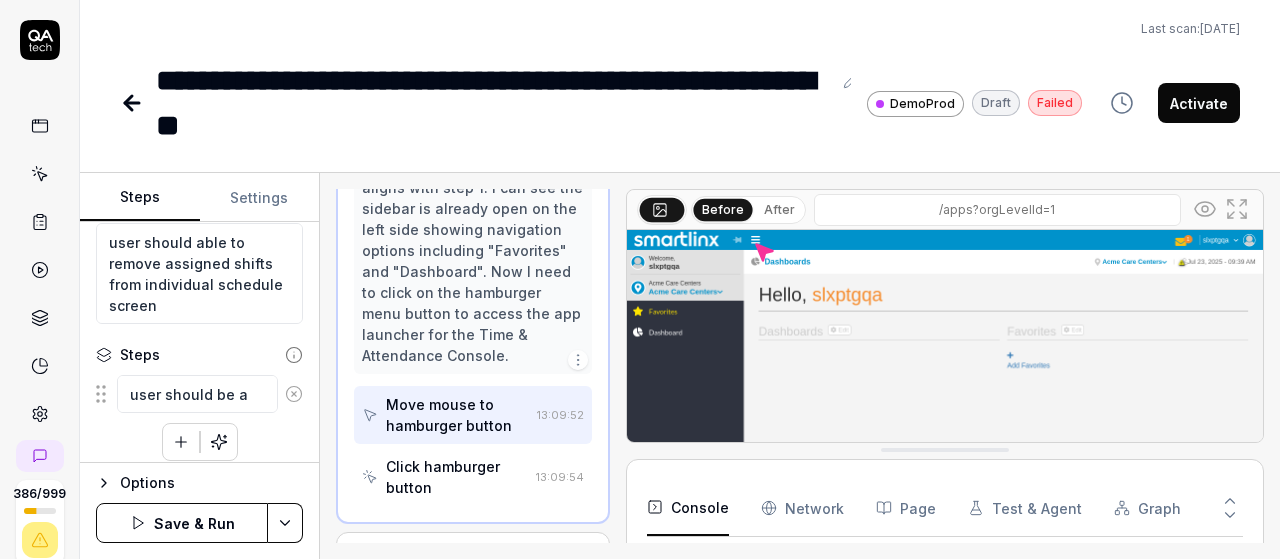 type on "*" 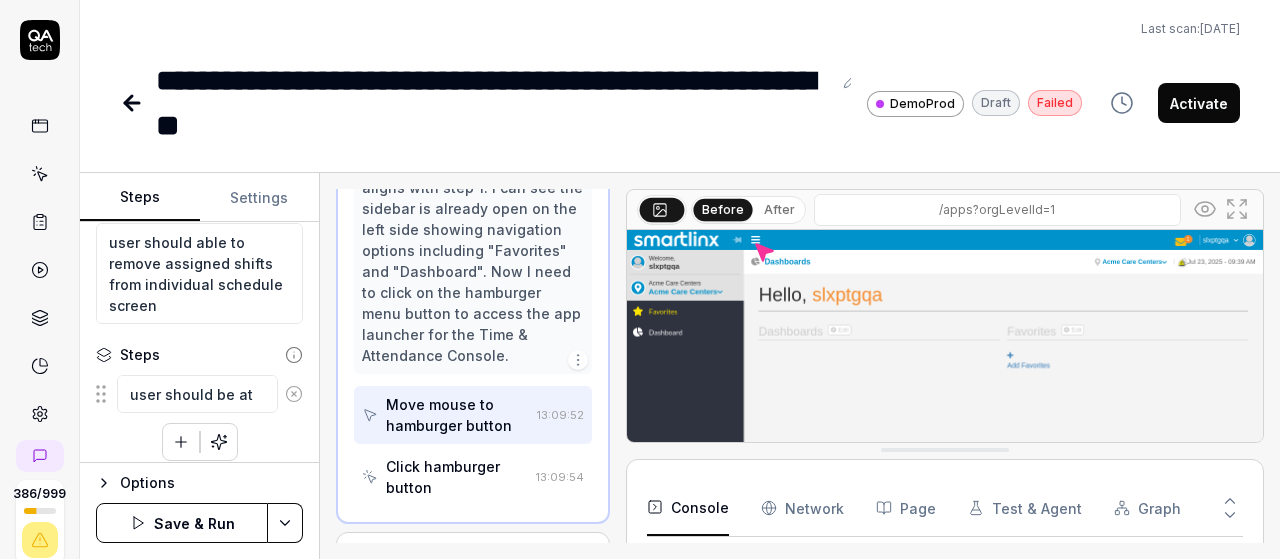 type on "*" 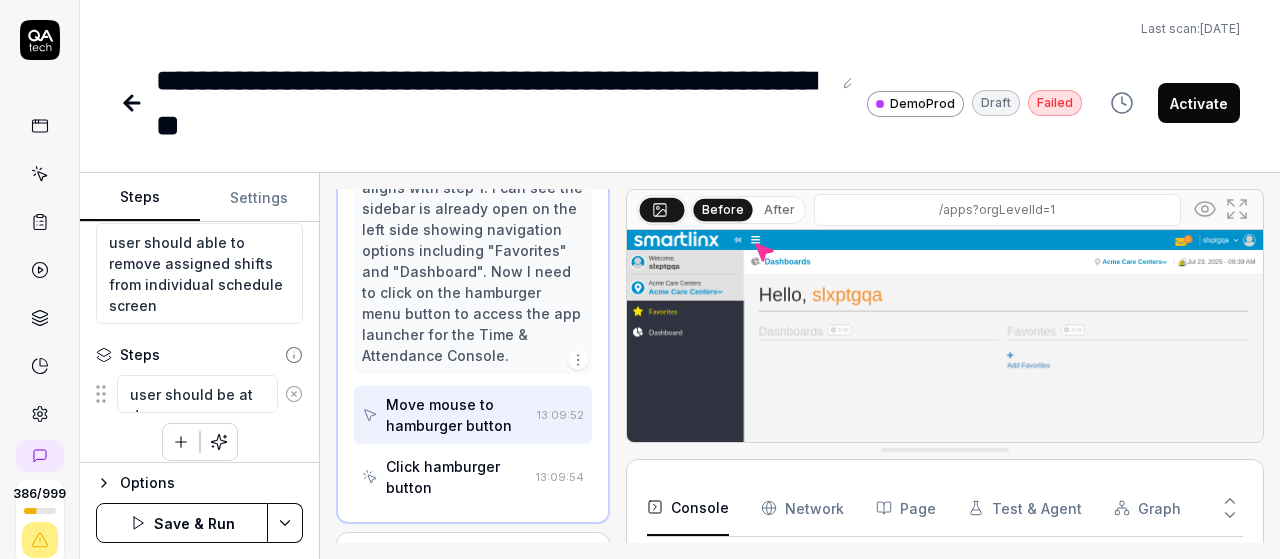 type on "*" 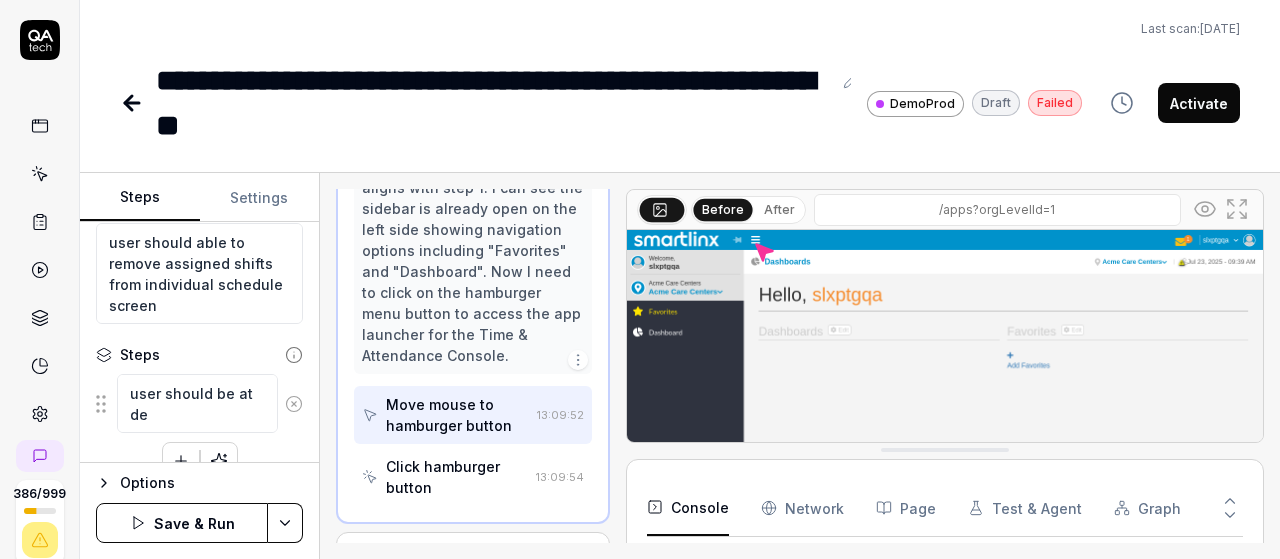 type on "*" 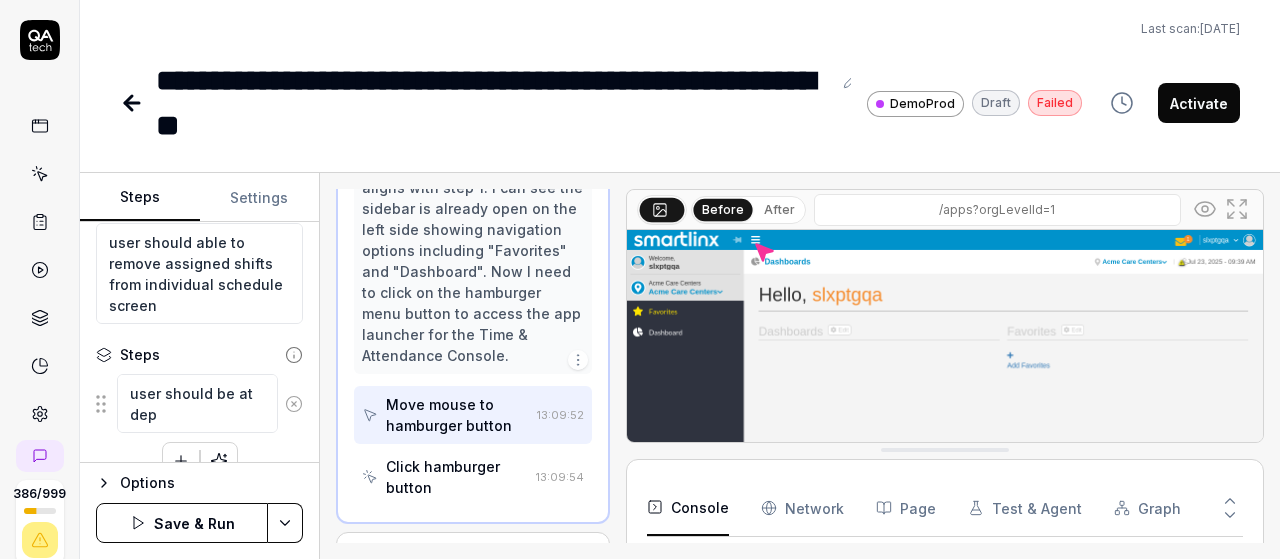 type on "*" 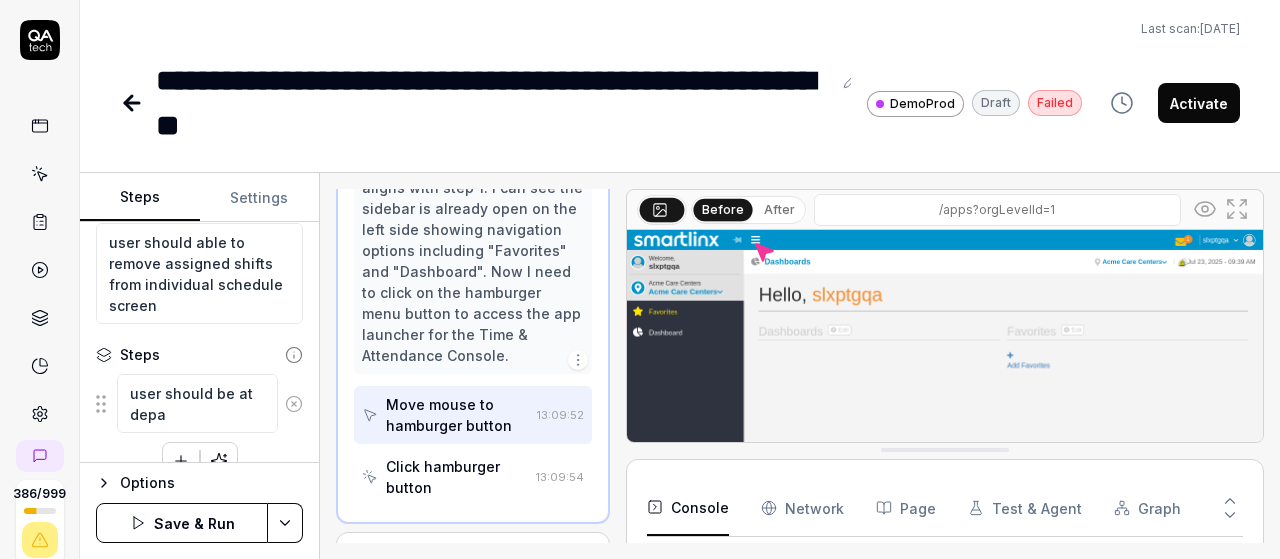 type on "*" 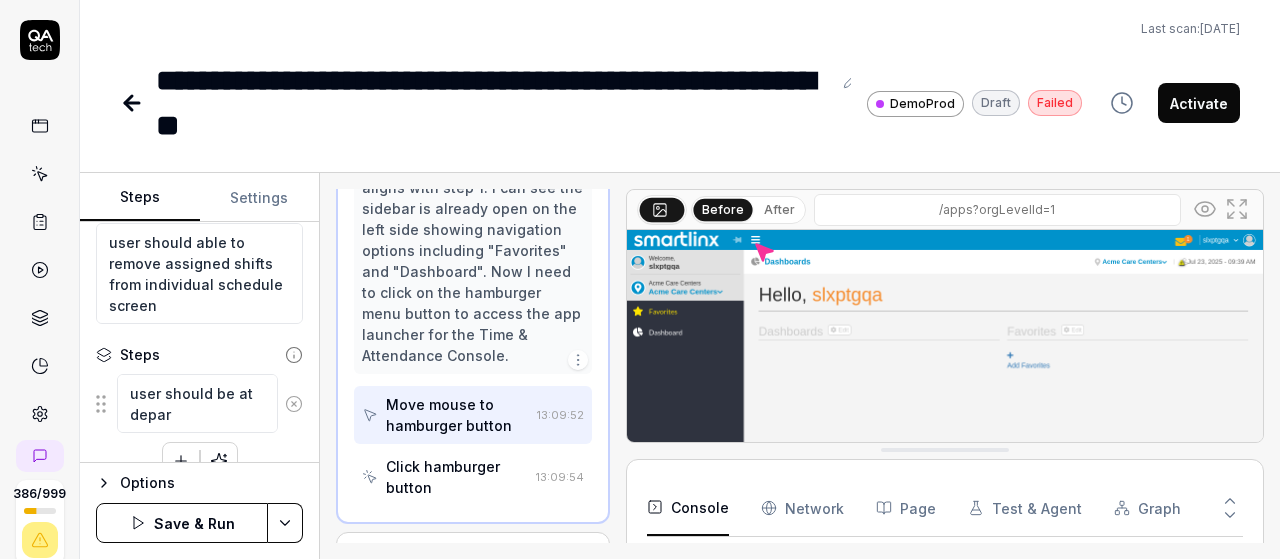 type on "*" 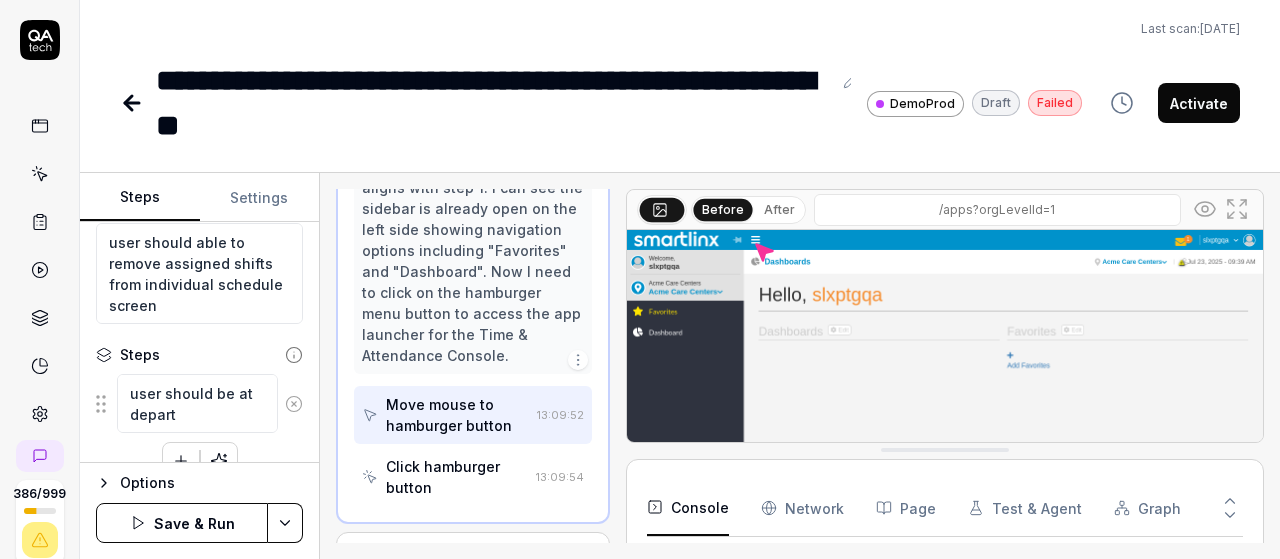 type on "*" 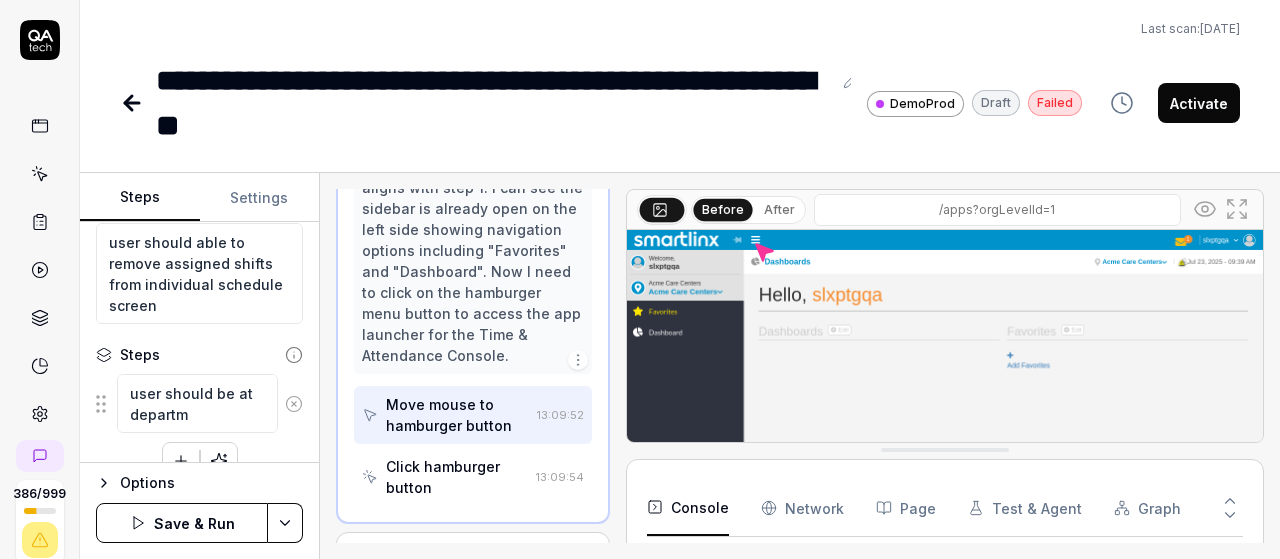 type on "*" 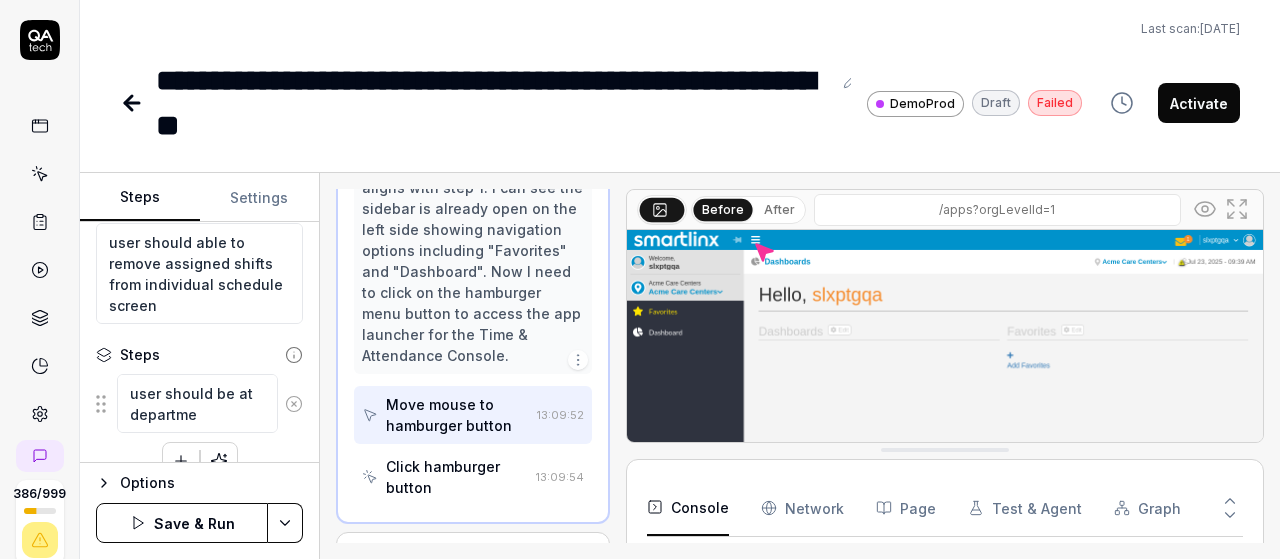 type on "*" 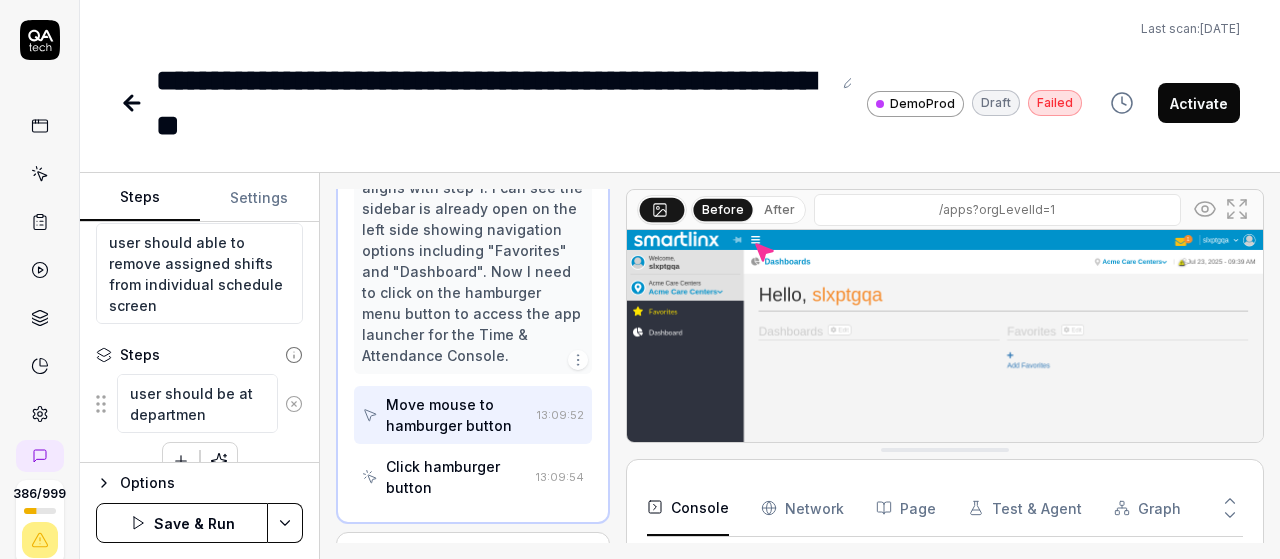 type on "*" 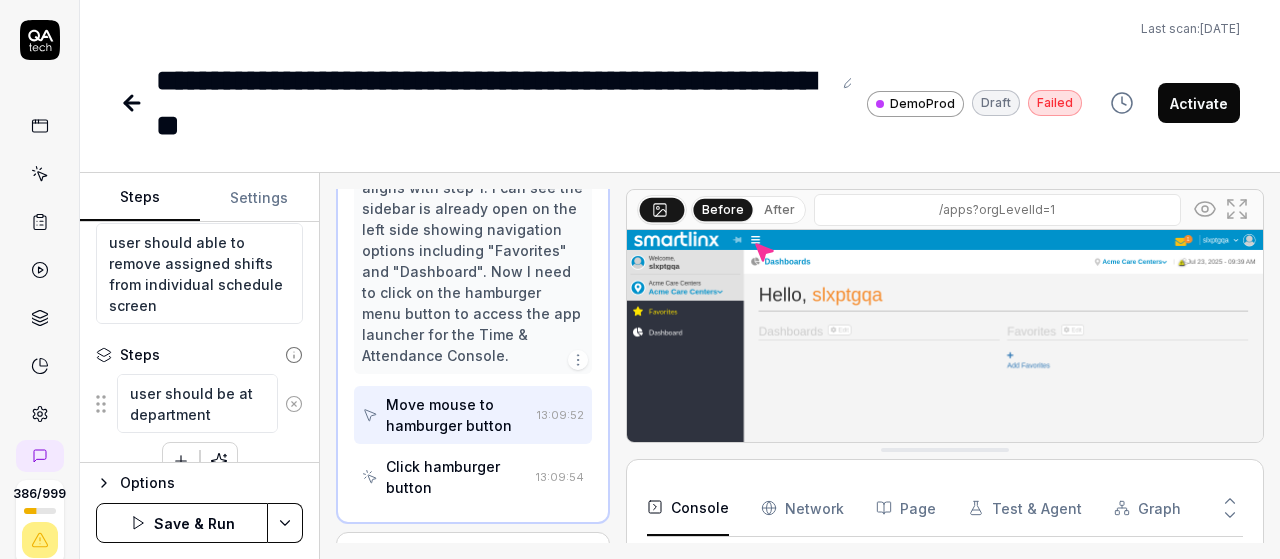 type on "*" 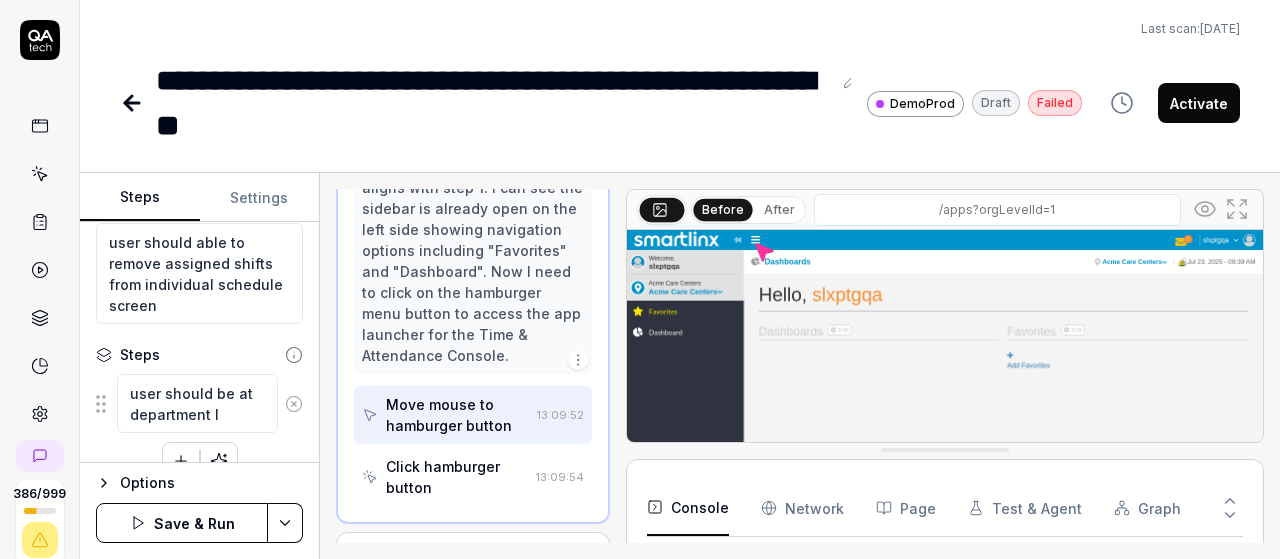 type on "*" 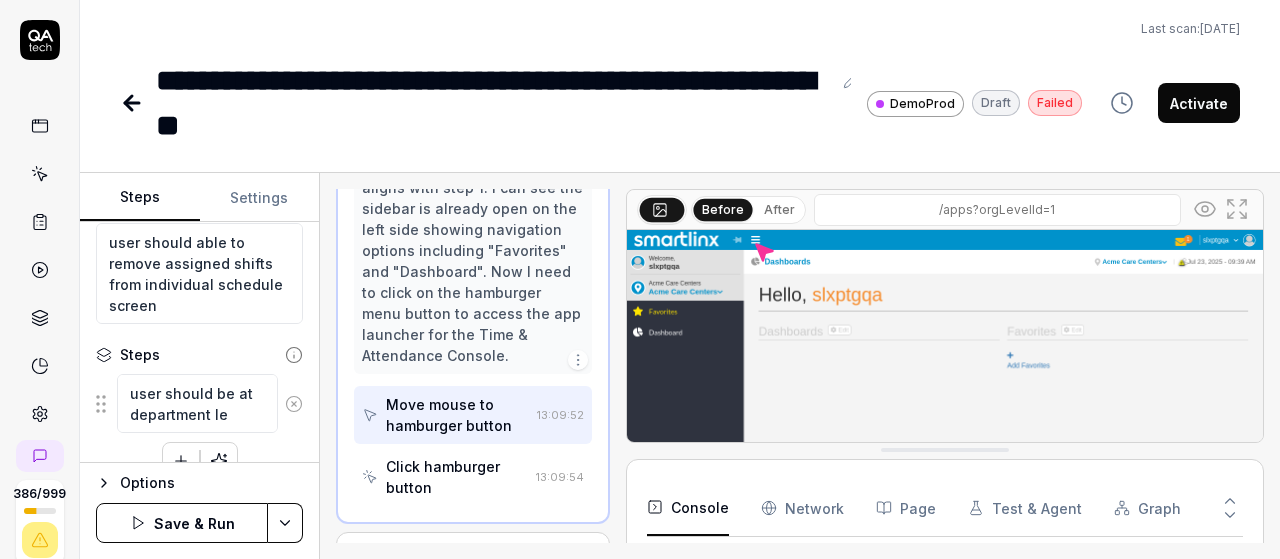 type on "*" 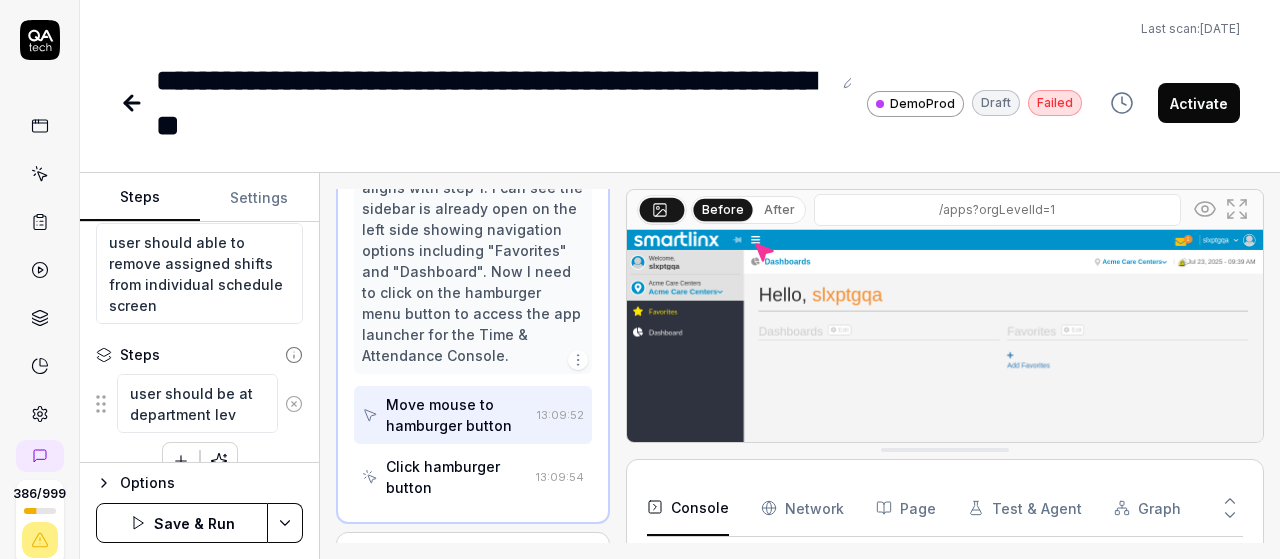 type on "*" 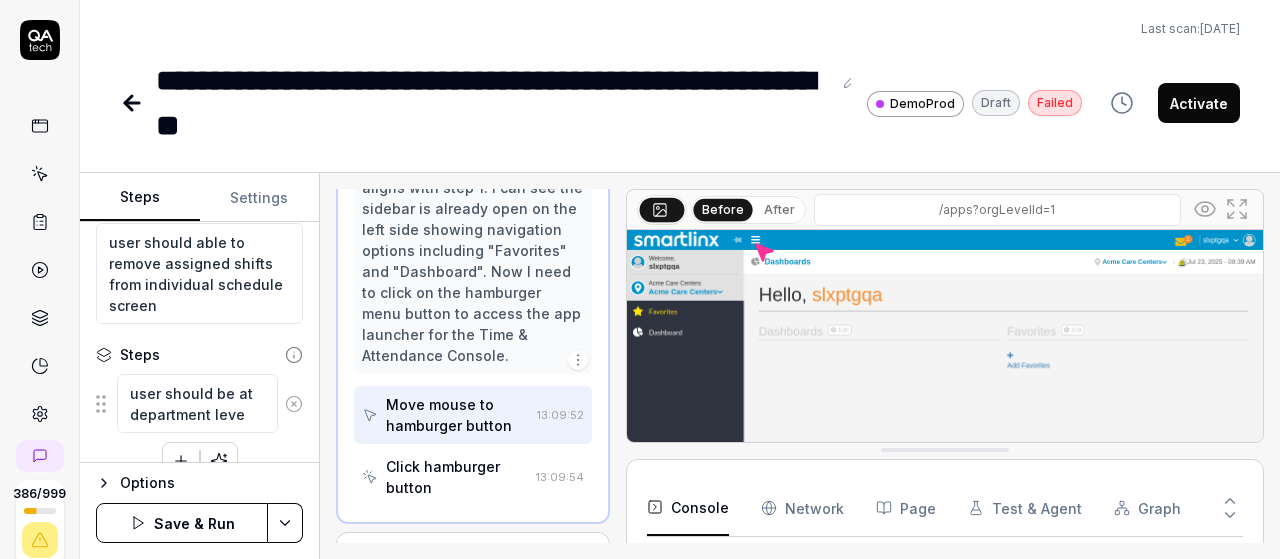 type on "*" 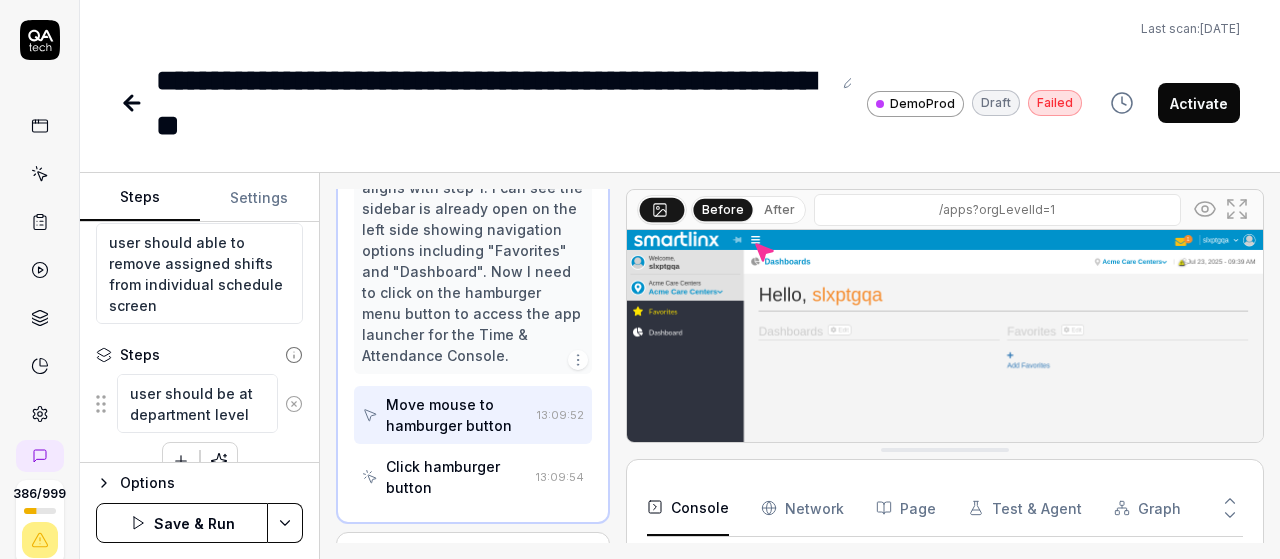 type on "*" 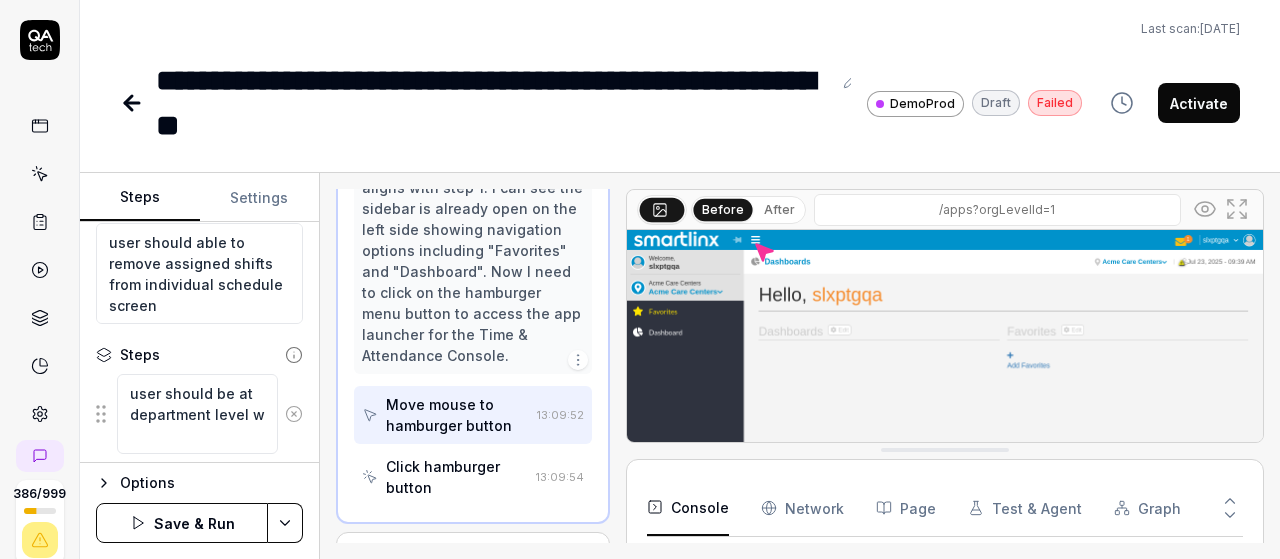 type on "*" 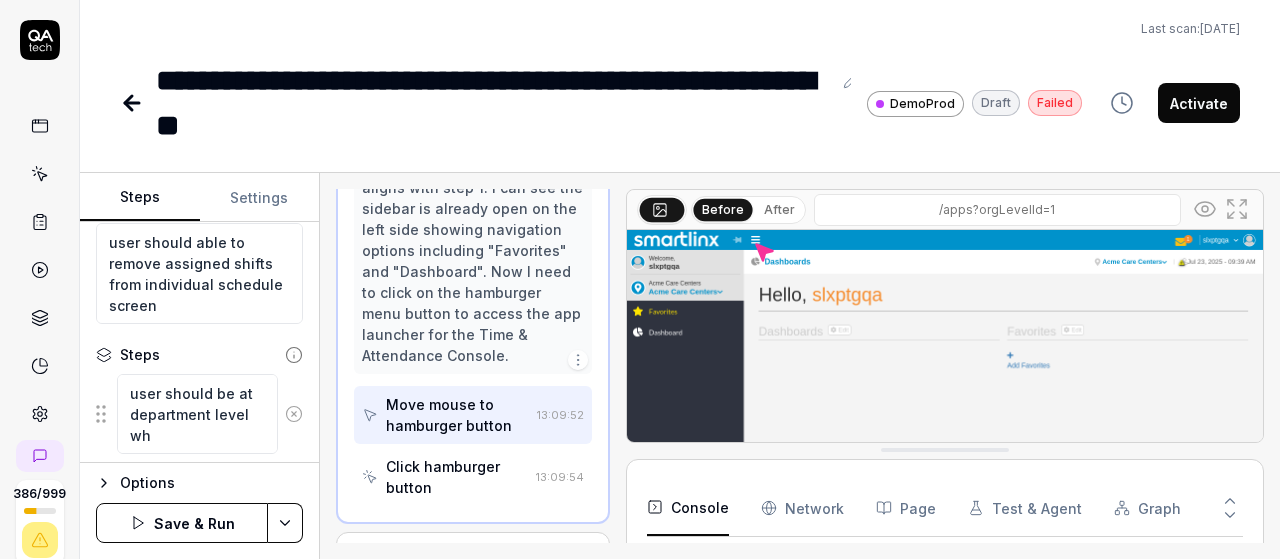 type on "*" 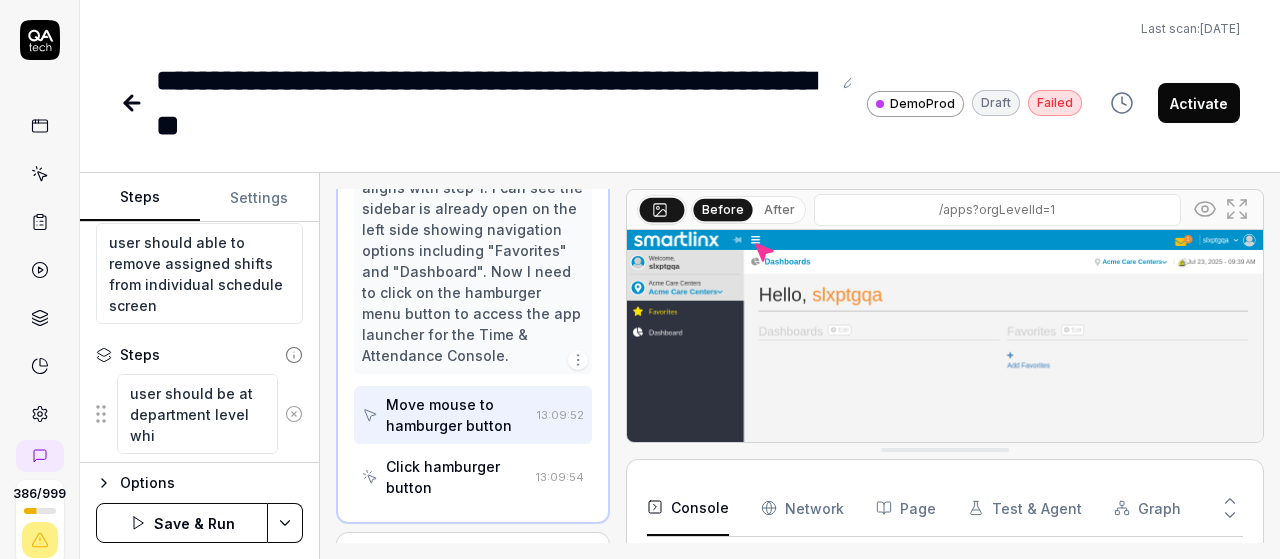 type on "*" 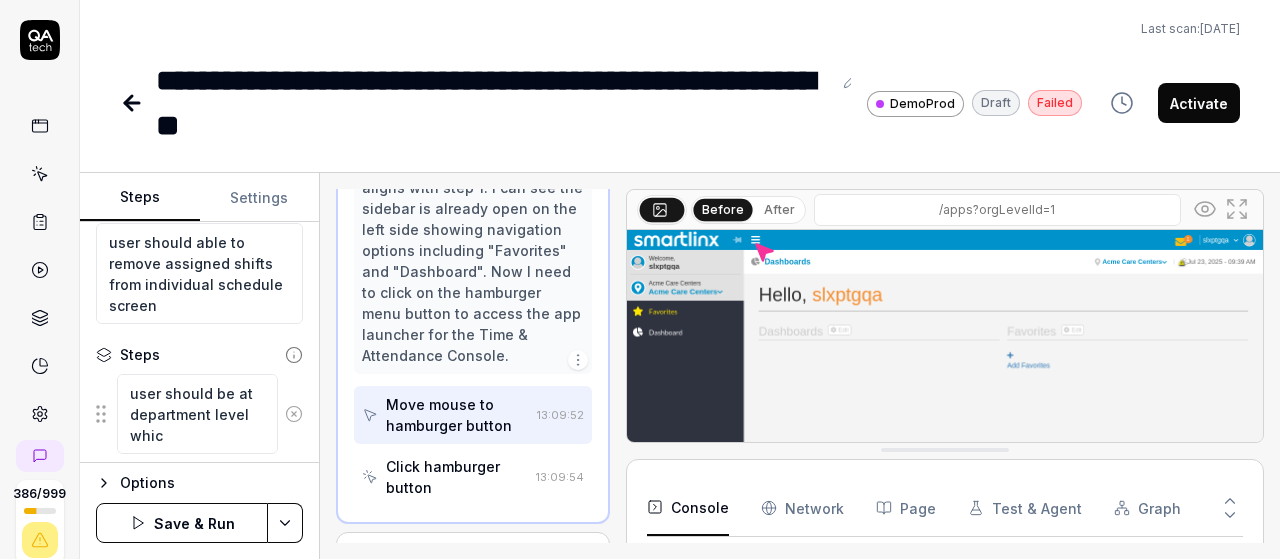 type on "*" 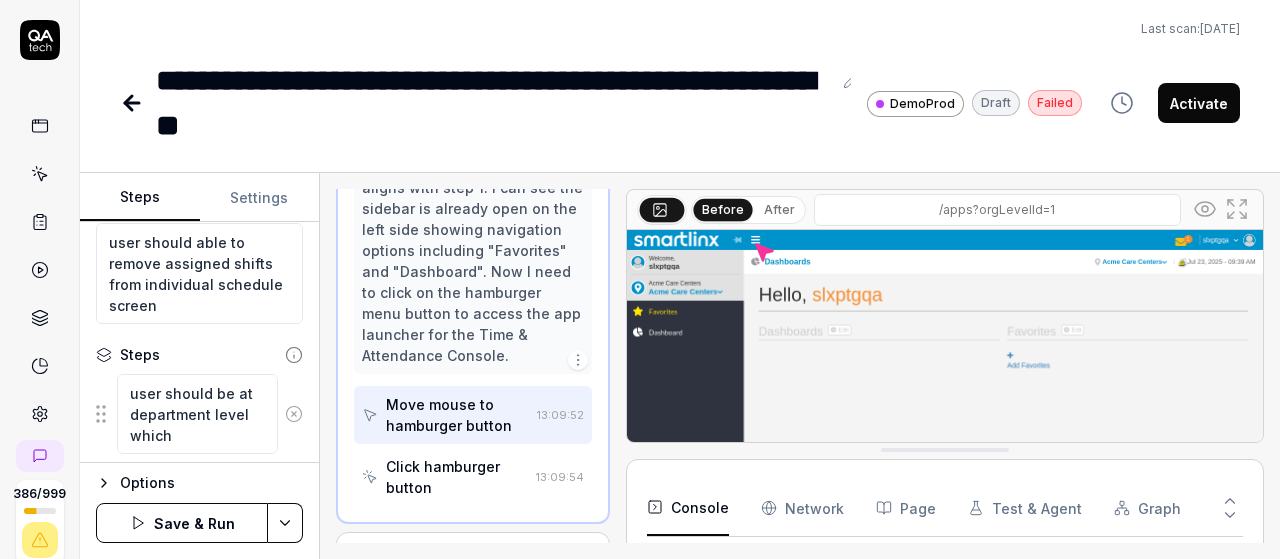 type on "*" 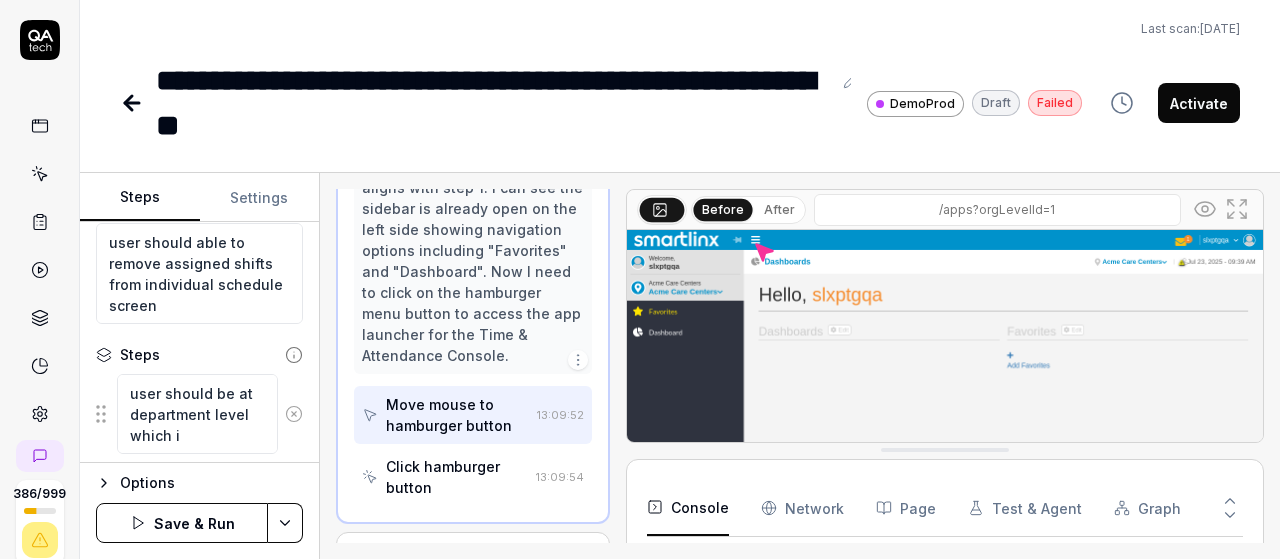type on "*" 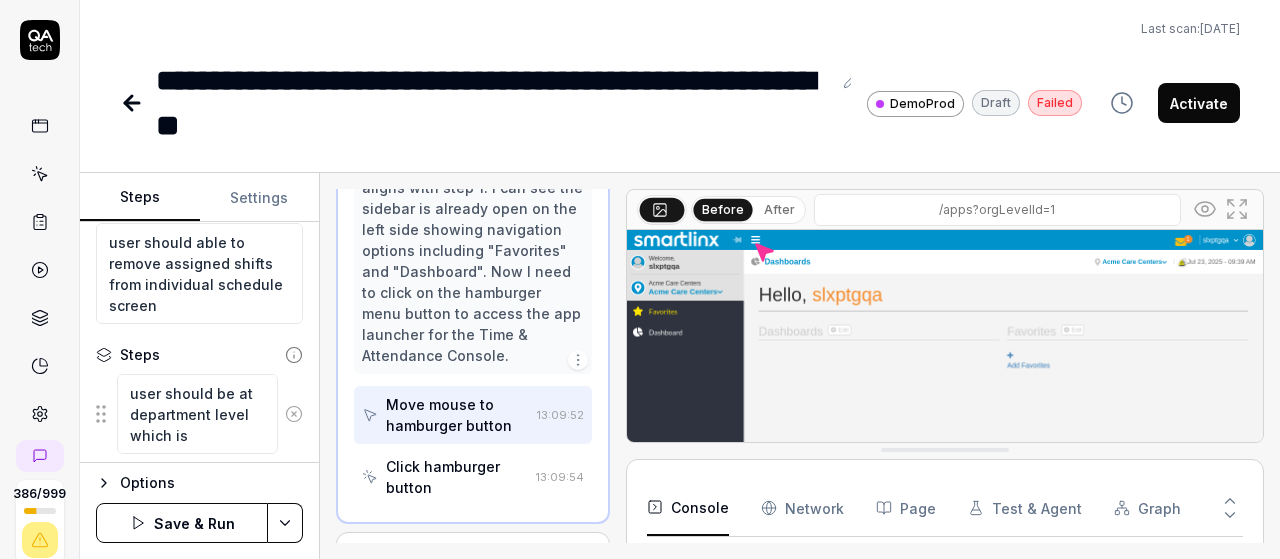 type on "*" 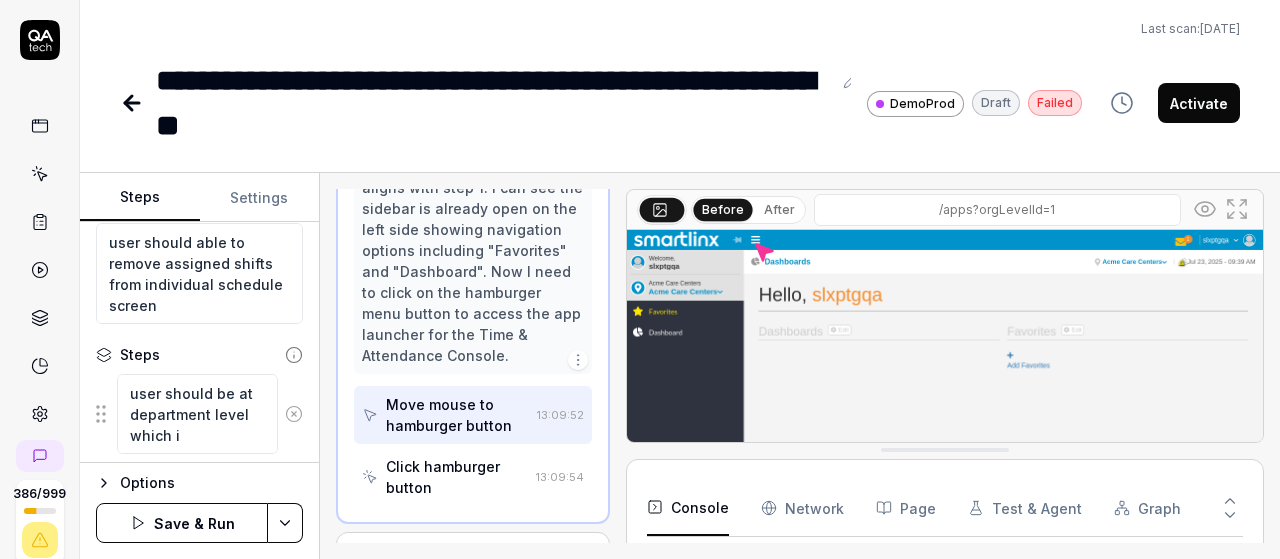 type on "*" 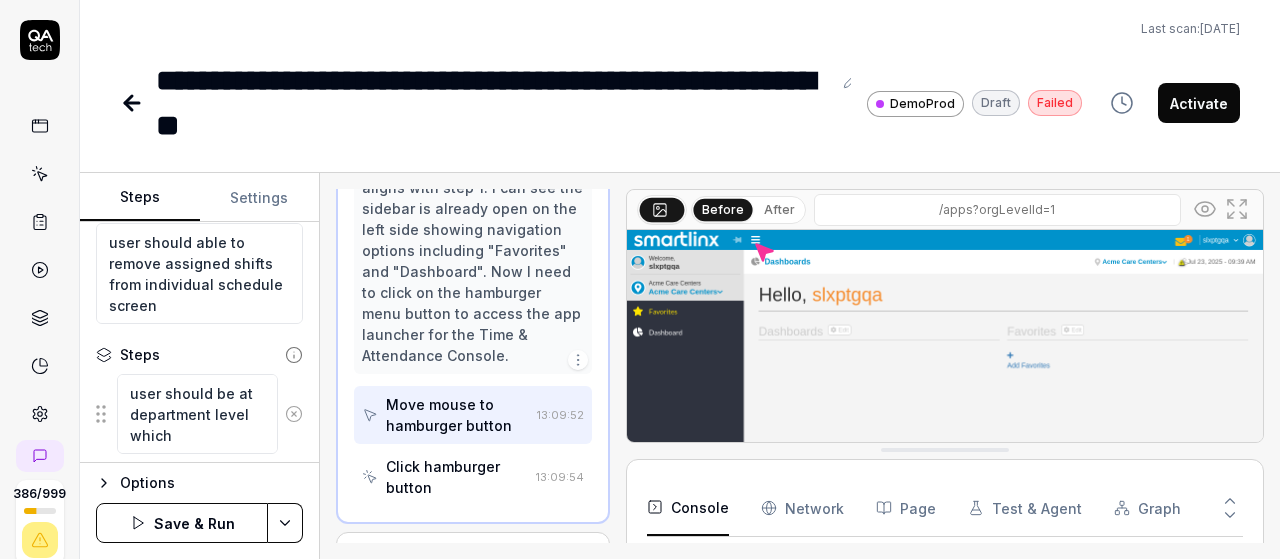 type on "*" 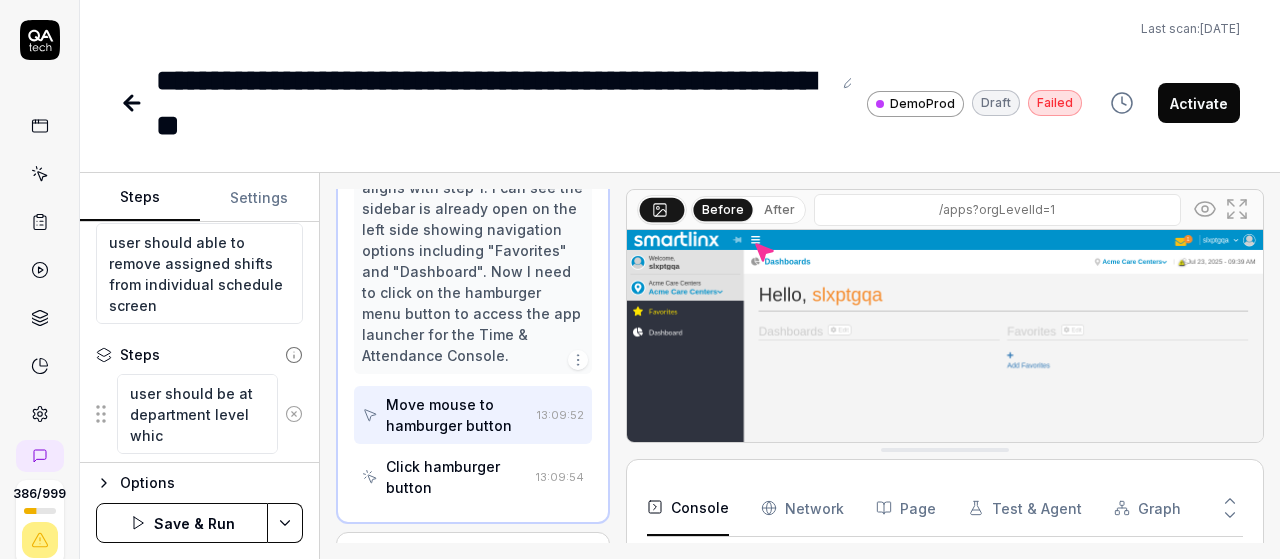 type on "*" 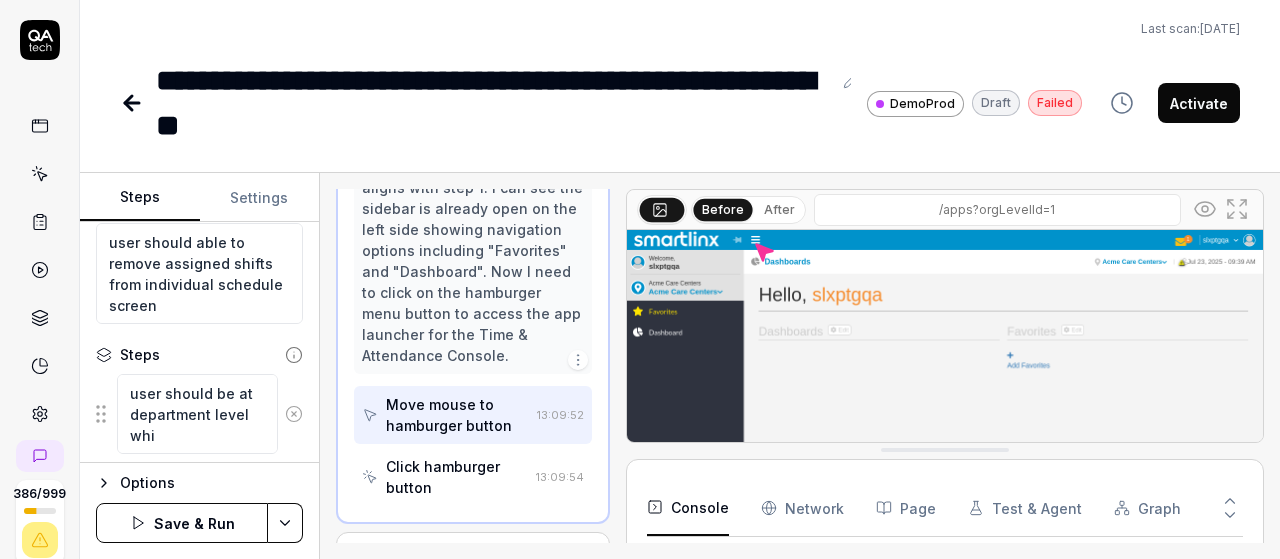 type on "*" 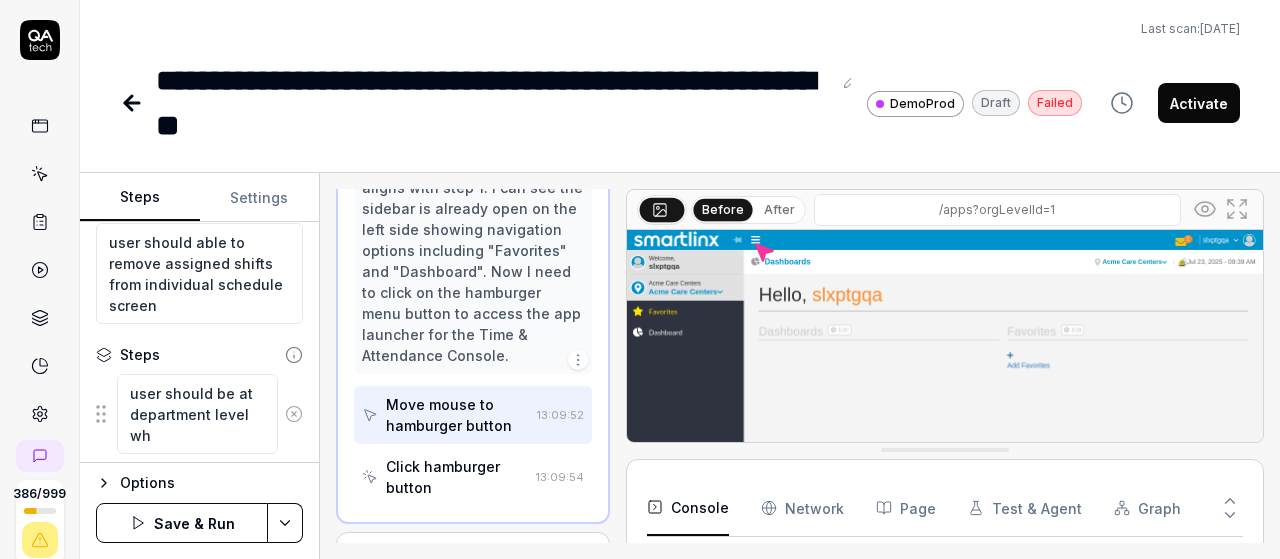 type on "*" 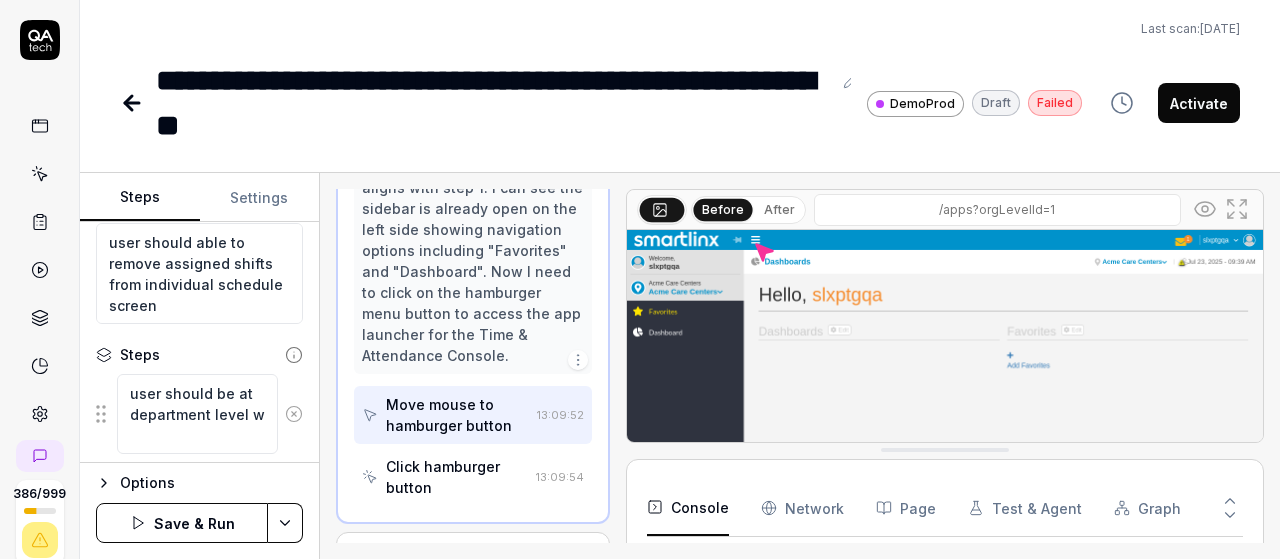 type on "*" 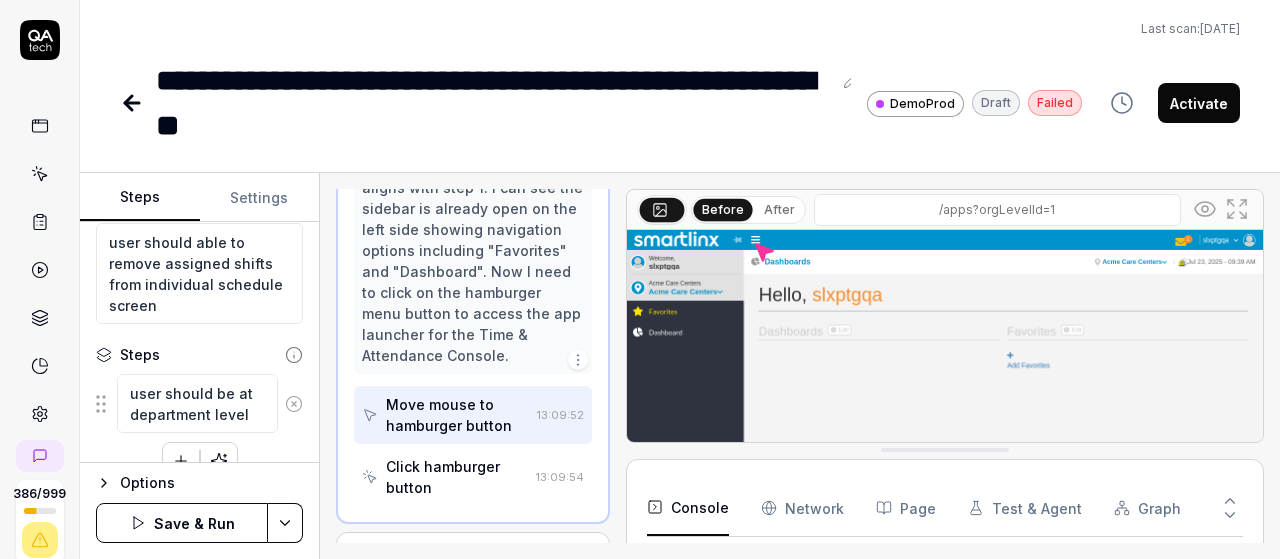 type on "*" 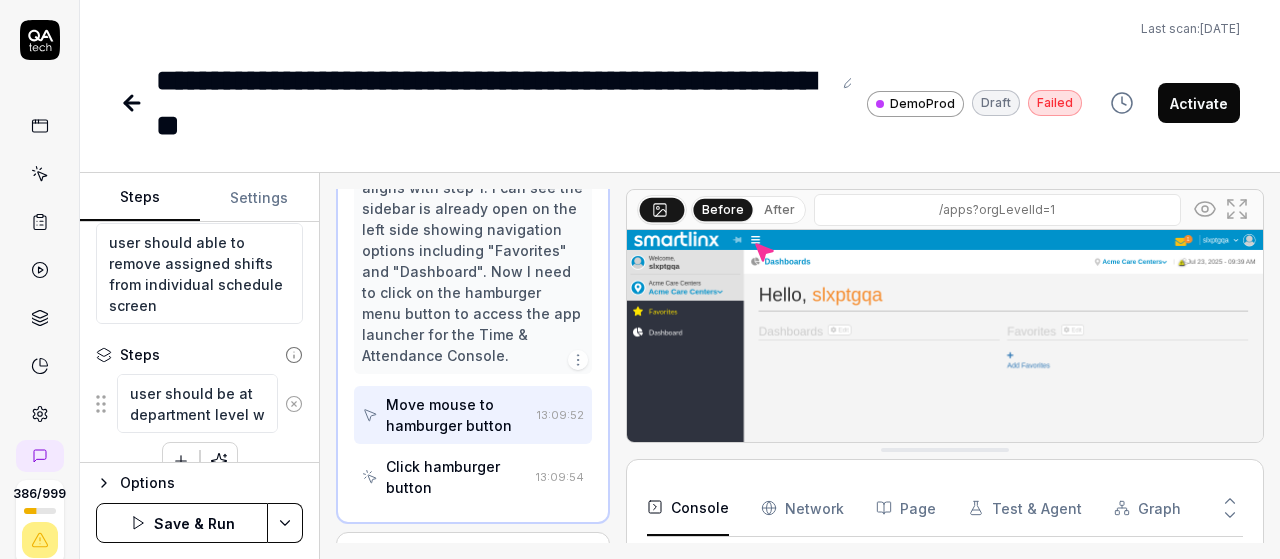 type on "*" 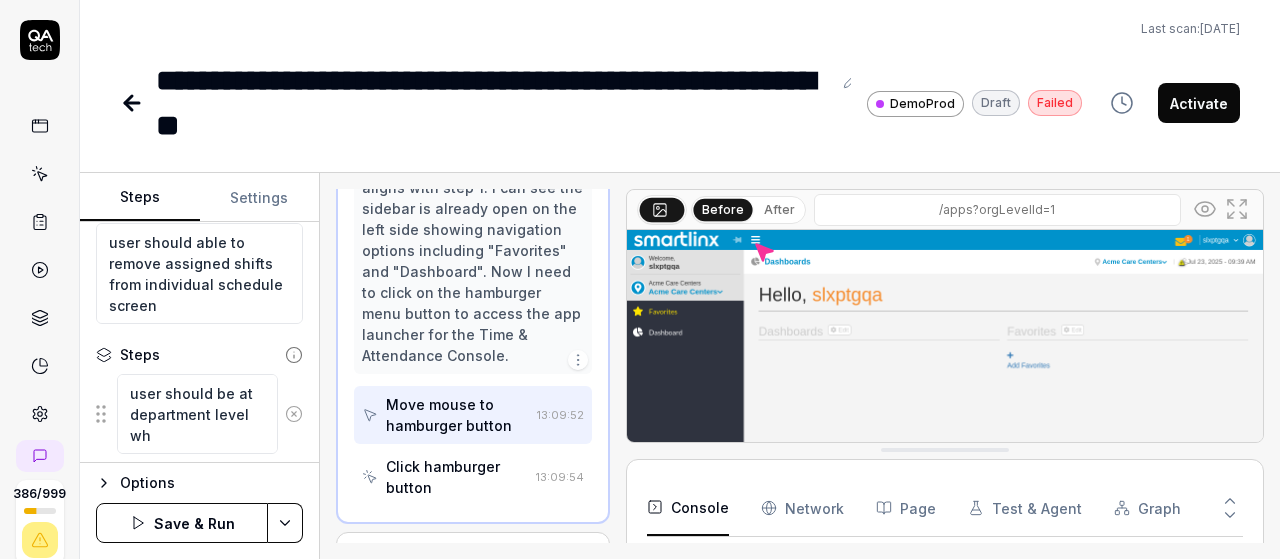 type on "*" 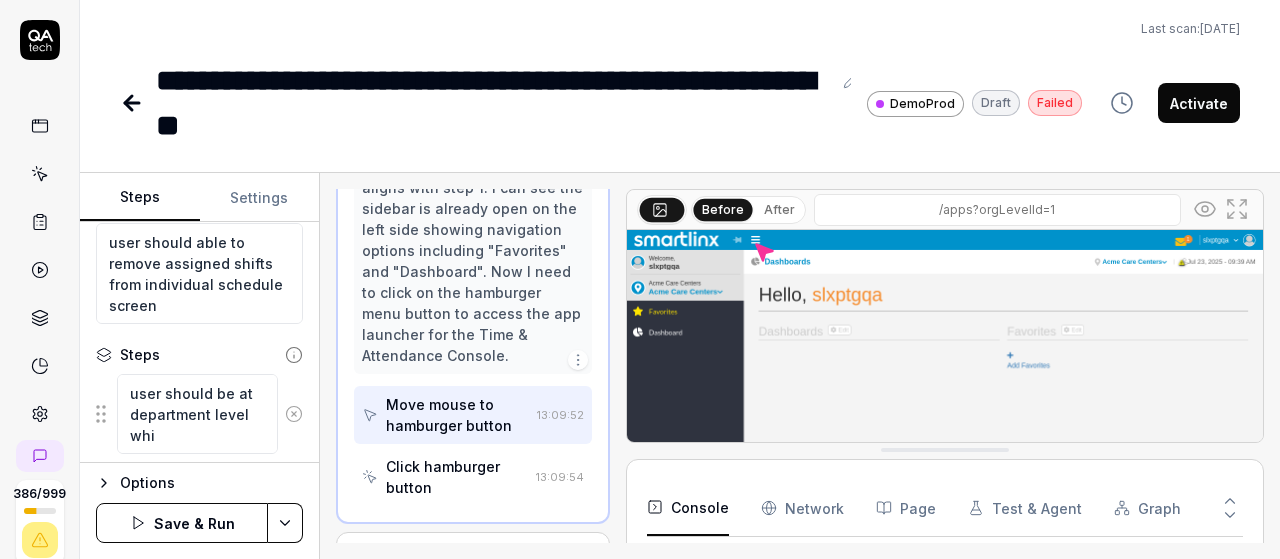 type on "*" 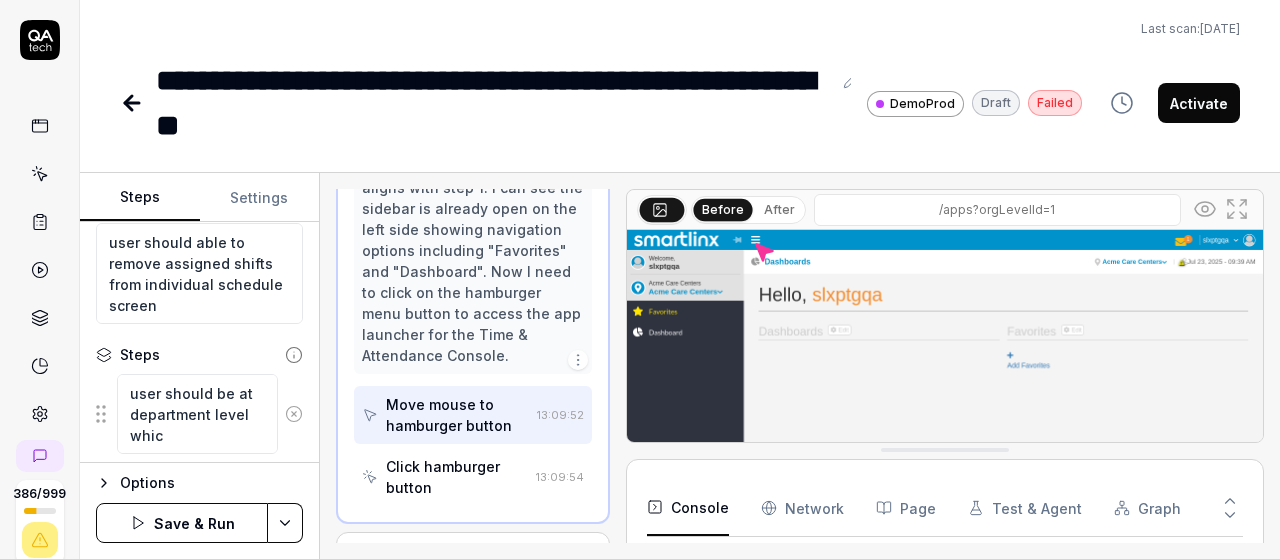 type on "*" 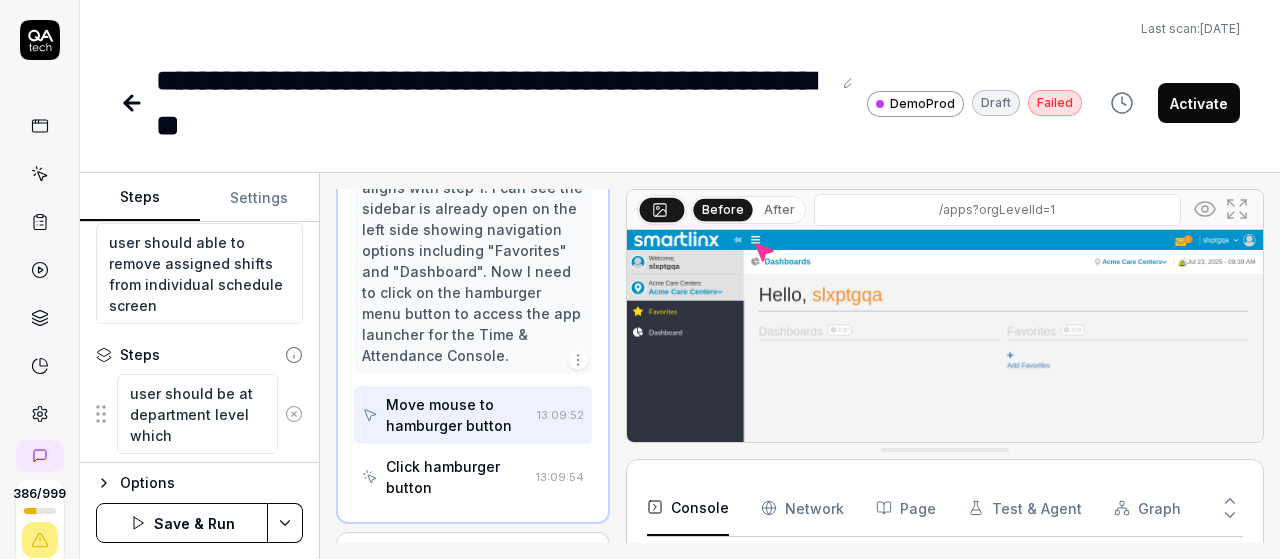 type on "*" 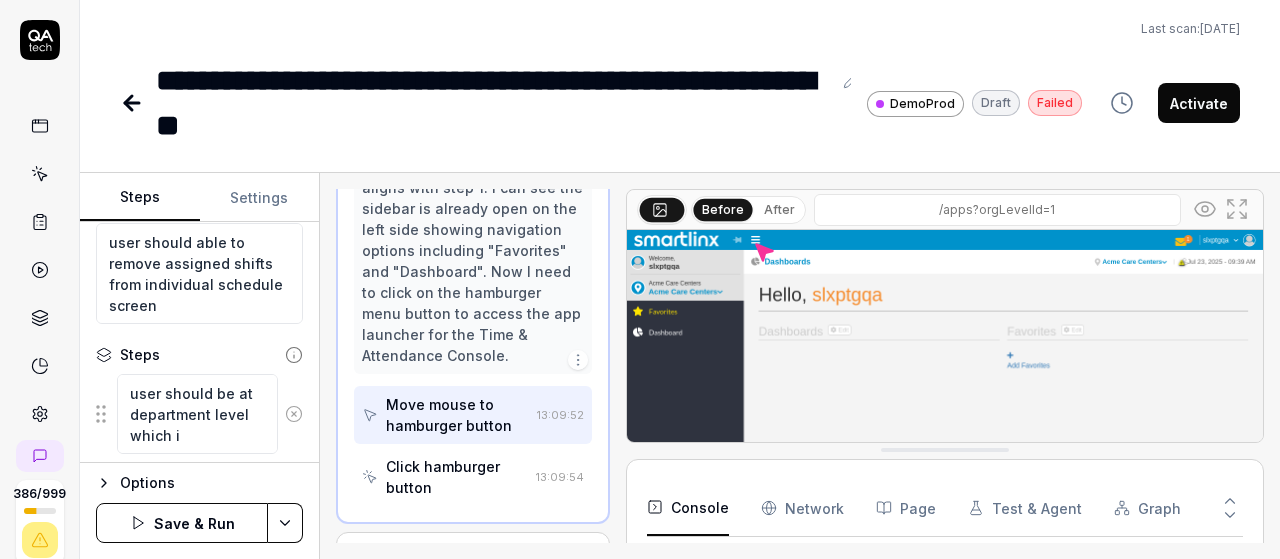 type on "*" 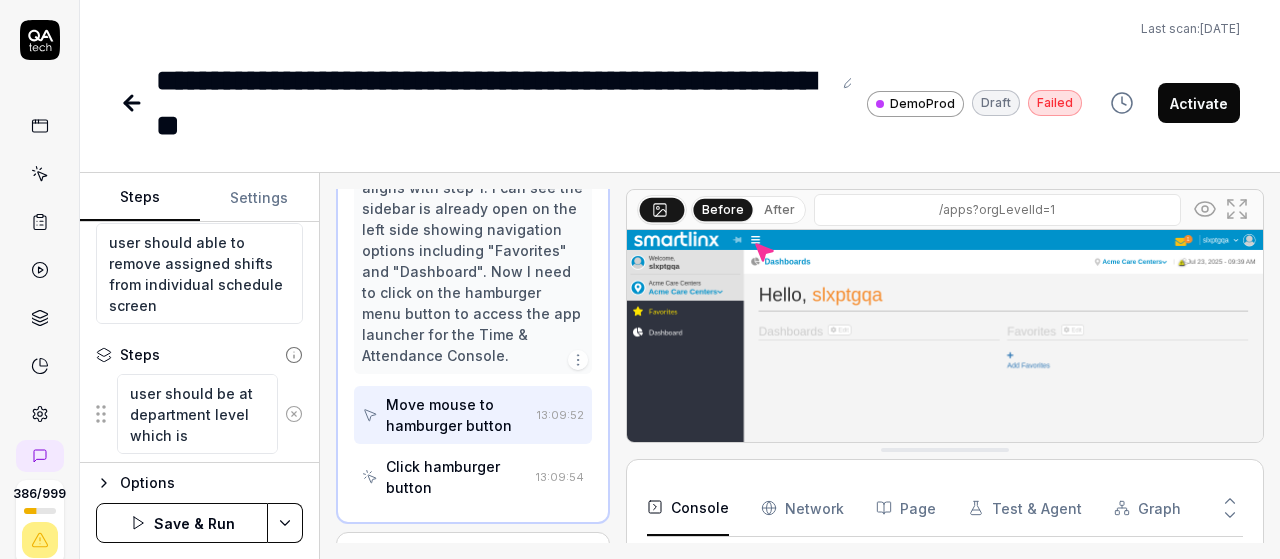 type on "*" 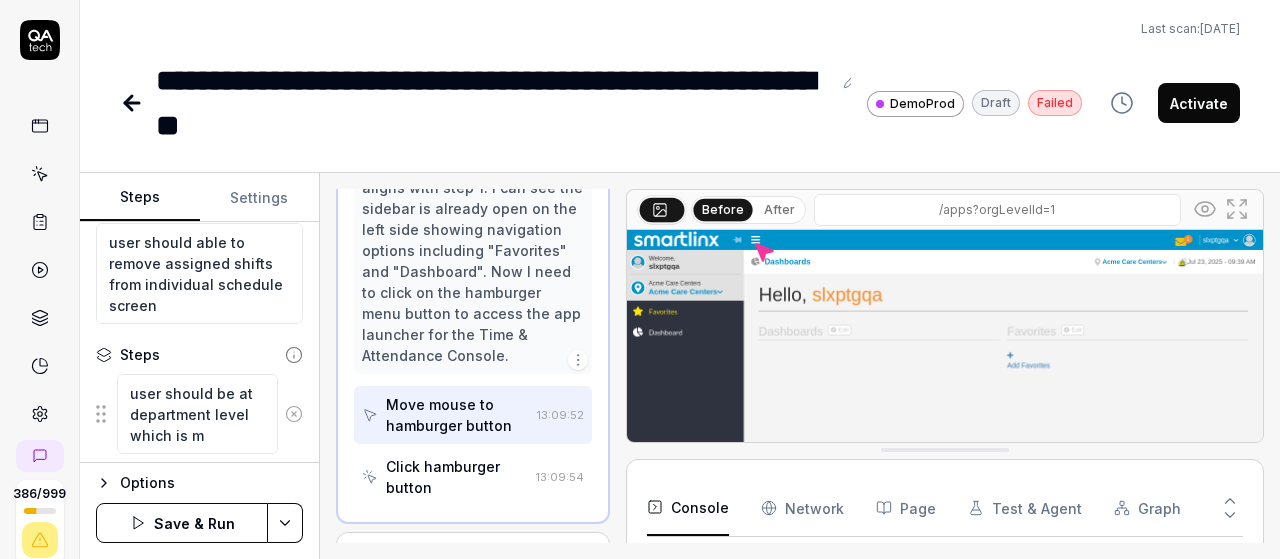 type on "*" 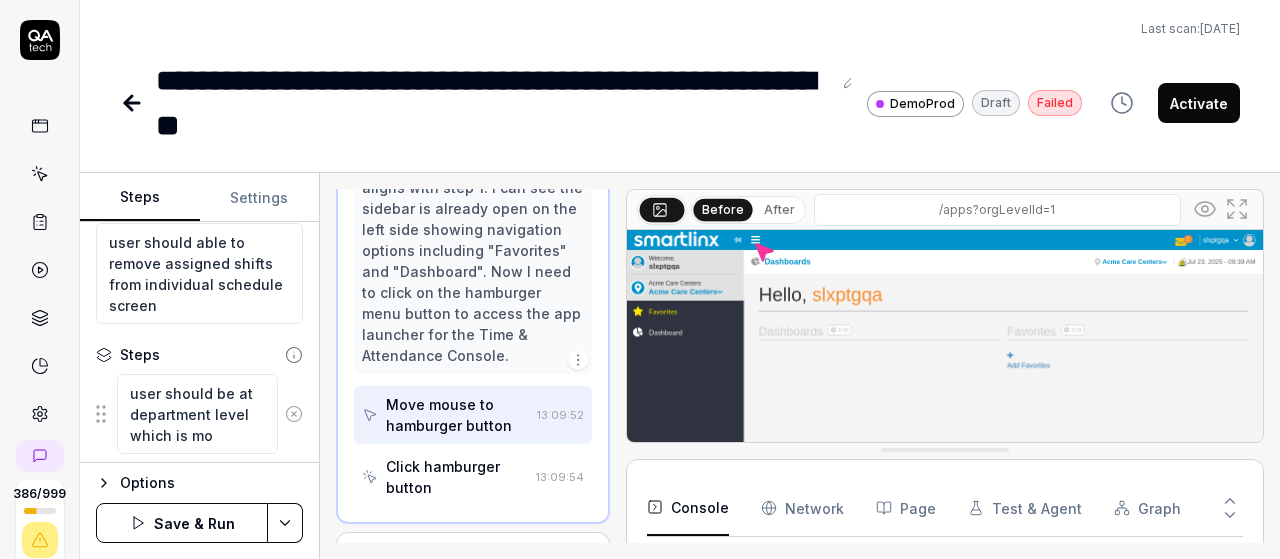 type on "*" 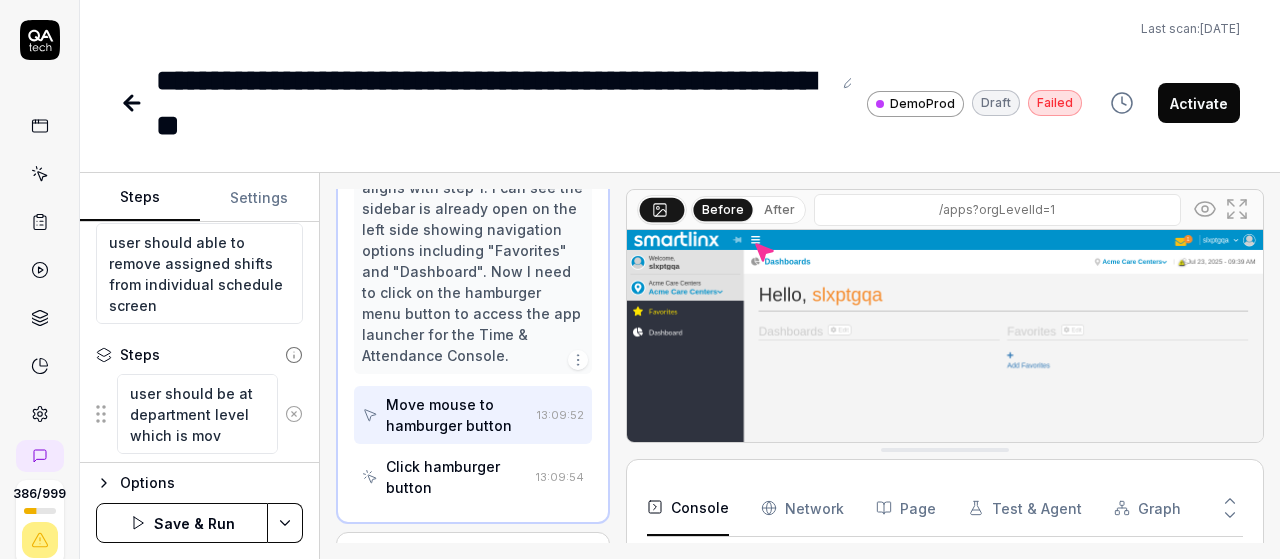 type on "*" 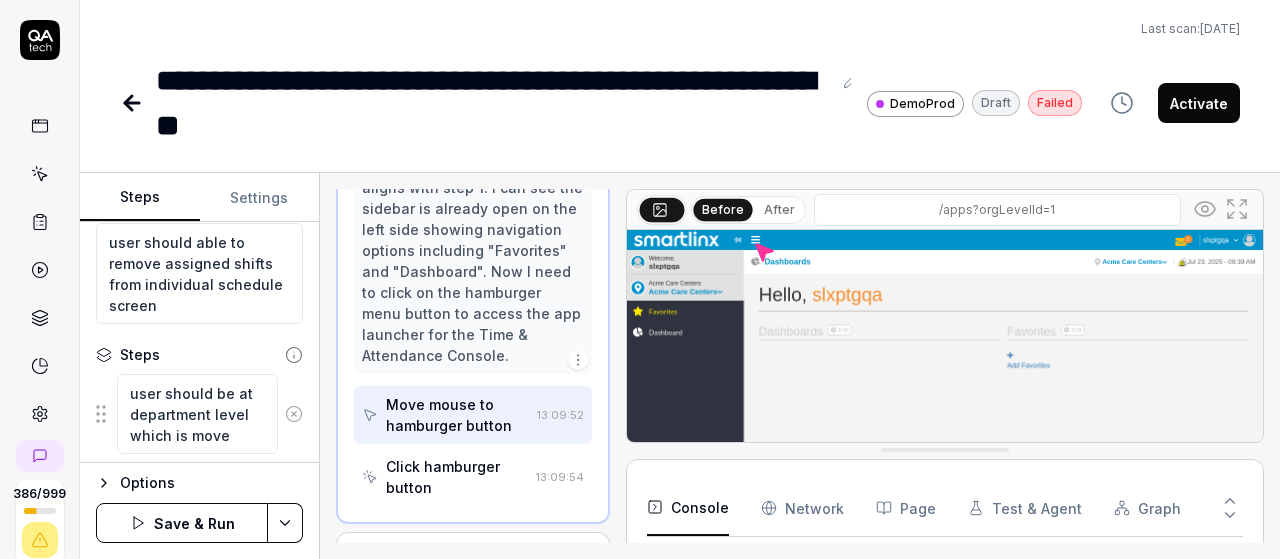 type on "*" 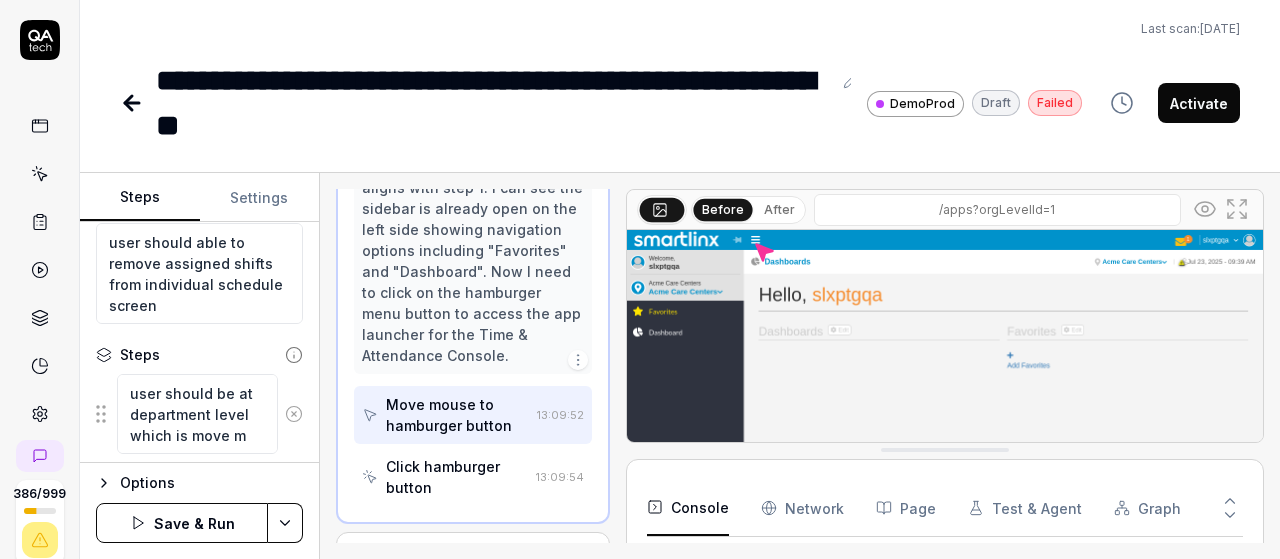 type on "*" 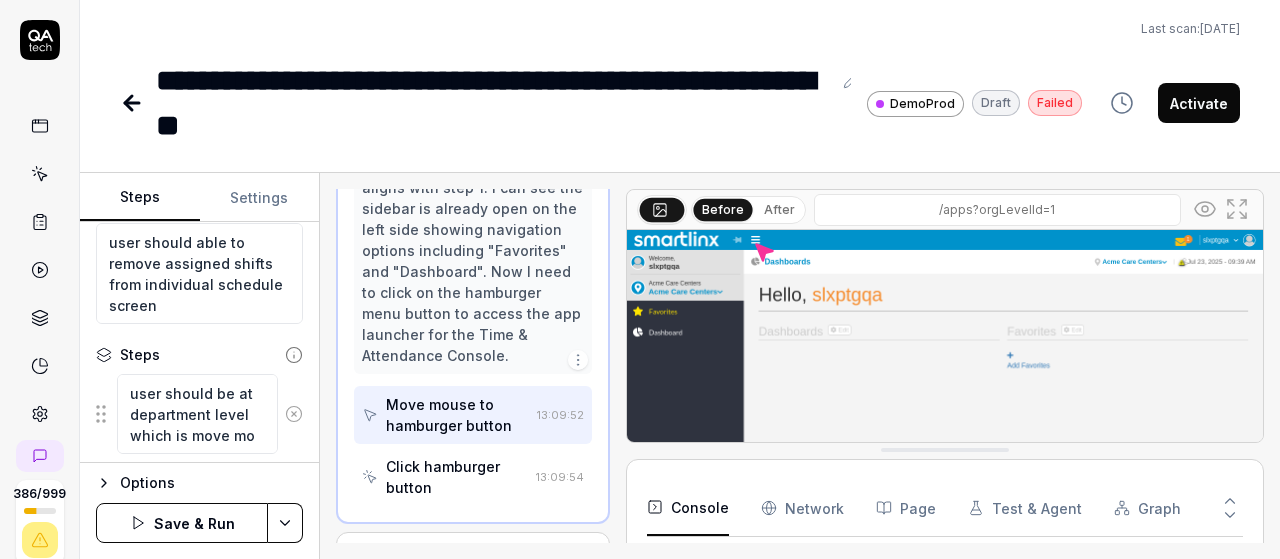 type on "*" 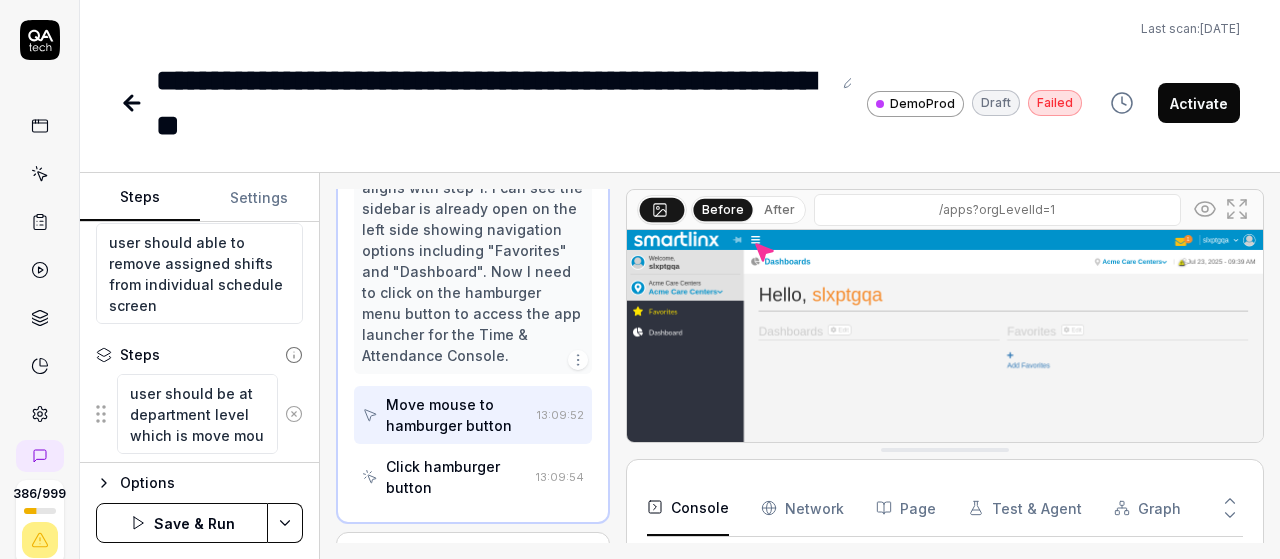 type on "*" 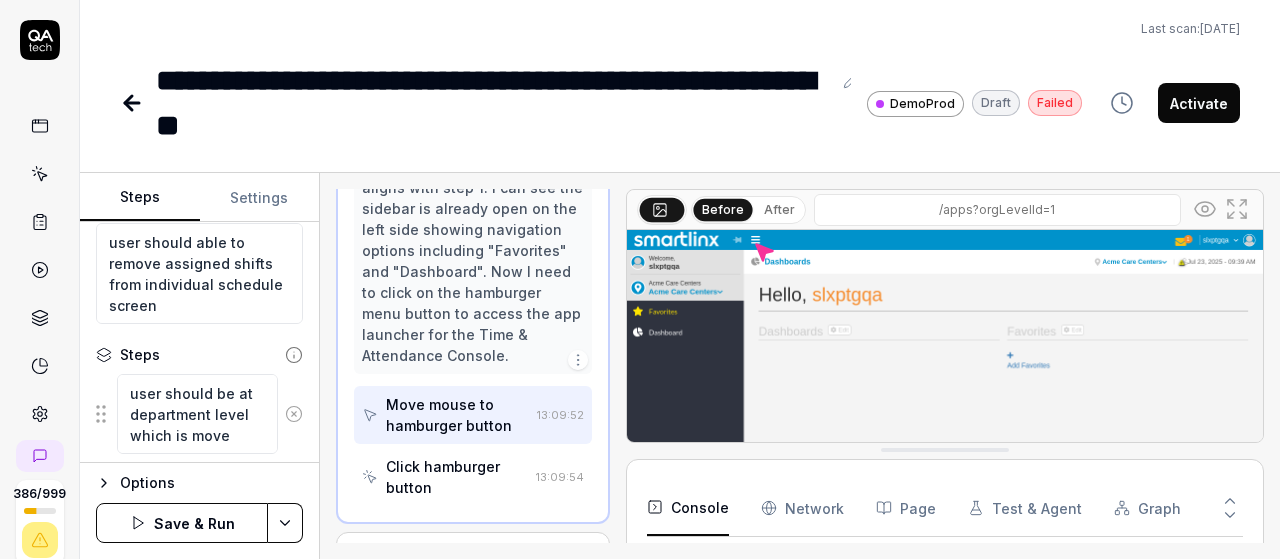 scroll, scrollTop: 195, scrollLeft: 0, axis: vertical 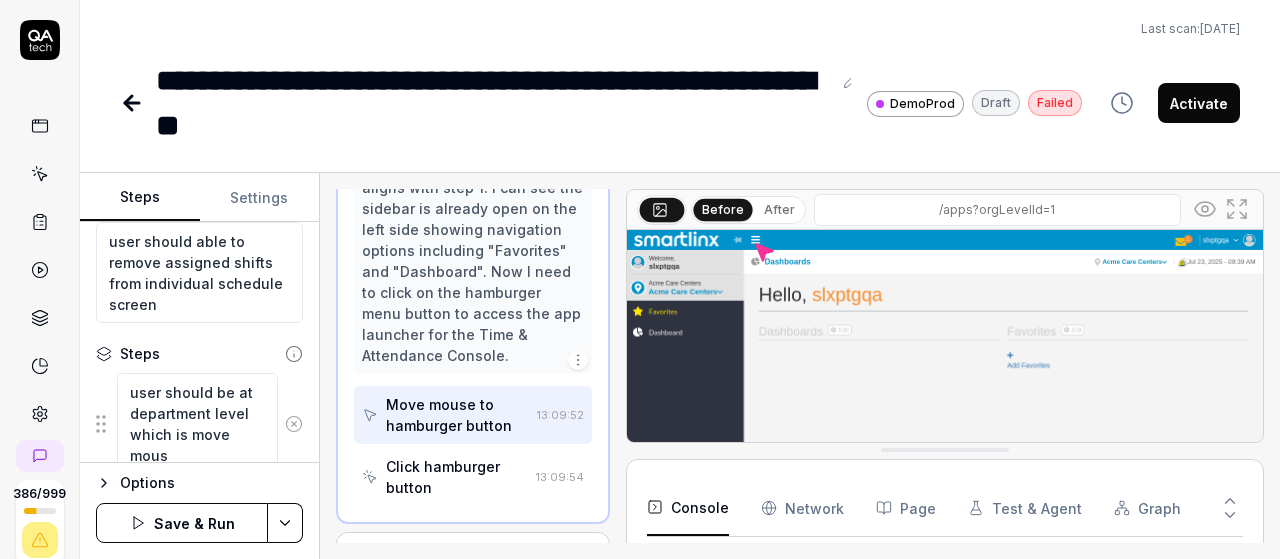 type on "*" 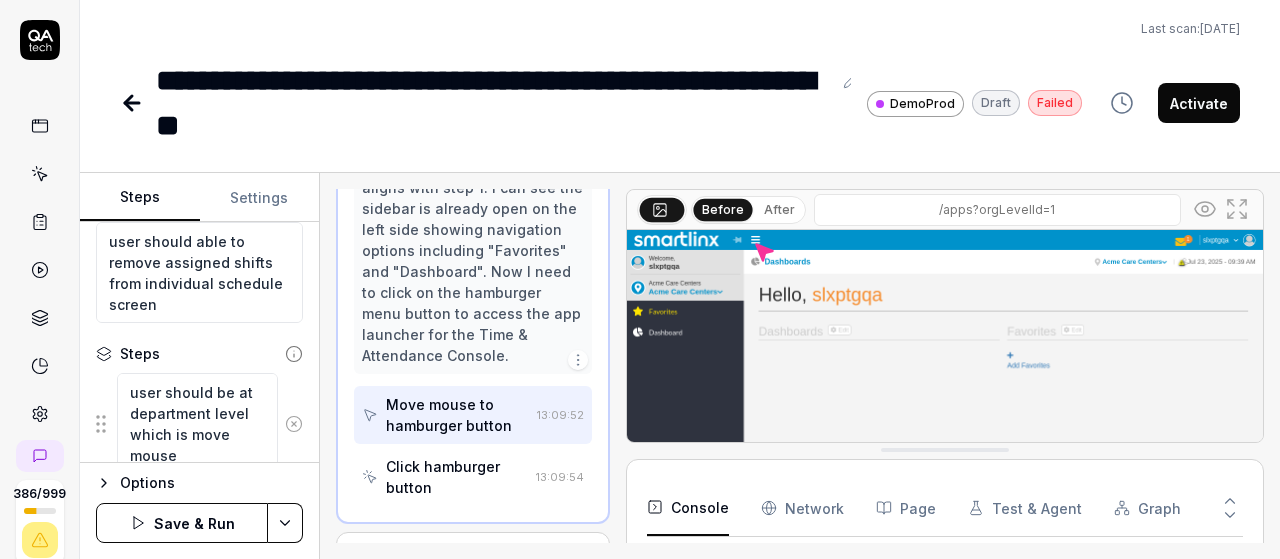 type on "*" 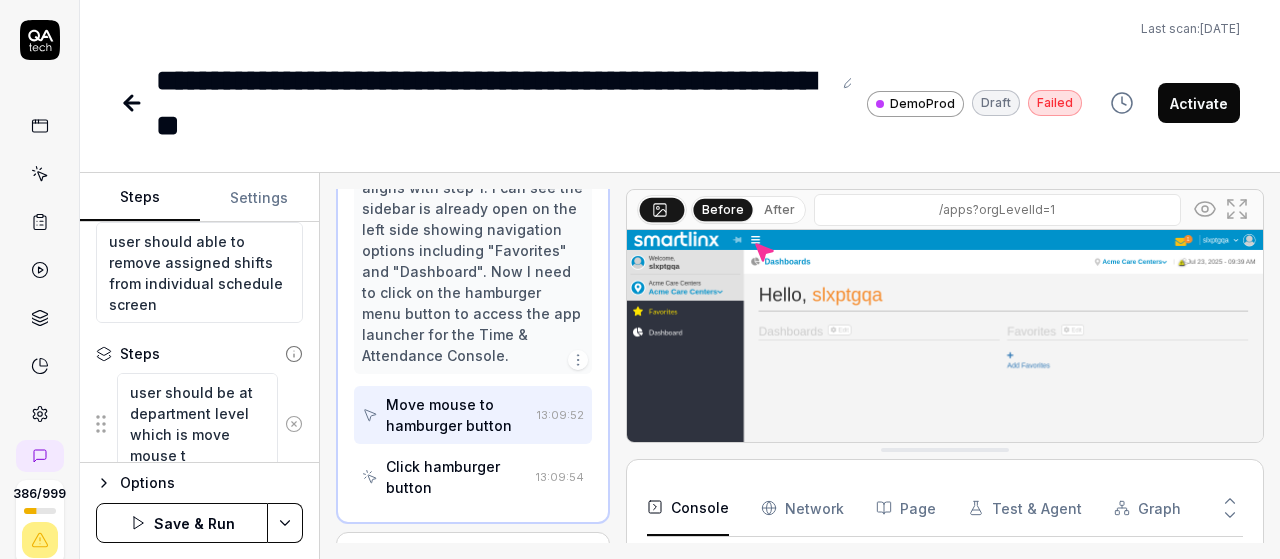 type on "*" 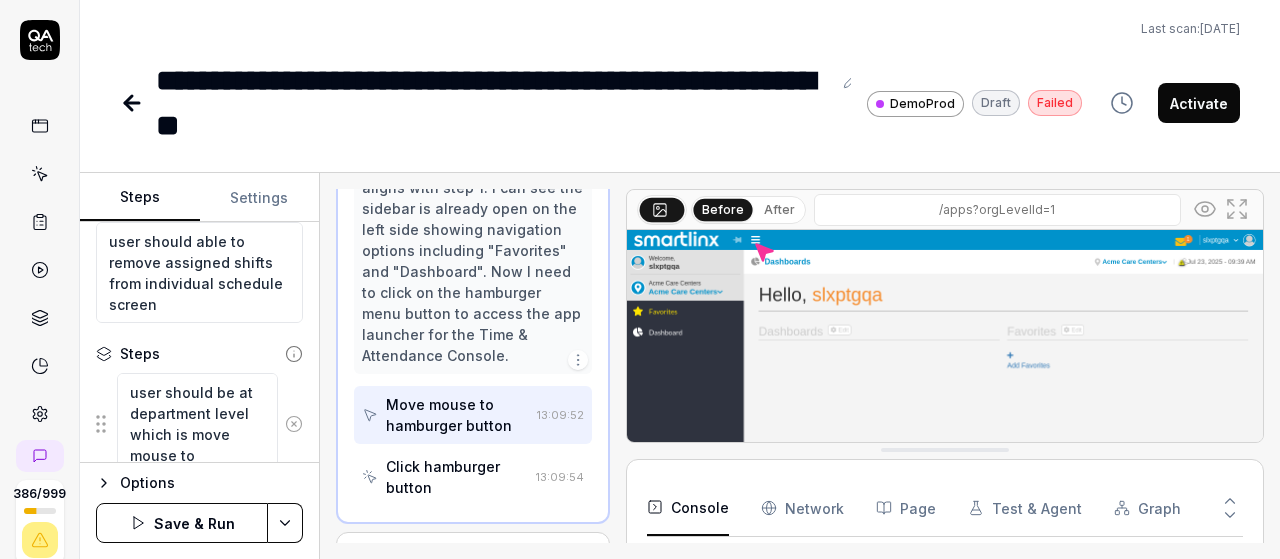 type on "*" 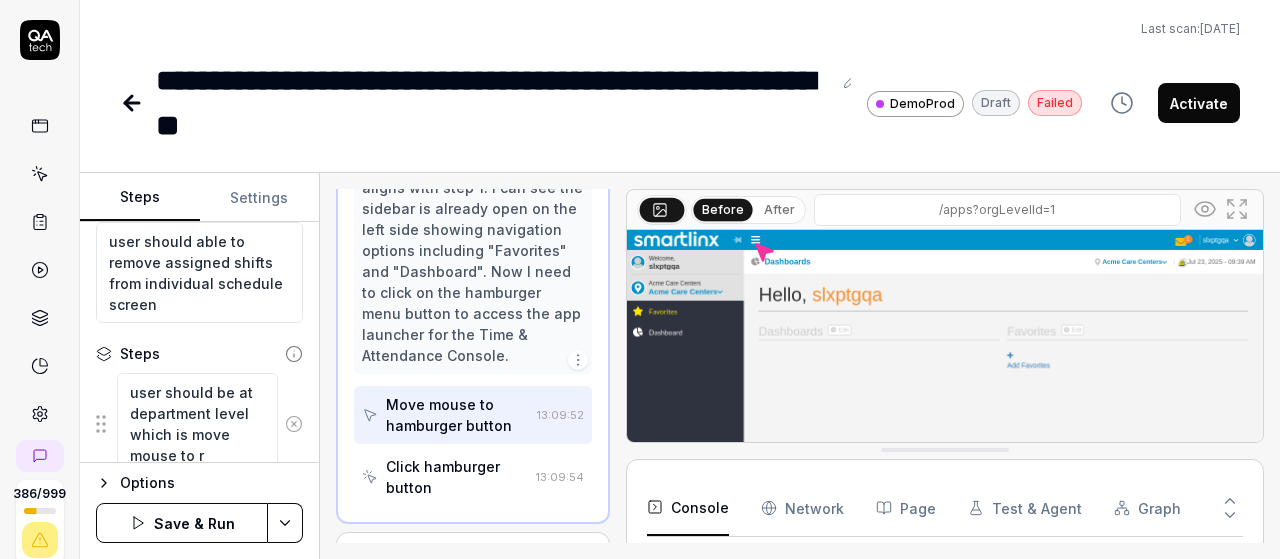 type on "*" 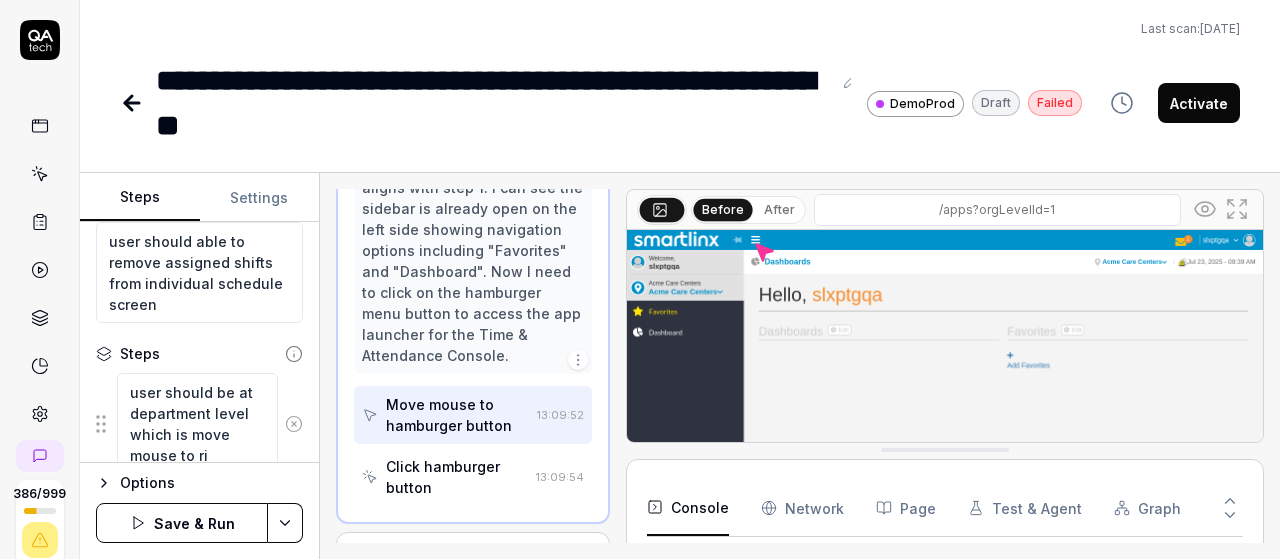 type on "user should be at department level which is move mouse to ri" 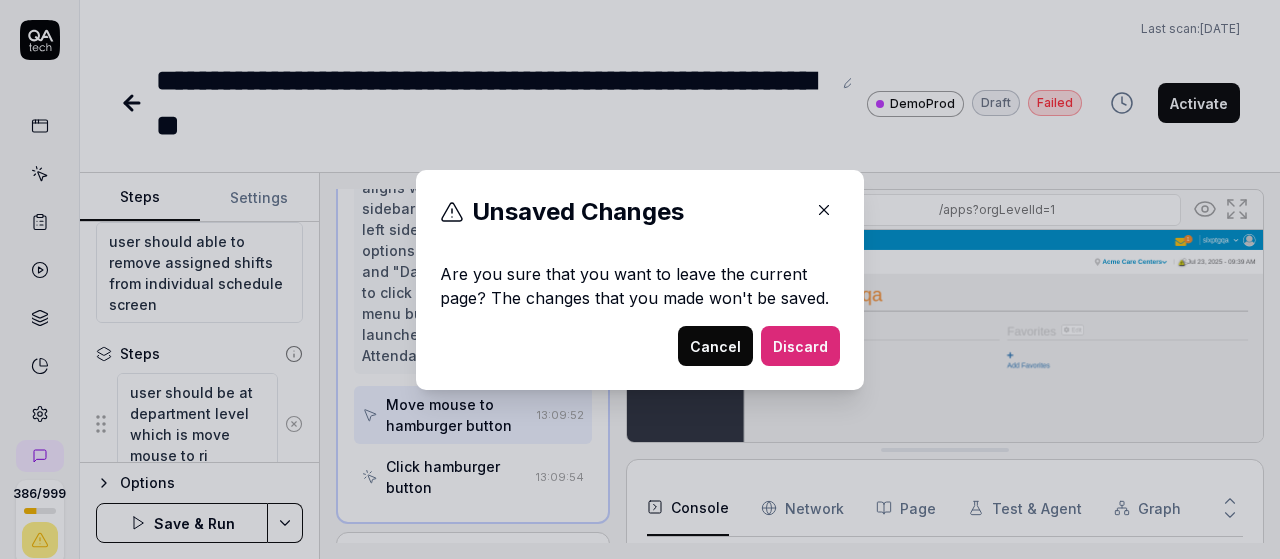 type 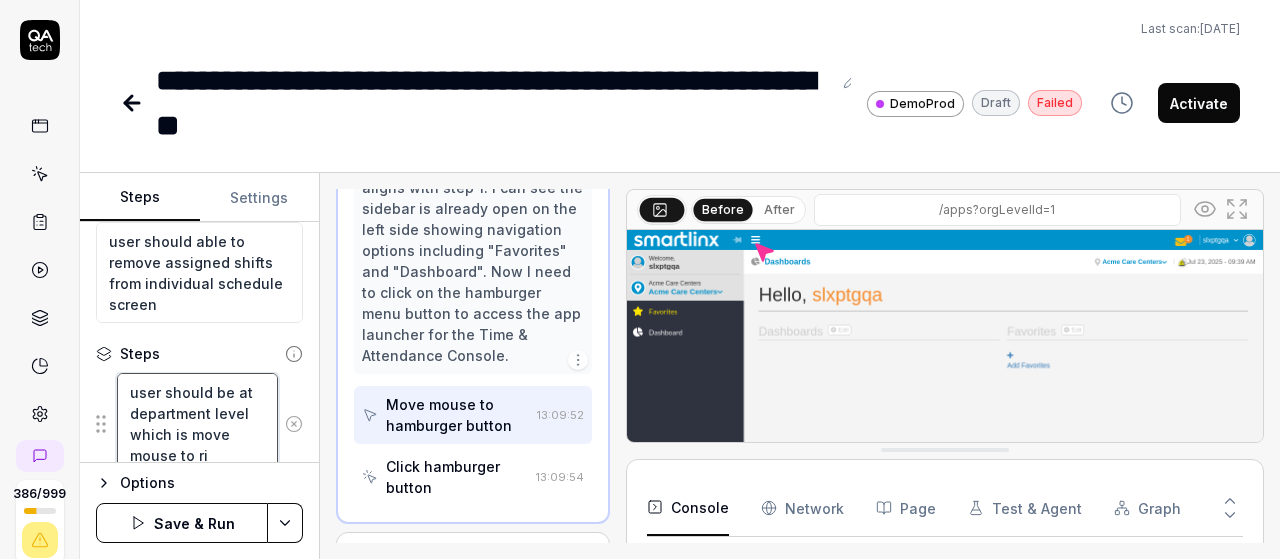 click on "user should be at department level which is move mouse to ri" at bounding box center [197, 423] 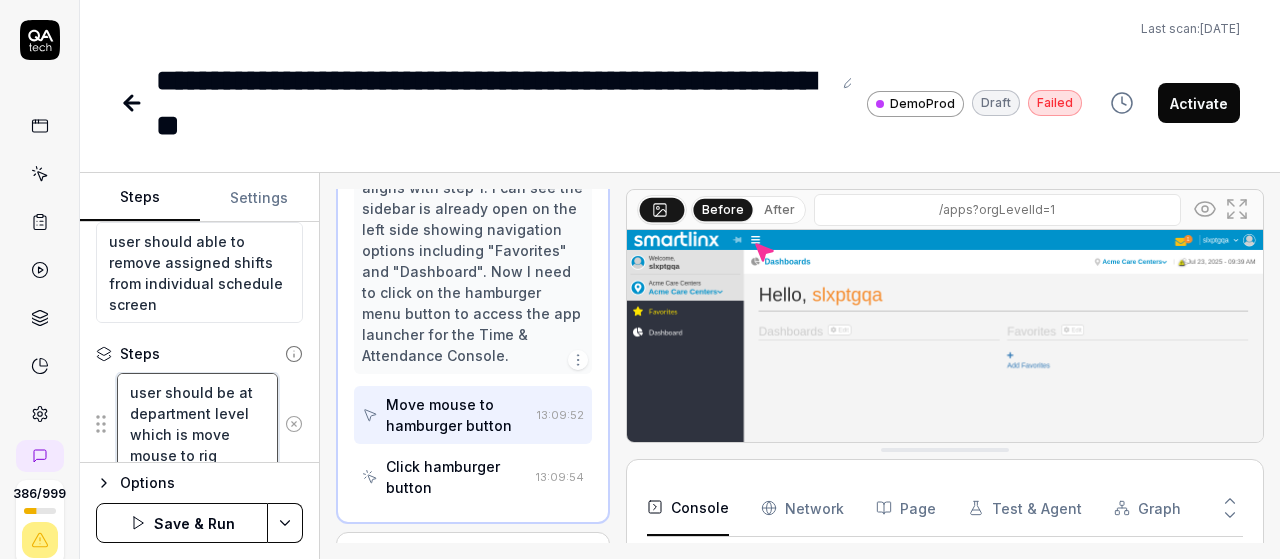 type on "*" 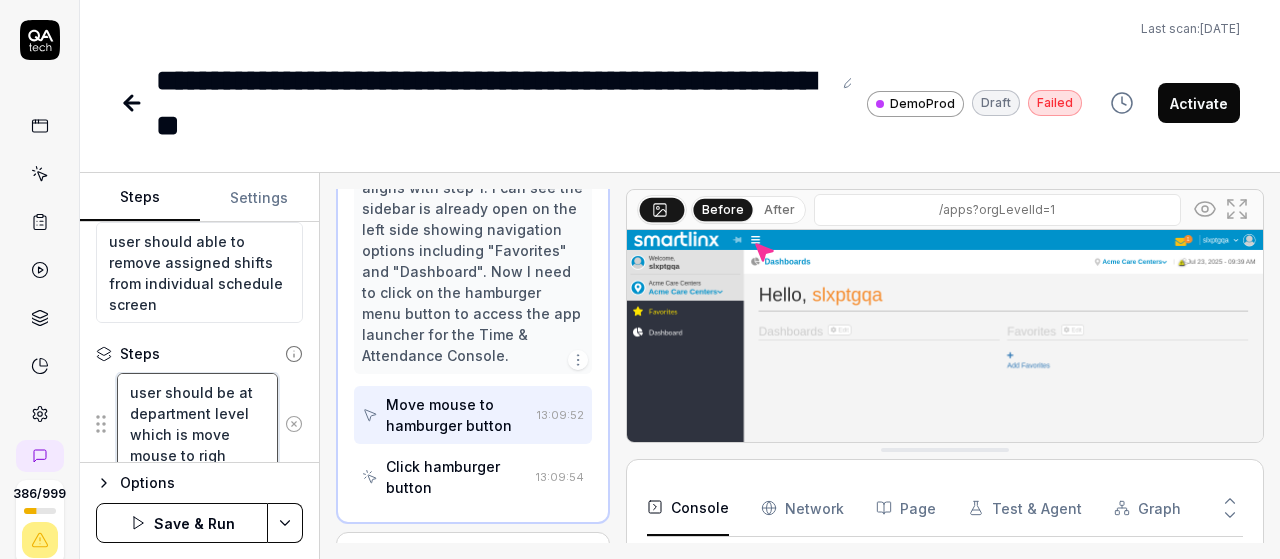 type on "*" 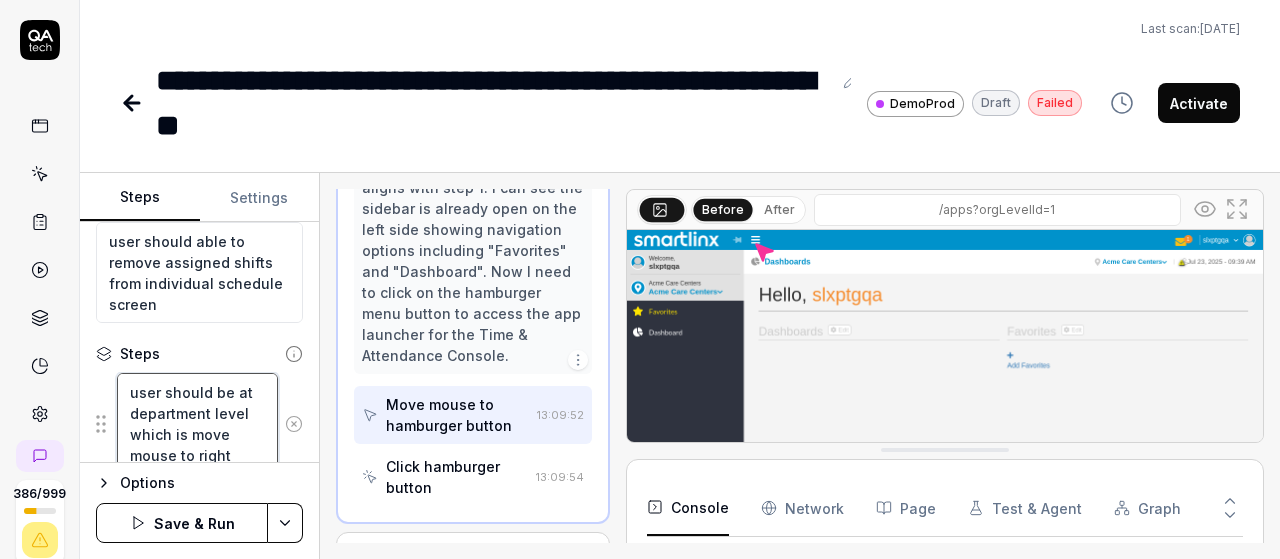 type on "*" 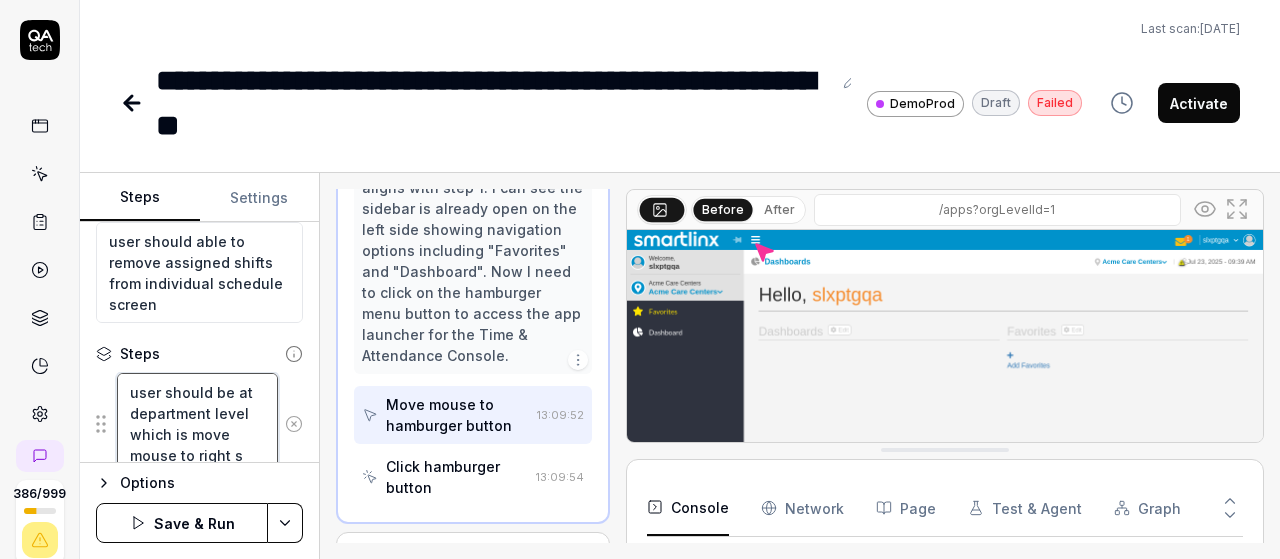 type on "*" 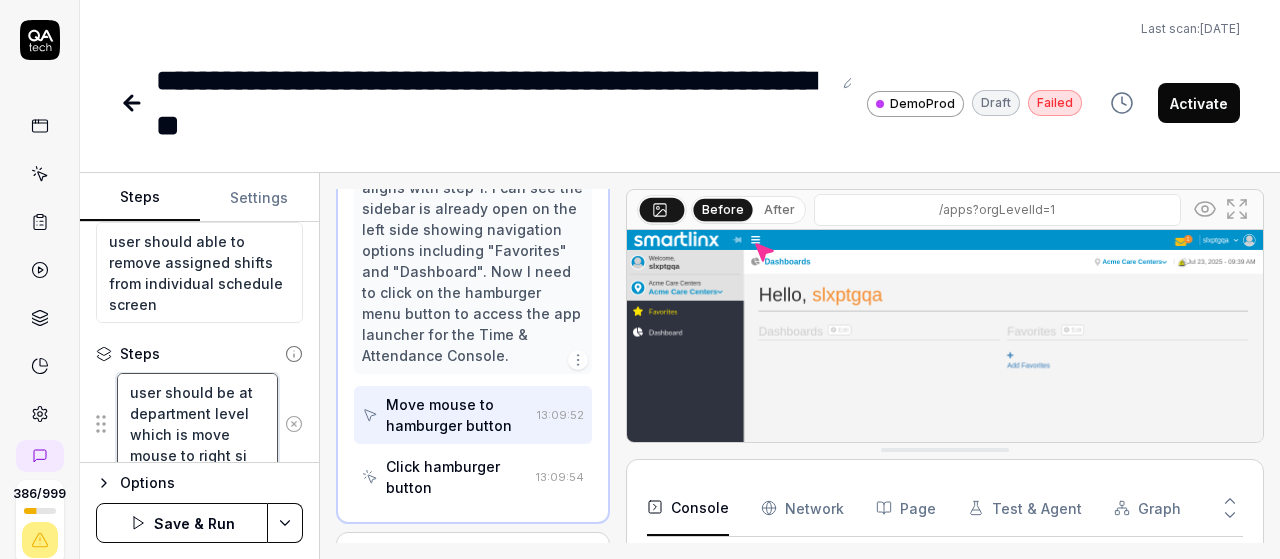type on "*" 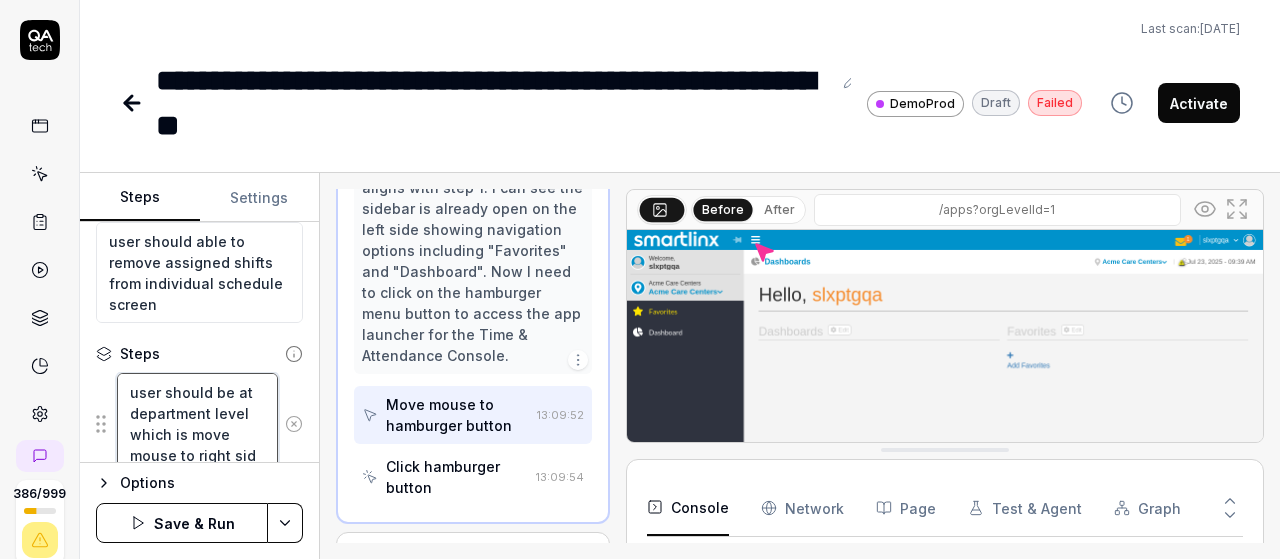 type on "*" 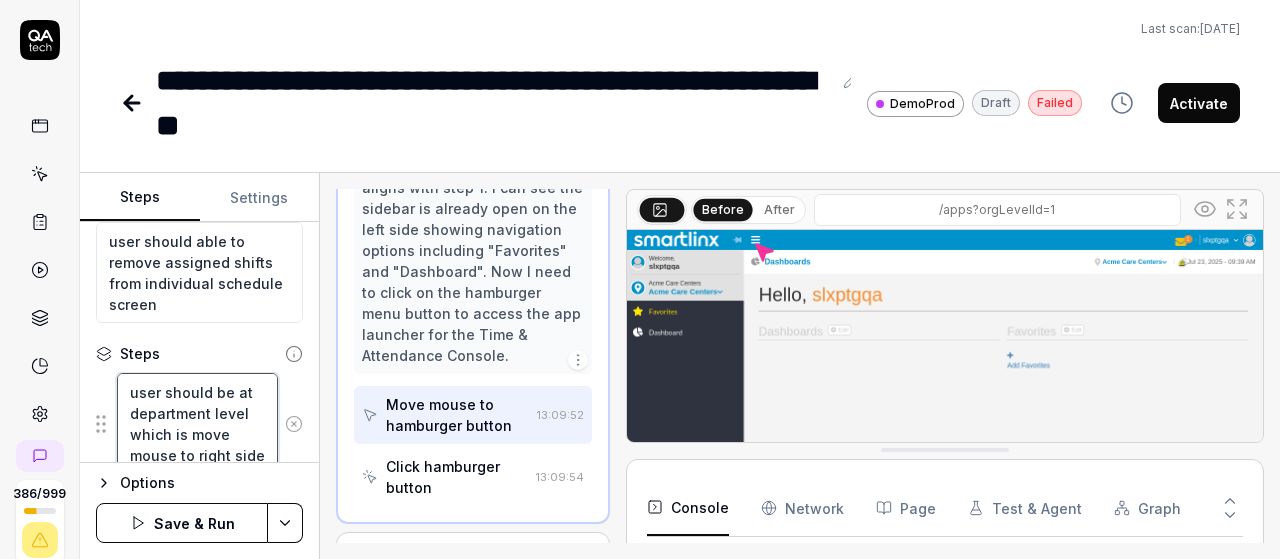 type on "*" 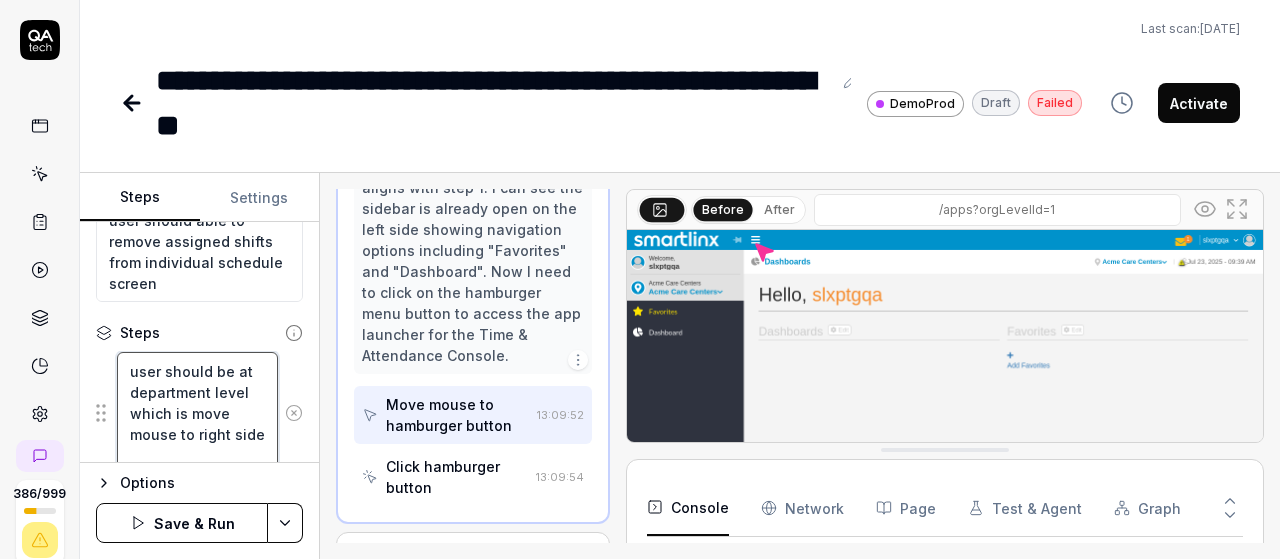 type on "*" 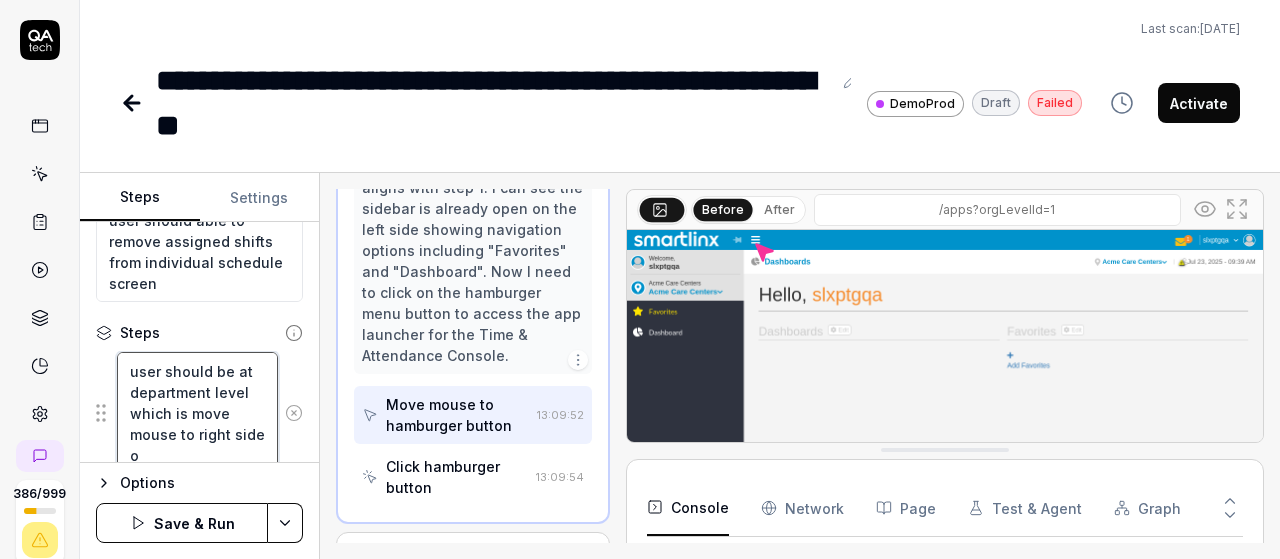 type on "*" 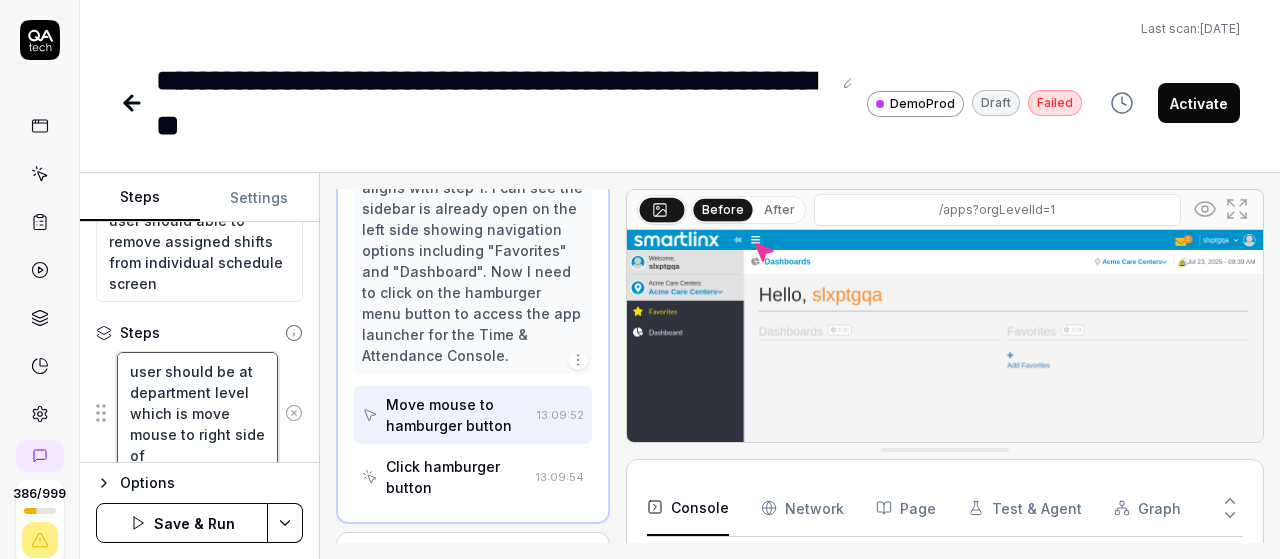 type on "*" 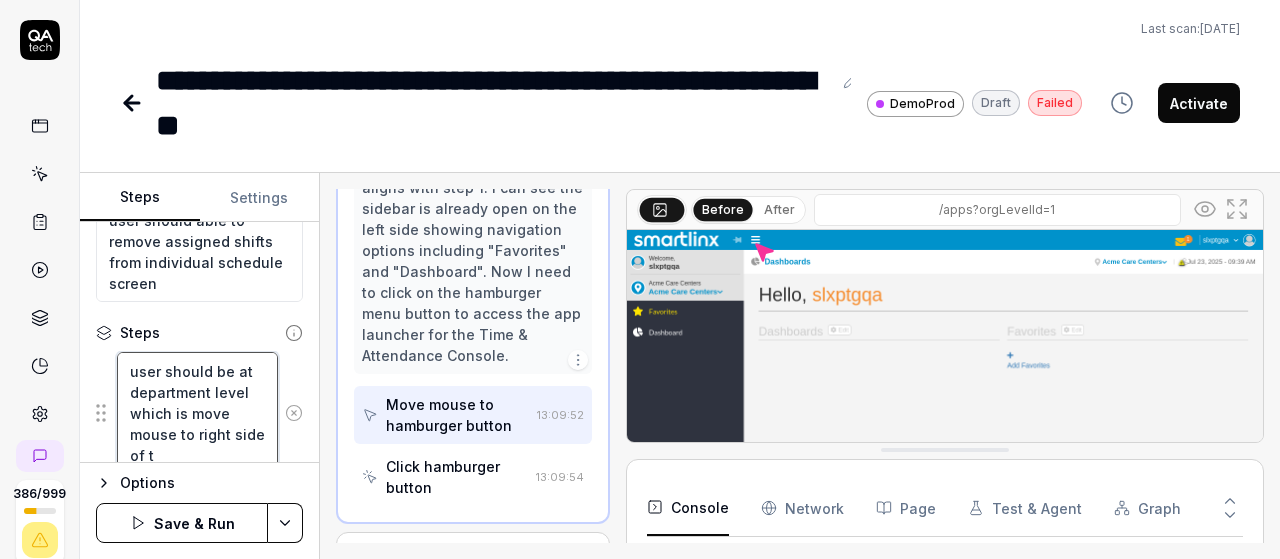 type on "*" 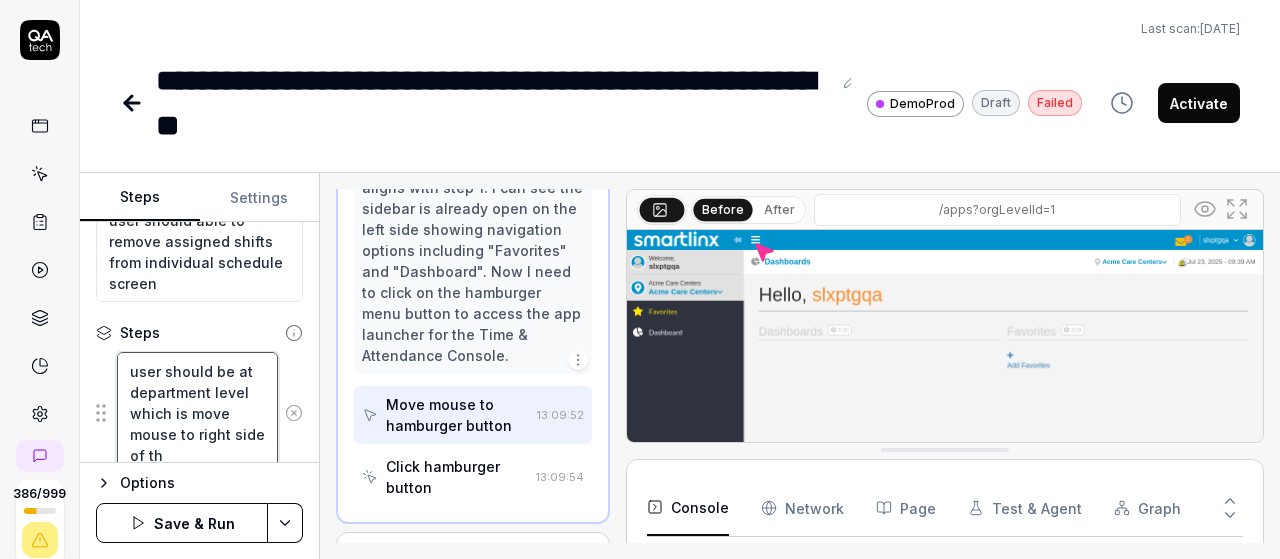 type on "*" 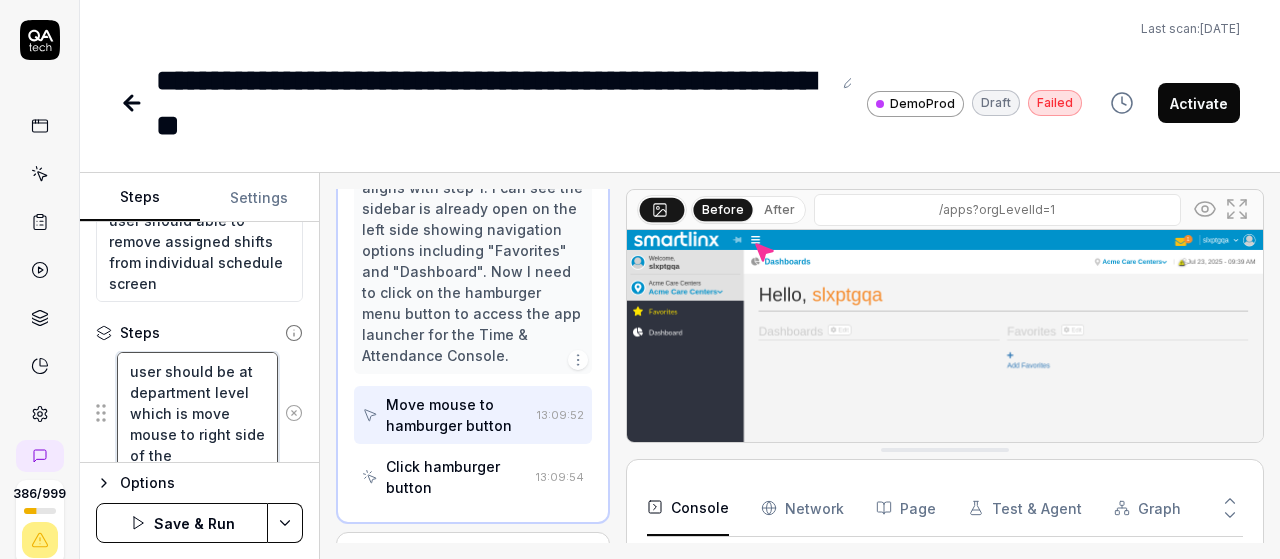 type on "user should be at department level which is move mouse to right side of the" 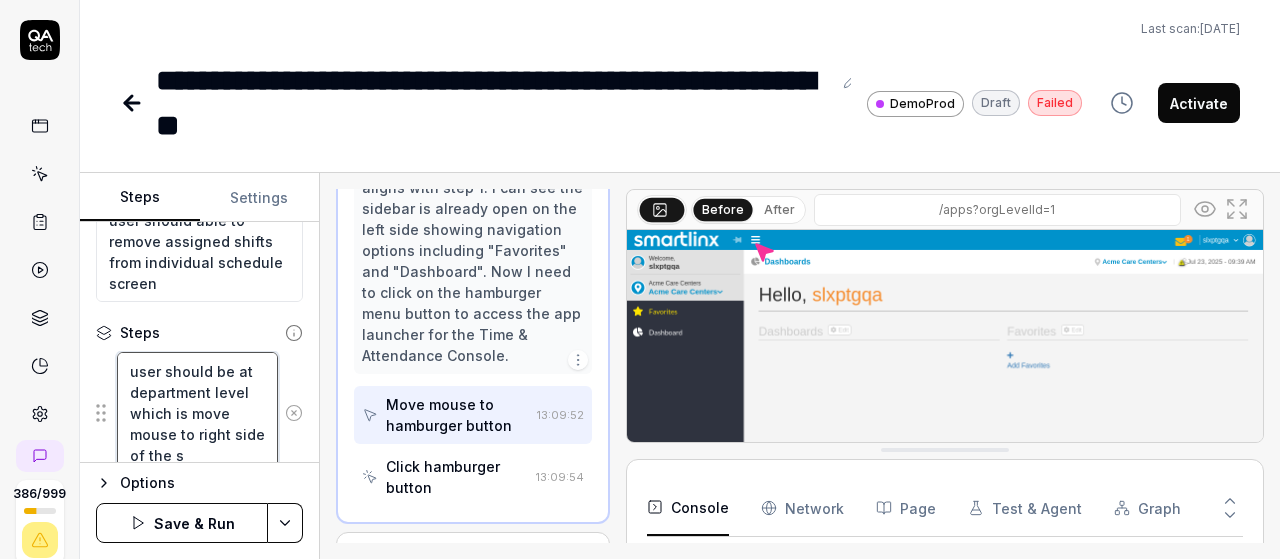 type on "*" 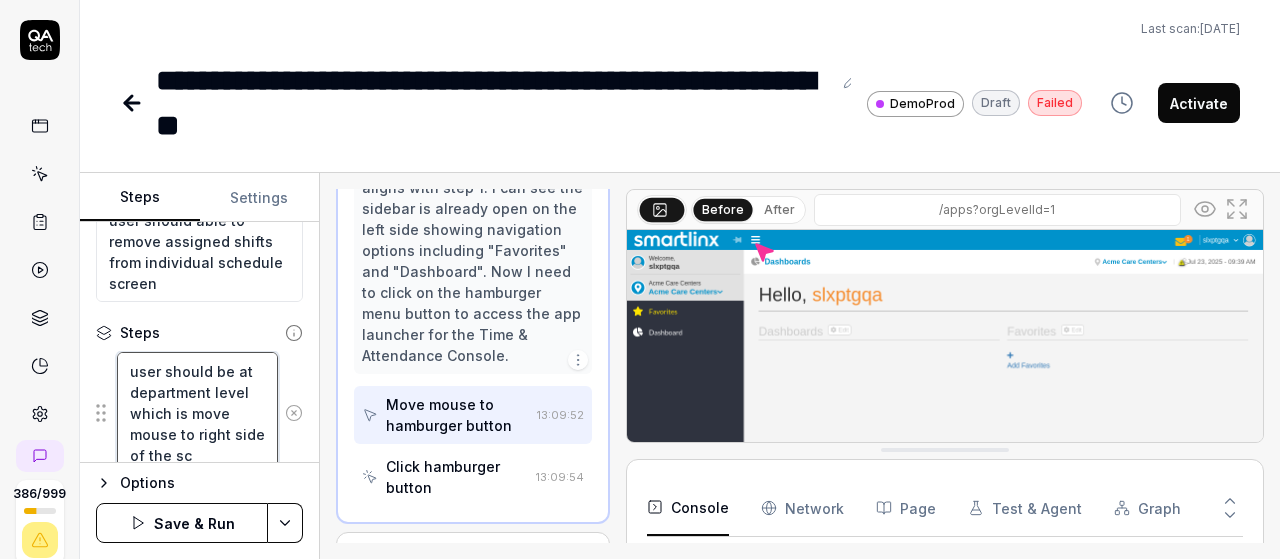 type on "*" 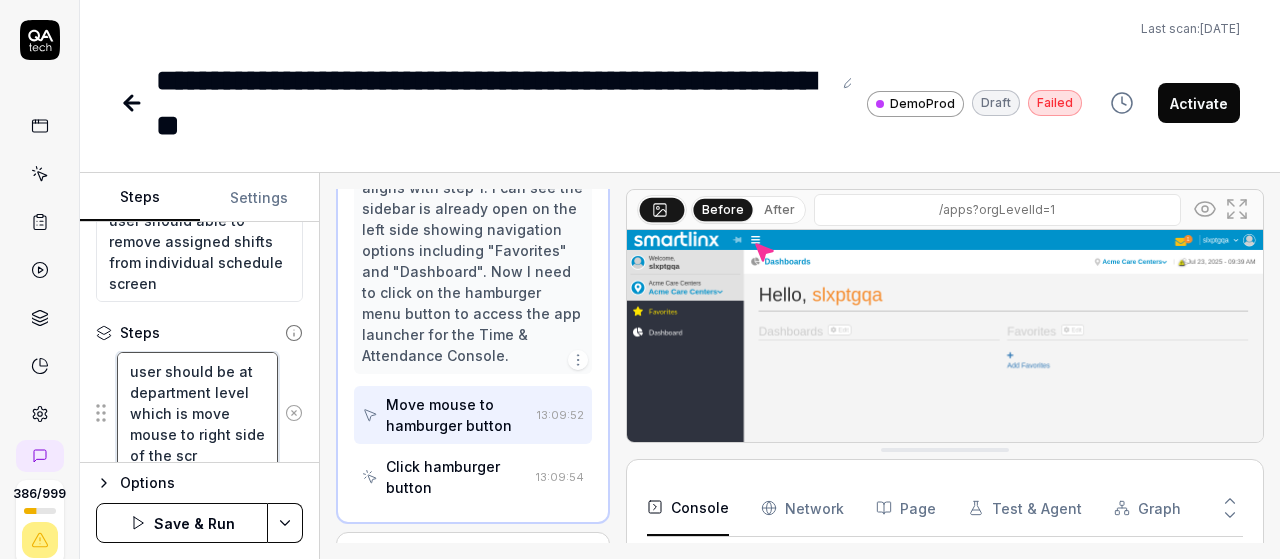 type on "*" 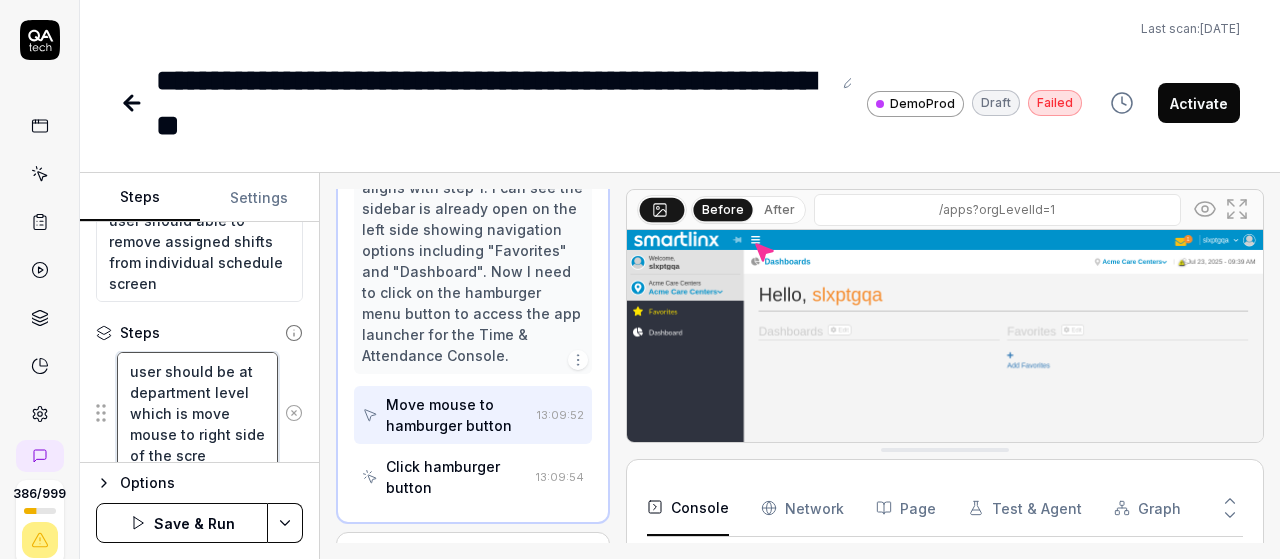 type on "*" 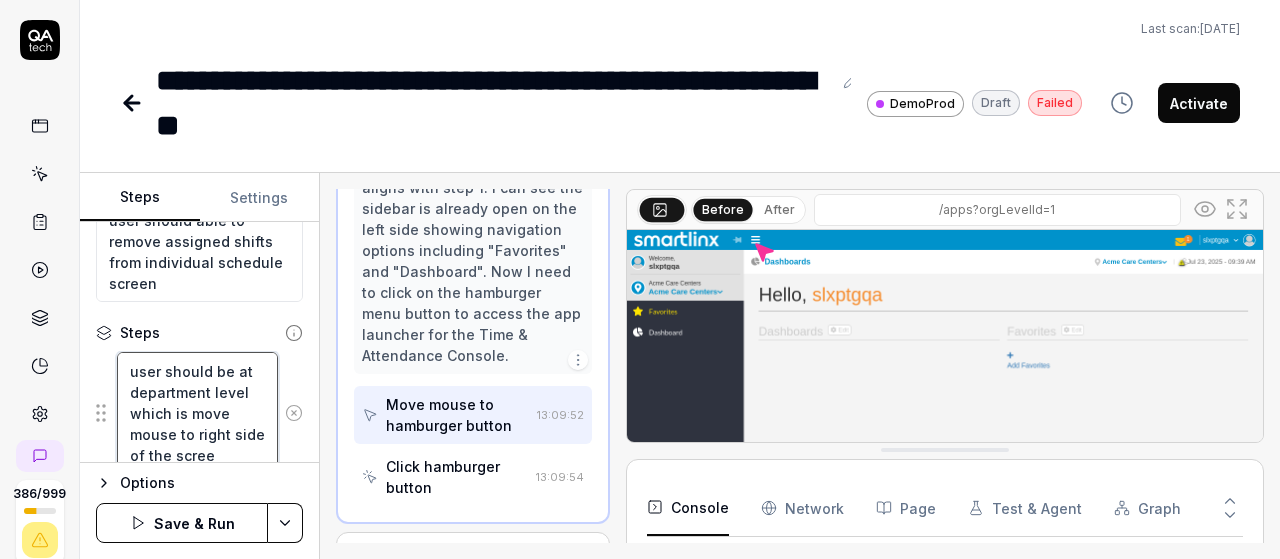 type on "*" 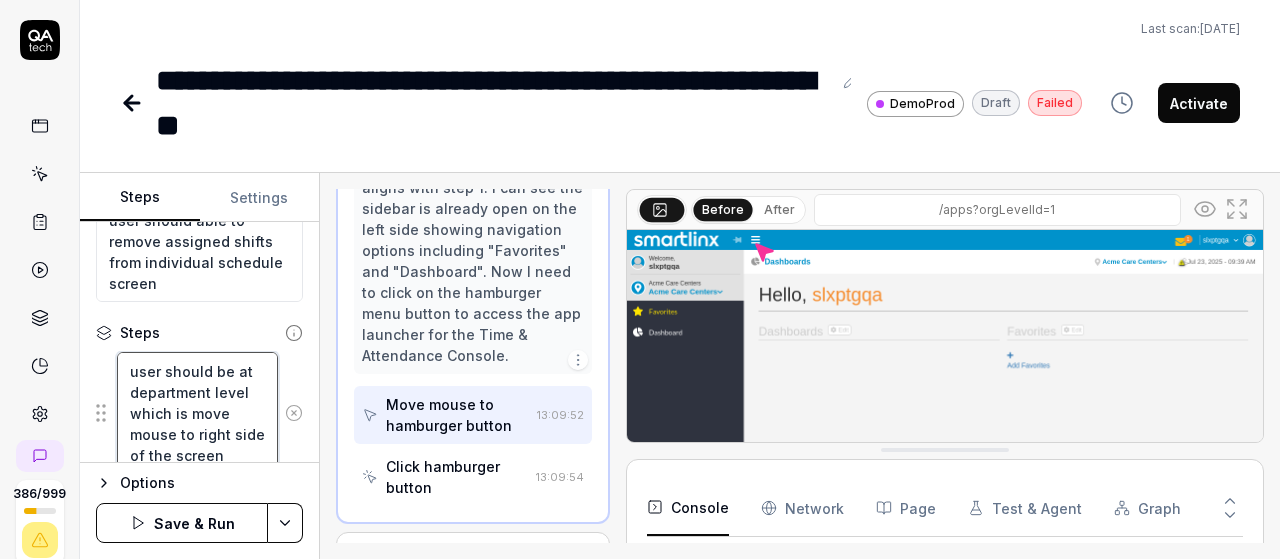 type on "*" 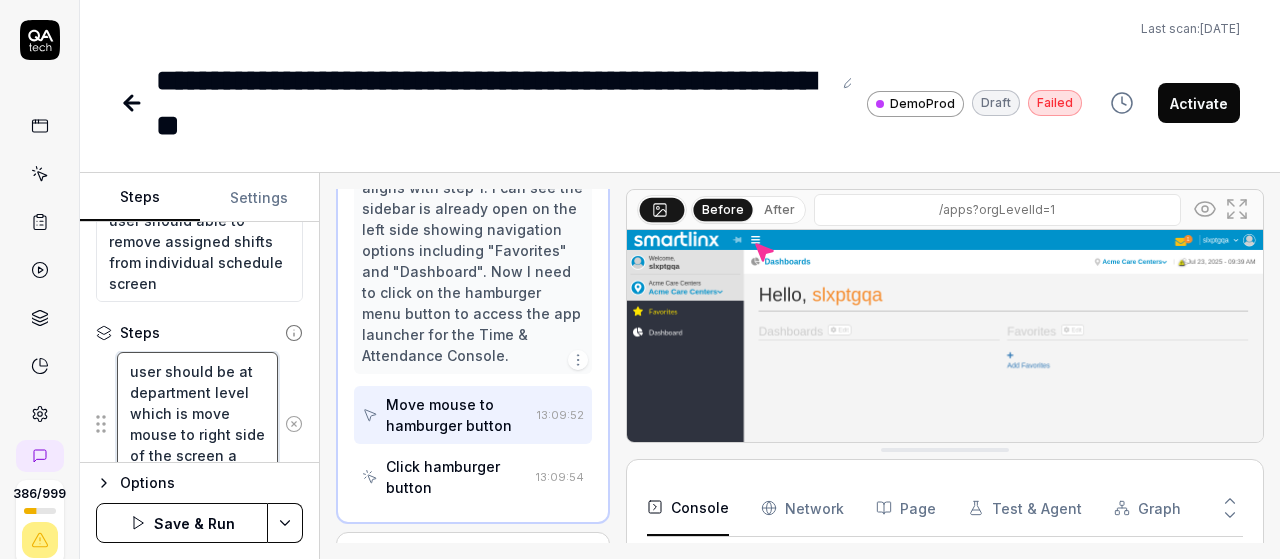 scroll, scrollTop: 237, scrollLeft: 0, axis: vertical 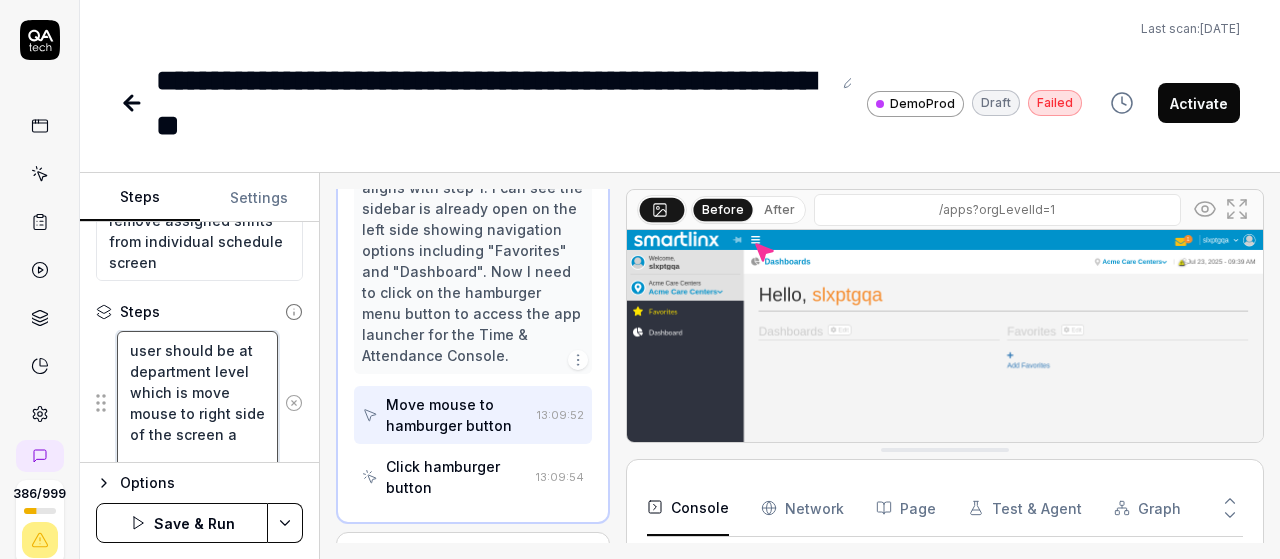 type 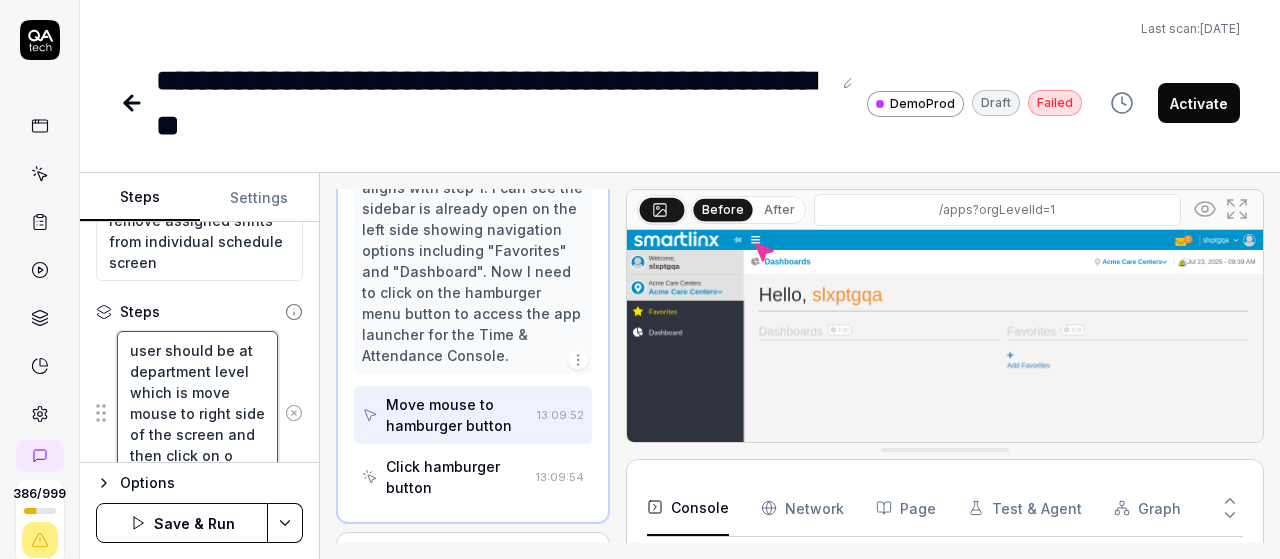 scroll, scrollTop: 258, scrollLeft: 0, axis: vertical 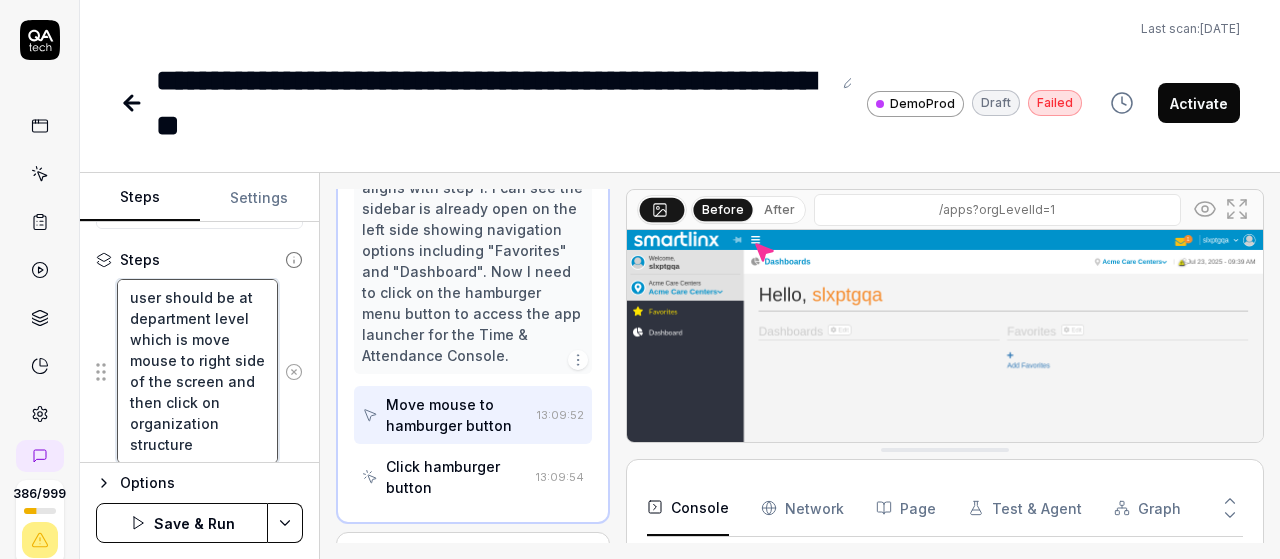 click on "user should be at department level which is move mouse to right side of the screen and then click on organization structure" at bounding box center (197, 371) 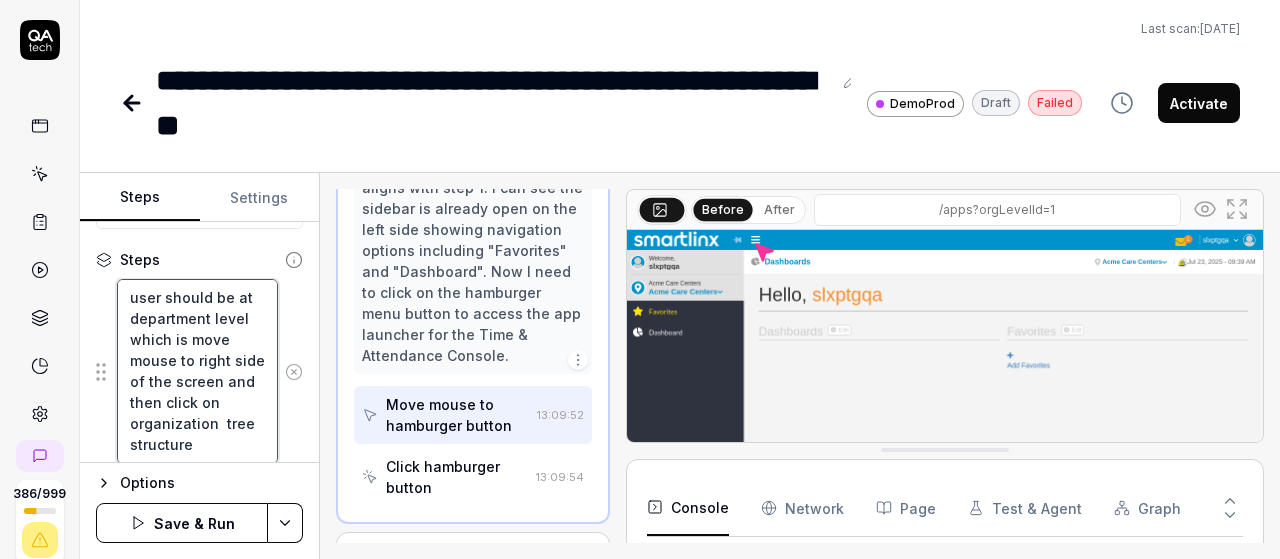 click on "user should be at department level which is move mouse to right side of the screen and then click on organization  tree structure" at bounding box center (197, 371) 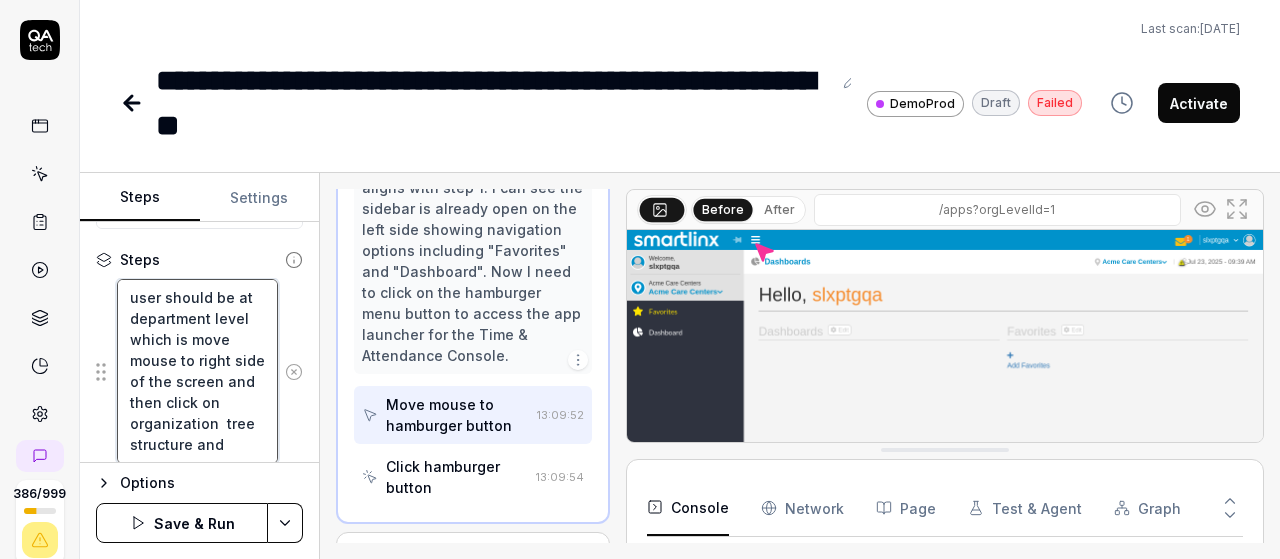 scroll, scrollTop: 32, scrollLeft: 0, axis: vertical 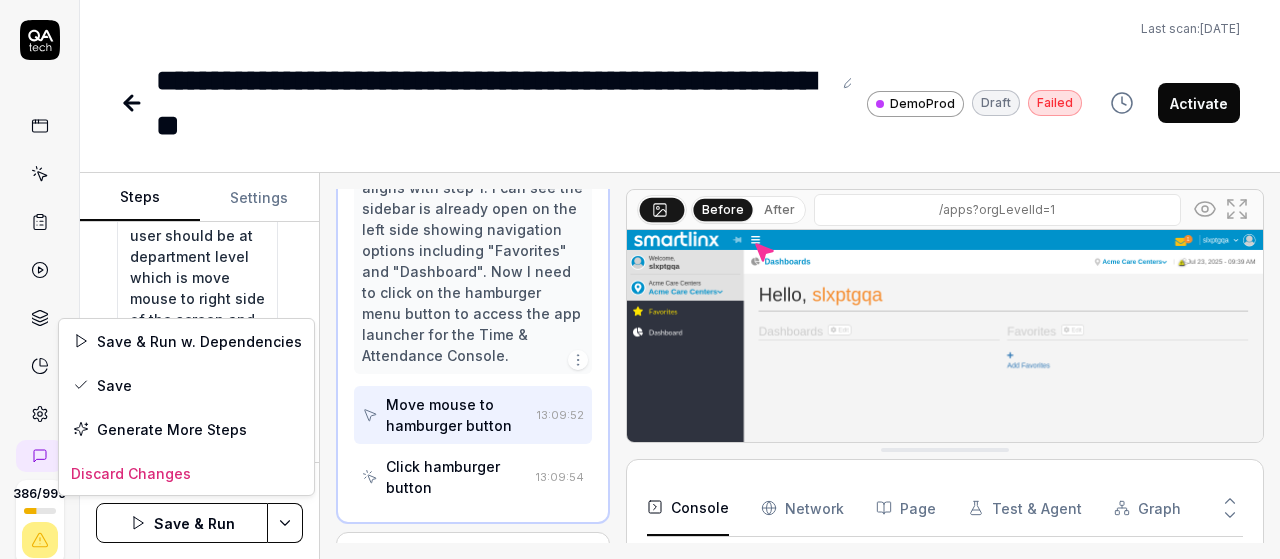 click on "**********" at bounding box center (640, 279) 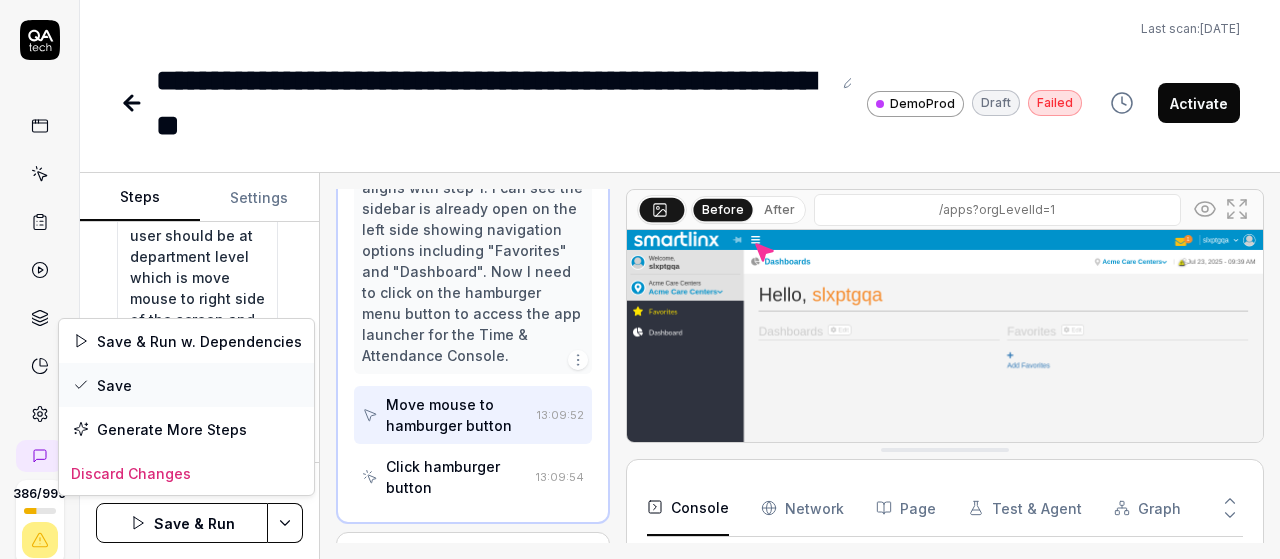 click on "Save" at bounding box center (186, 385) 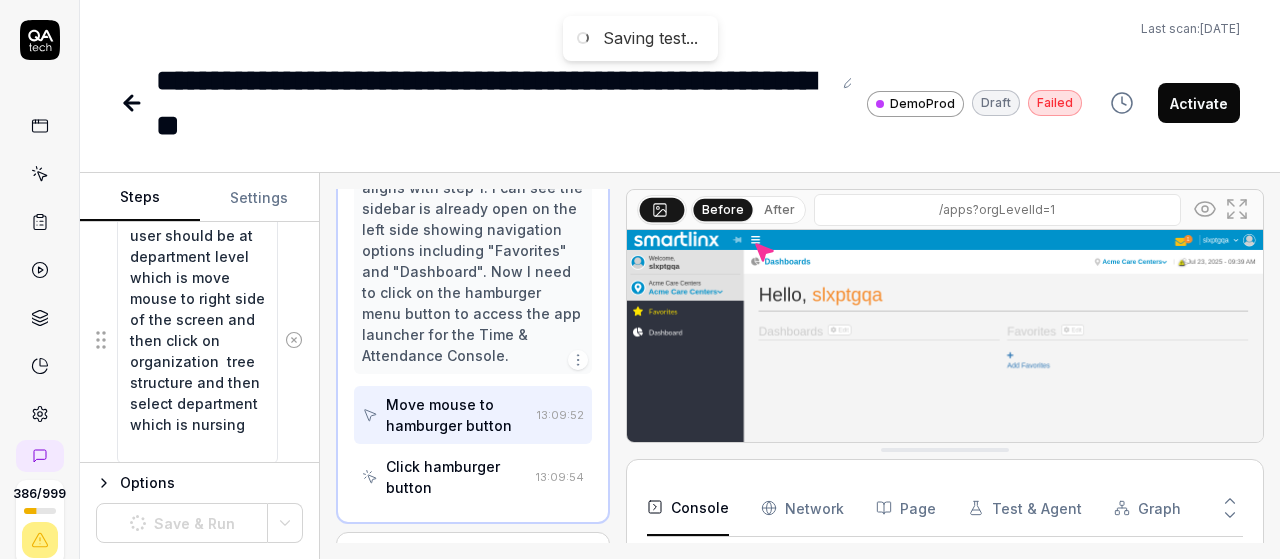 scroll, scrollTop: 414, scrollLeft: 0, axis: vertical 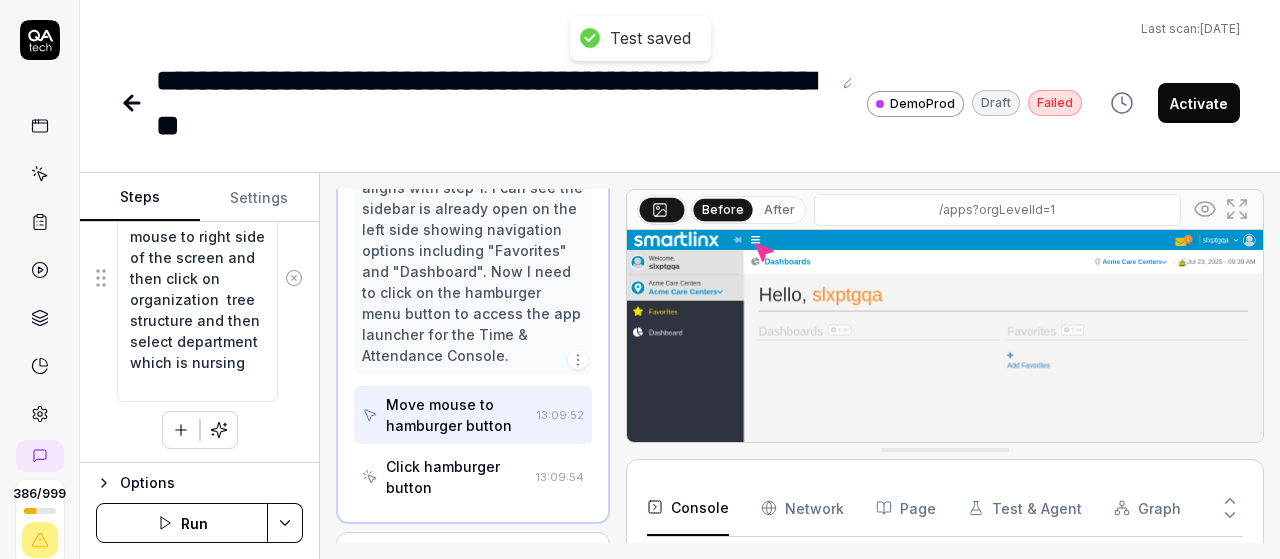 click at bounding box center [181, 430] 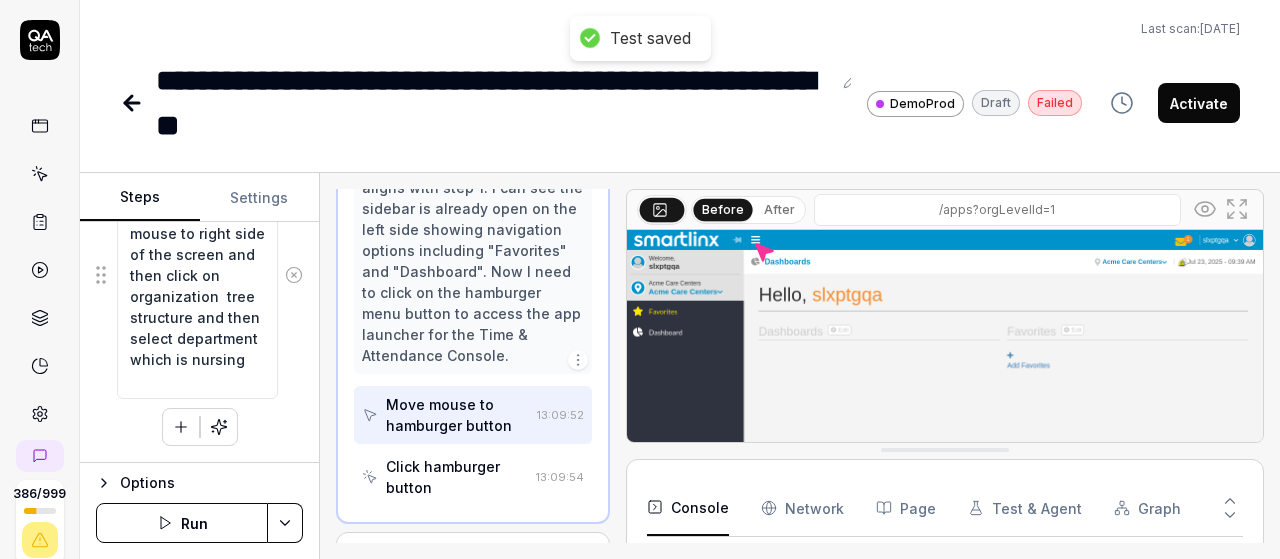 scroll, scrollTop: 206, scrollLeft: 0, axis: vertical 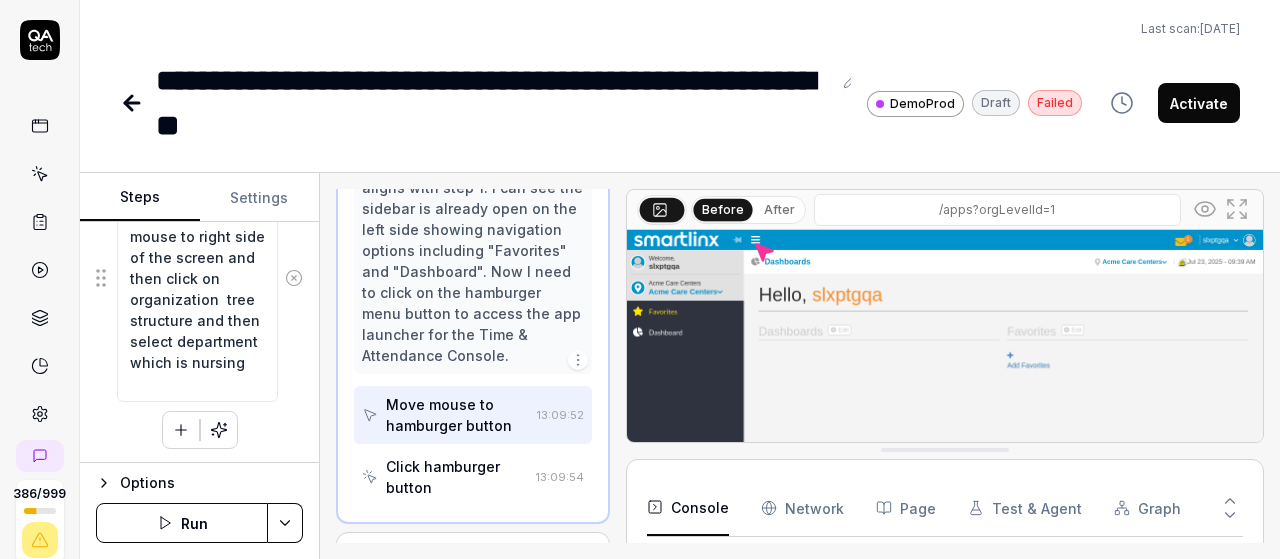 click 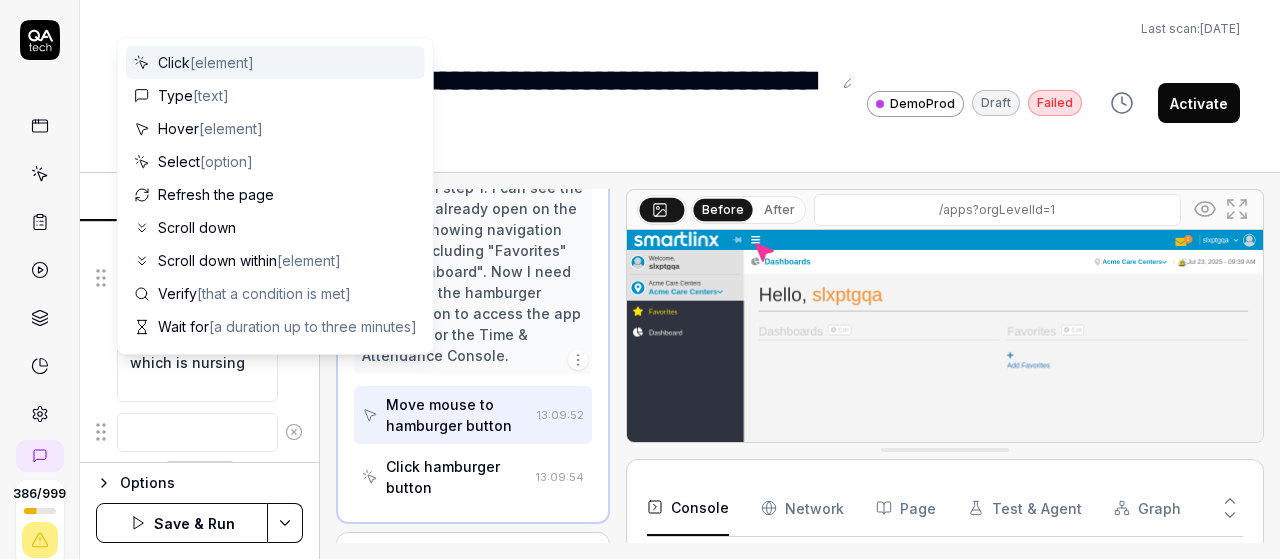 scroll, scrollTop: 0, scrollLeft: 0, axis: both 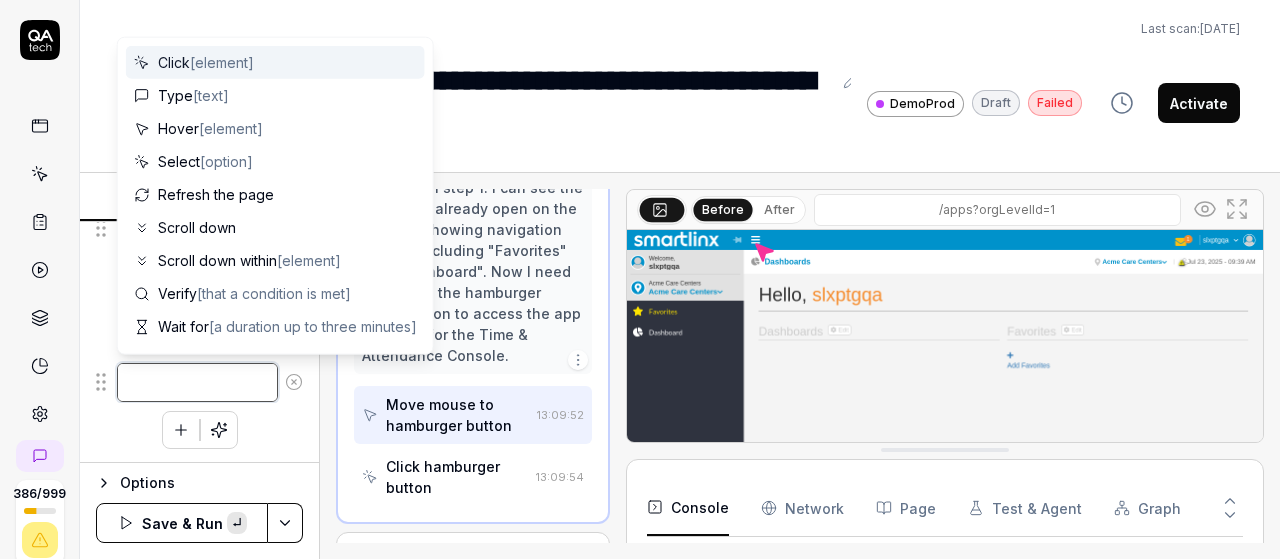 paste on "Left-click at current mouse position to open the navigation menu
Left-click at current mouse position to select 'Schedule Optimizer'
Left-click at current mouse position to select 'Schedule'
Left-click at current mouse position to select 'individual schedule'
Wait for 3 seconds for the page to load completely
for move your mouse to edit and select position and assign shifts by clicking on shift dropdown and select second shift from the list and then select unit from the list and select 2nd unit from the dropdown and then click on empty cell then click on save , this is how we can assign shift to employees" 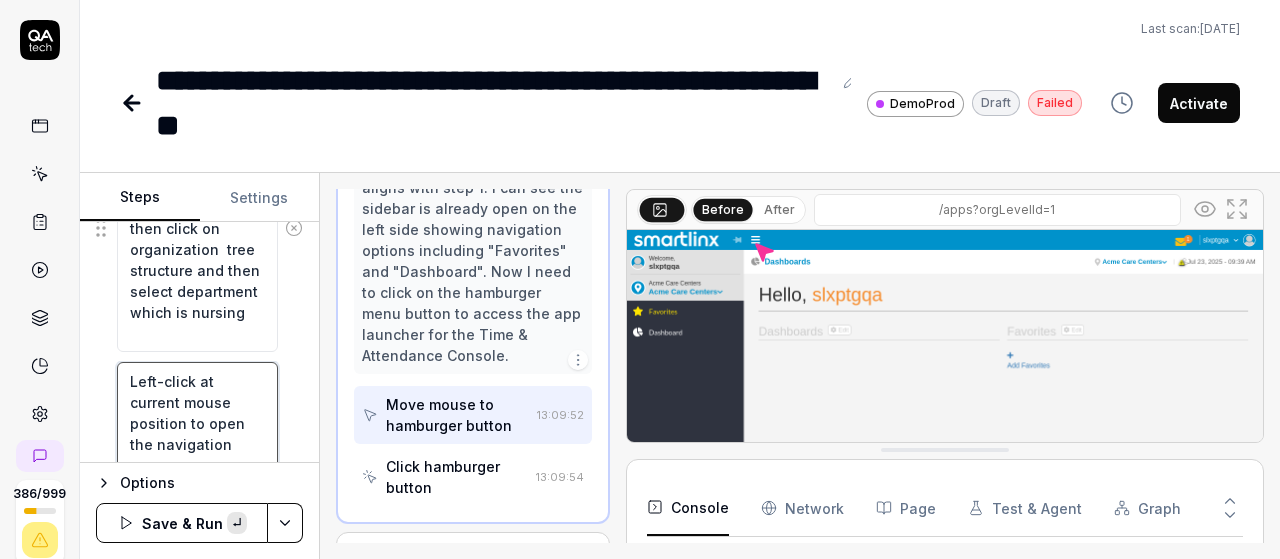 scroll, scrollTop: 116, scrollLeft: 0, axis: vertical 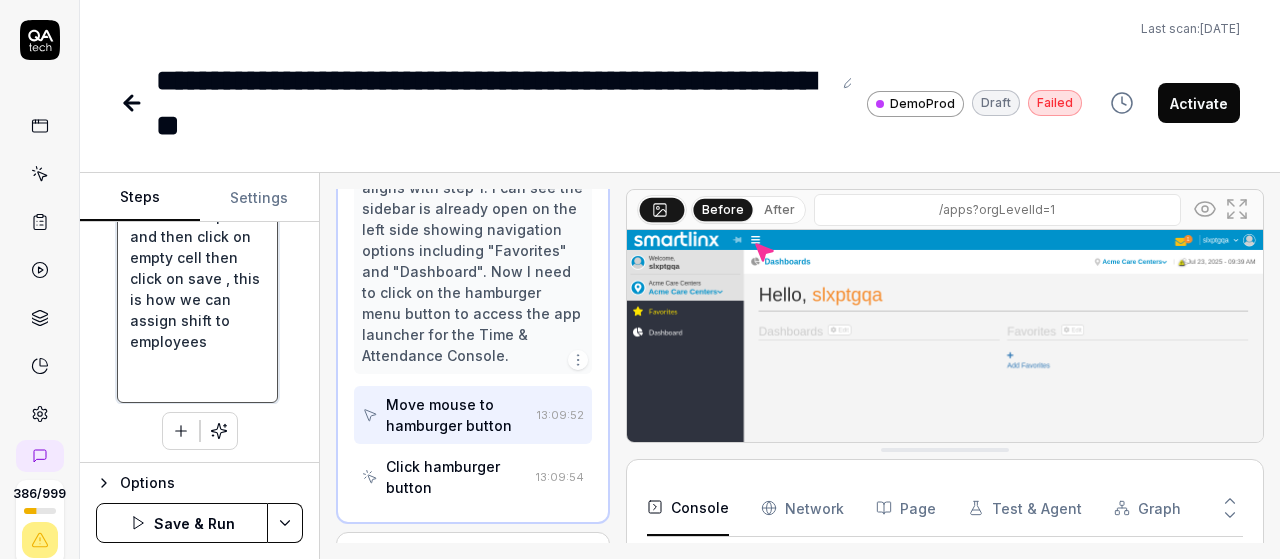 drag, startPoint x: 138, startPoint y: 397, endPoint x: 210, endPoint y: 484, distance: 112.929184 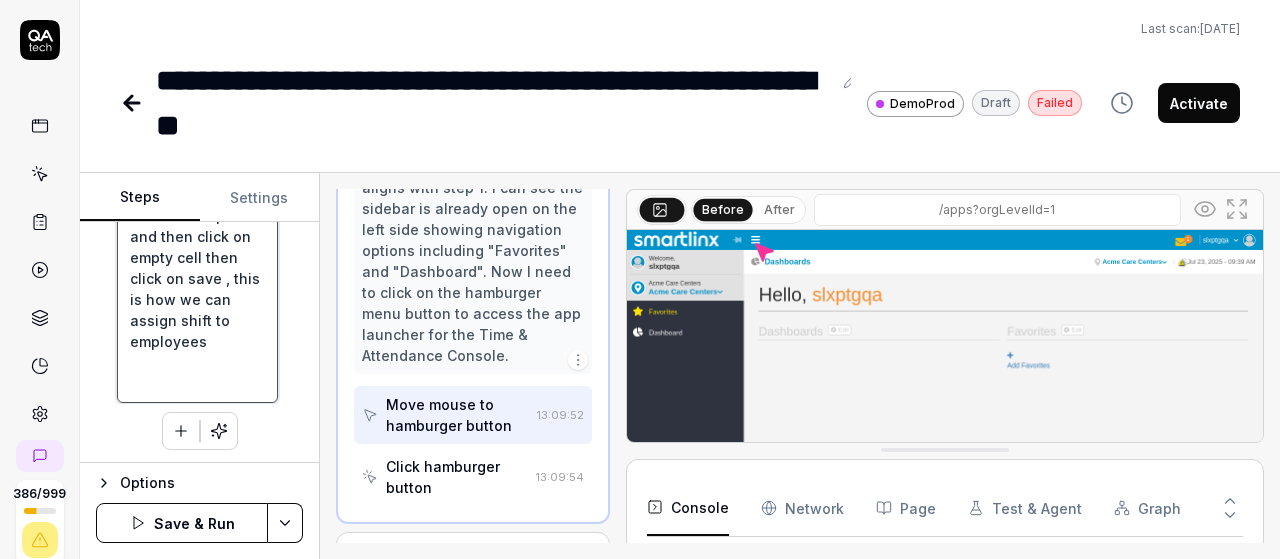 click on "Steps Settings Goal Verify delete functionality in individual schedule screen Expected result user should able to remove assigned shifts from individual schedule screen Steps user should be at department level which is move mouse to right side of the screen and then click on organization  tree structure and then select department which is nursing Left-click at current mouse position to open the navigation menu
Left-click at current mouse position to select 'Schedule Optimizer'
Left-click at current mouse position to select 'Schedule'
Left-click at current mouse position to select 'individual schedule'
Wait for 3 seconds for the page to load completely
for move your mouse to edit and select position and assign shifts by clicking on shift dropdown and select second shift from the list and then select unit from the list and select 2nd unit from the dropdown and then click on empty cell then click on save , this is how we can assign shift to employees Options Save & Run" at bounding box center [200, 366] 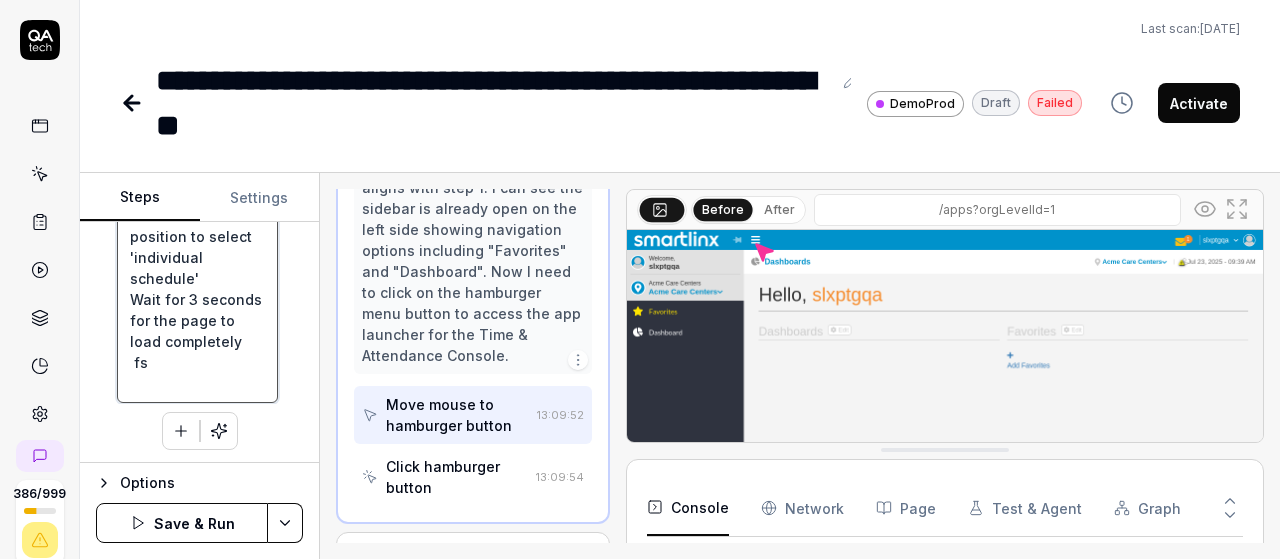 click on "Left-click at current mouse position to open the navigation menu
Left-click at current mouse position to select 'Schedule Optimizer'
Left-click at current mouse position to select 'Schedule'
Left-click at current mouse position to select 'individual schedule'
Wait for 3 seconds for the page to load completely
fs" at bounding box center (197, 141) 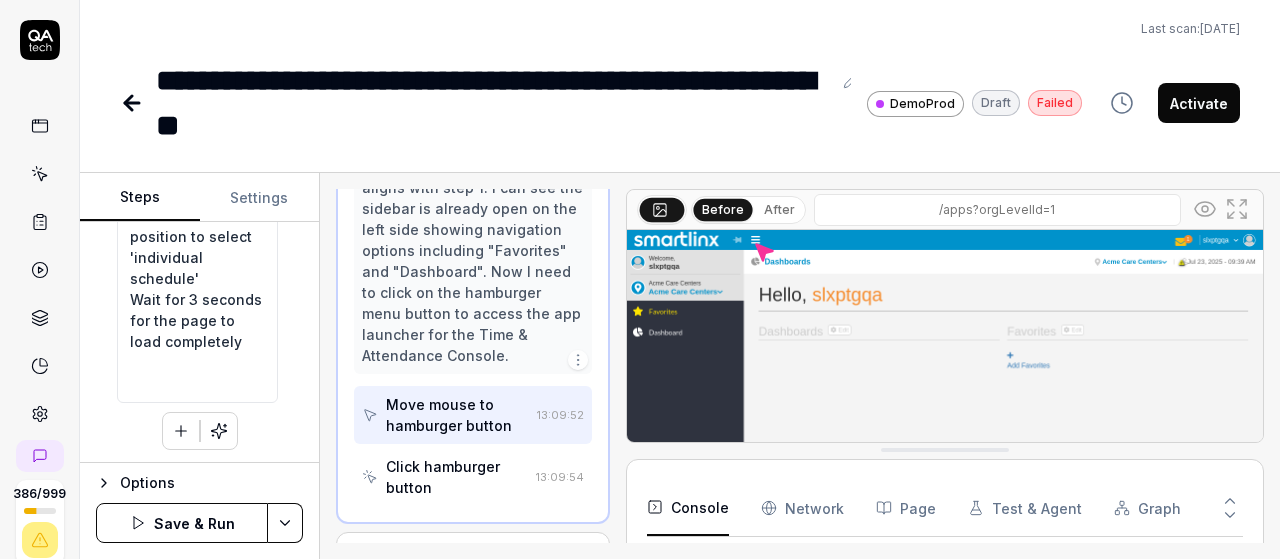 click 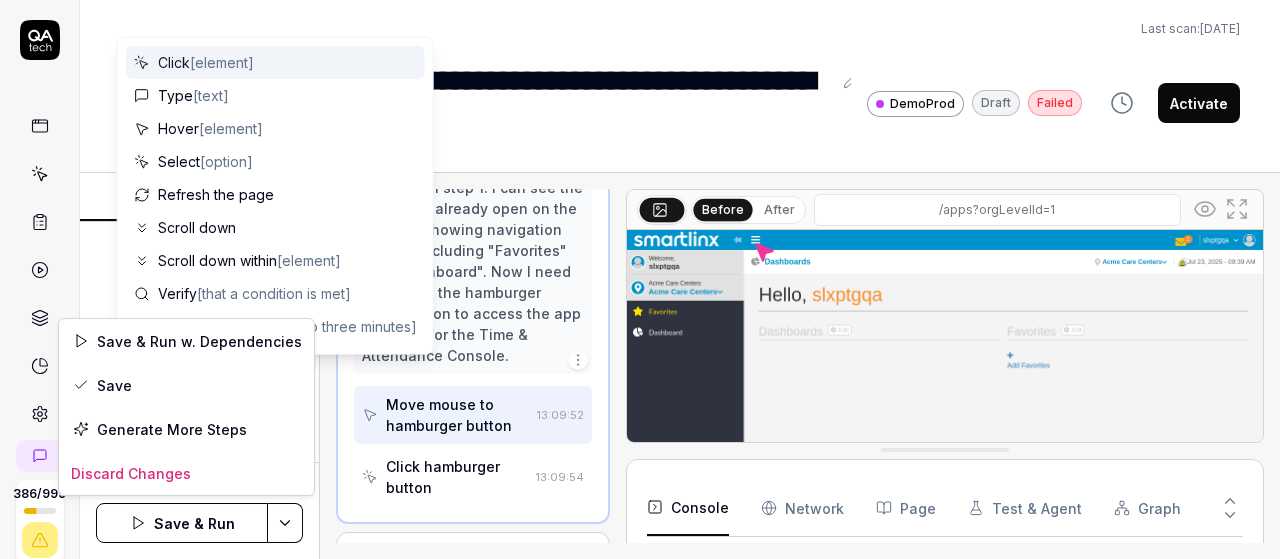 click on "**********" at bounding box center (640, 279) 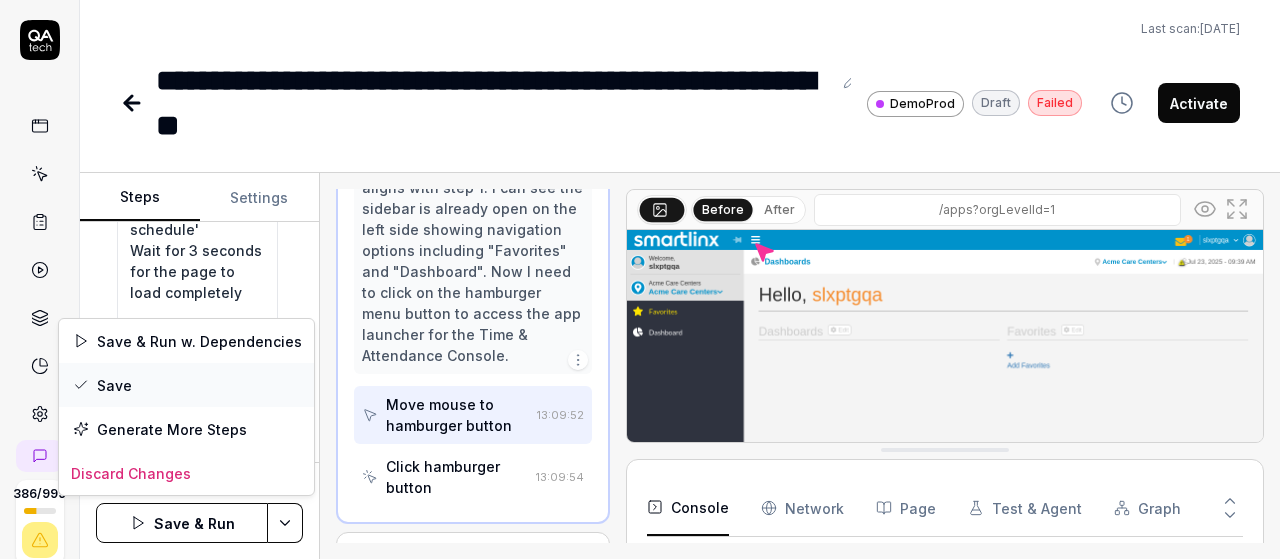 click on "Save" at bounding box center [186, 385] 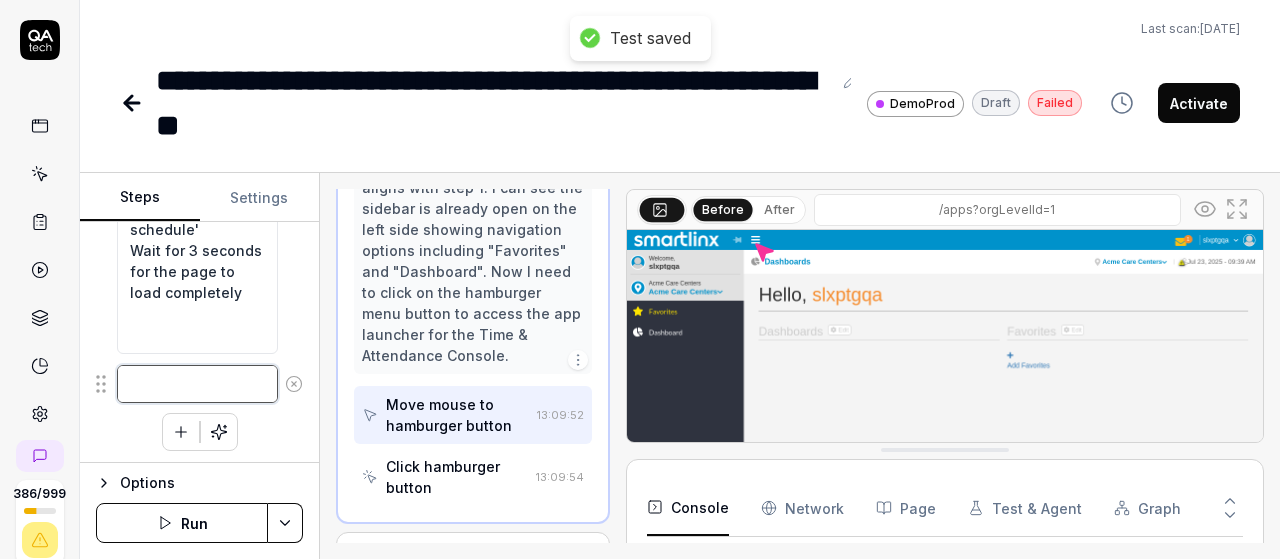 click at bounding box center (197, 384) 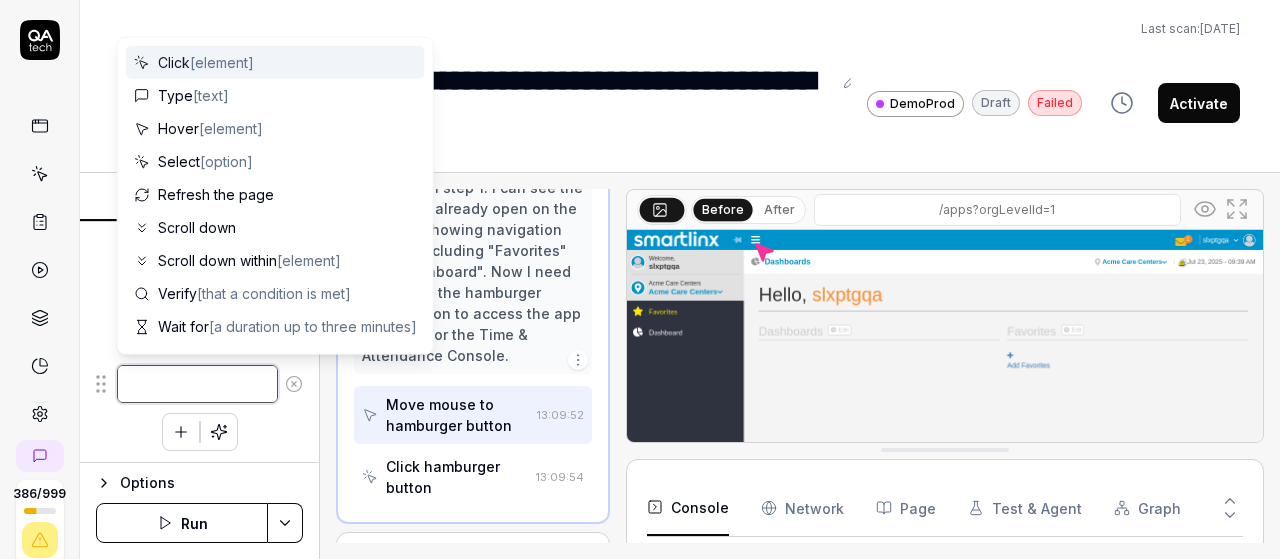 click at bounding box center [197, 384] 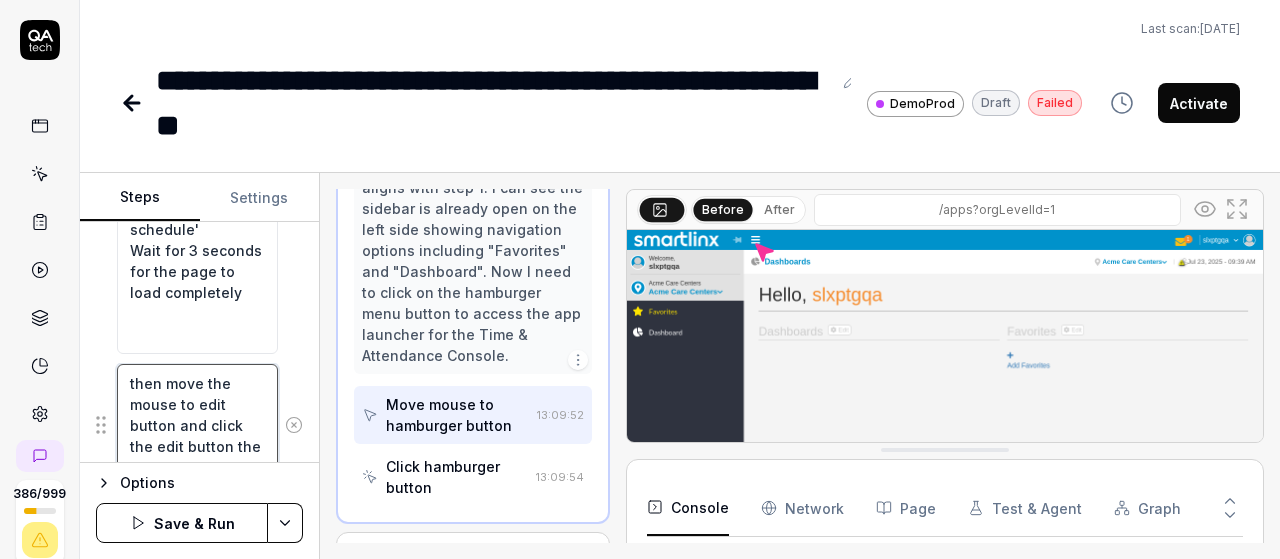 scroll, scrollTop: 1004, scrollLeft: 0, axis: vertical 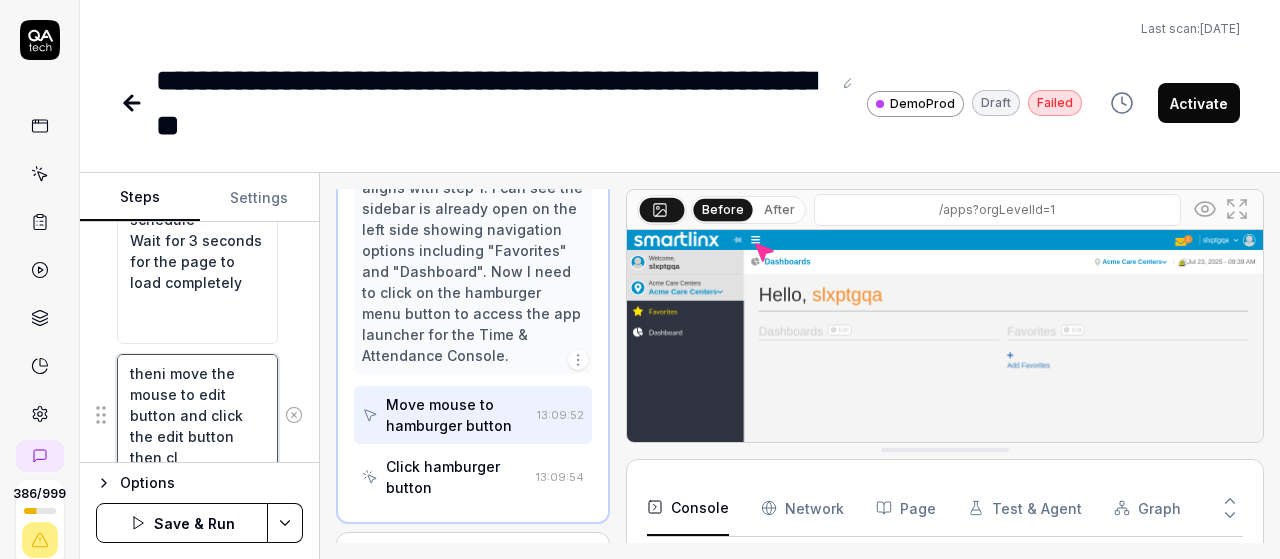 click on "theni move the mouse to edit button and click the edit button then cl" at bounding box center [197, 415] 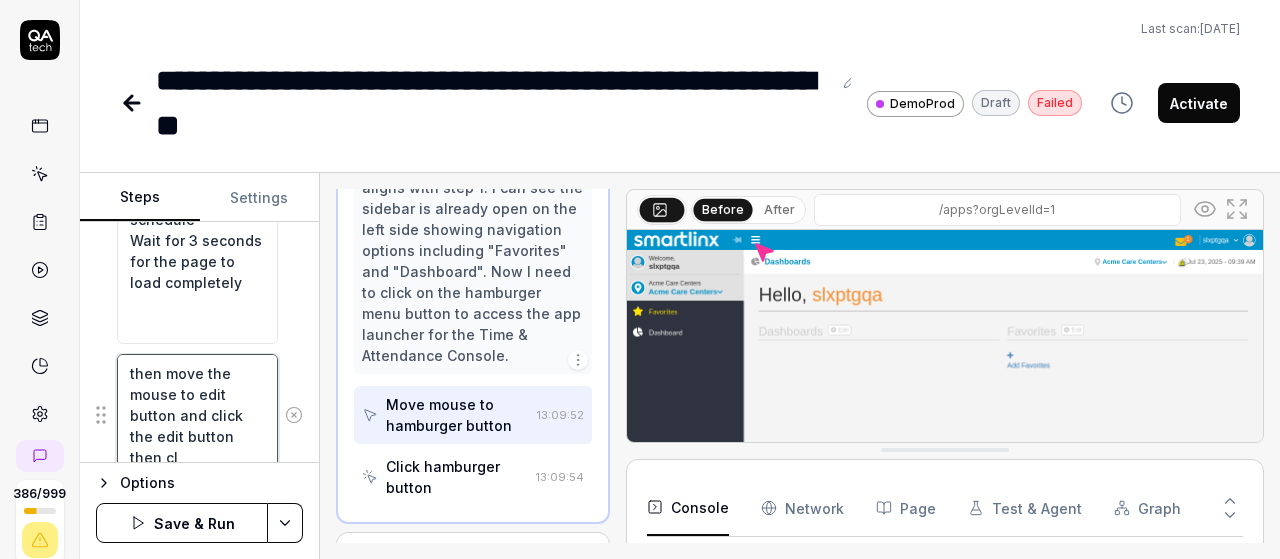 click on "then move the mouse to edit button and click the edit button then cl" at bounding box center [197, 415] 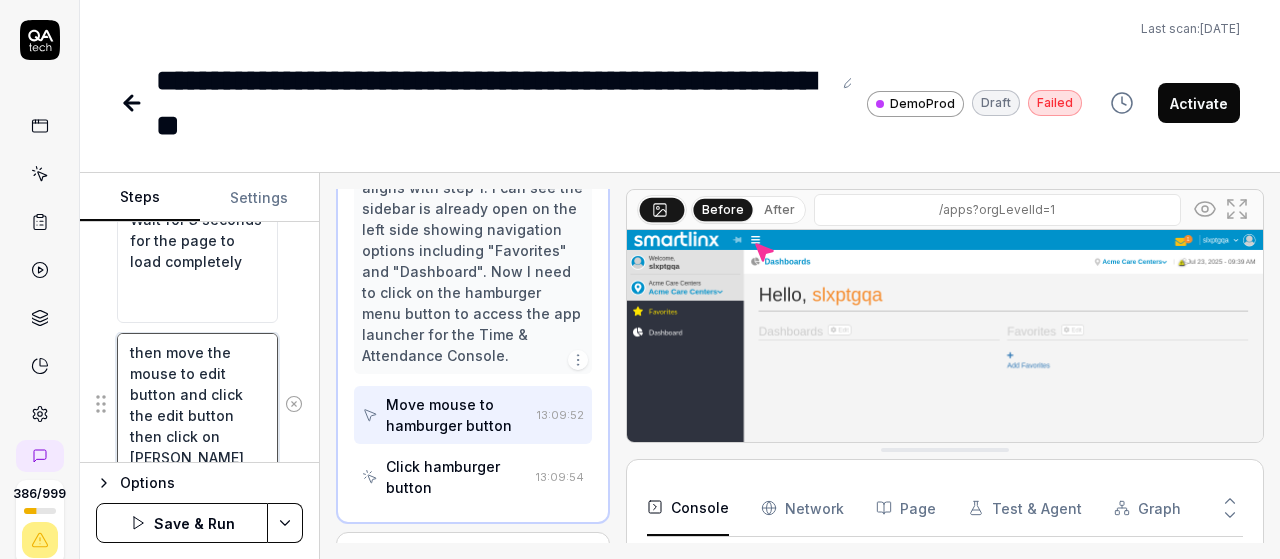 scroll, scrollTop: 1046, scrollLeft: 0, axis: vertical 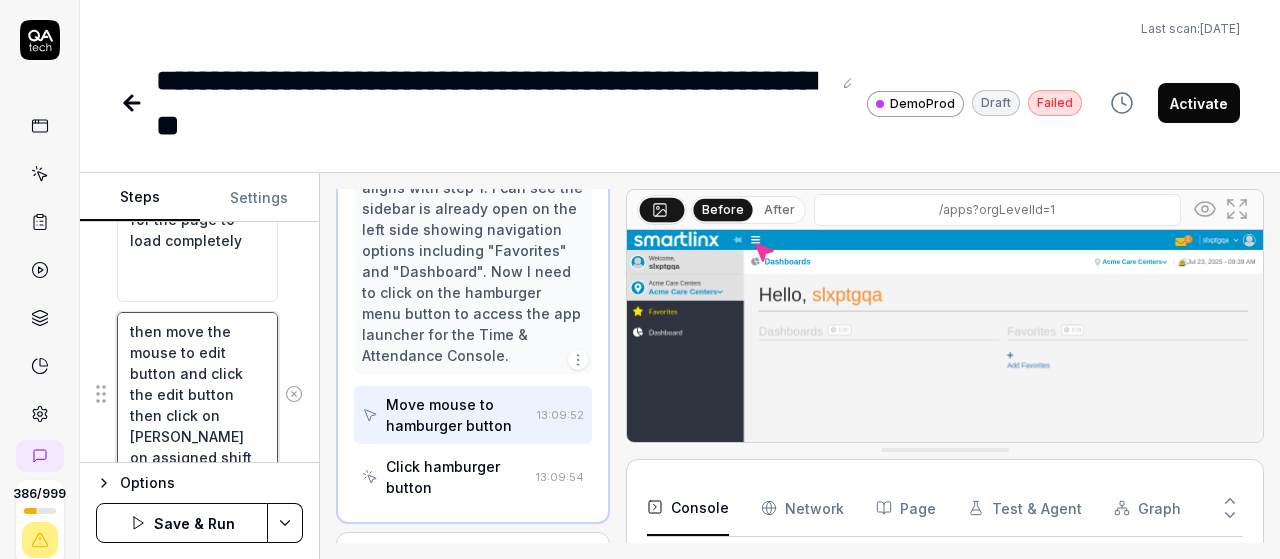 click on "then move the mouse to edit button and click the edit button then click on [PERSON_NAME] on assigned shift" at bounding box center [197, 394] 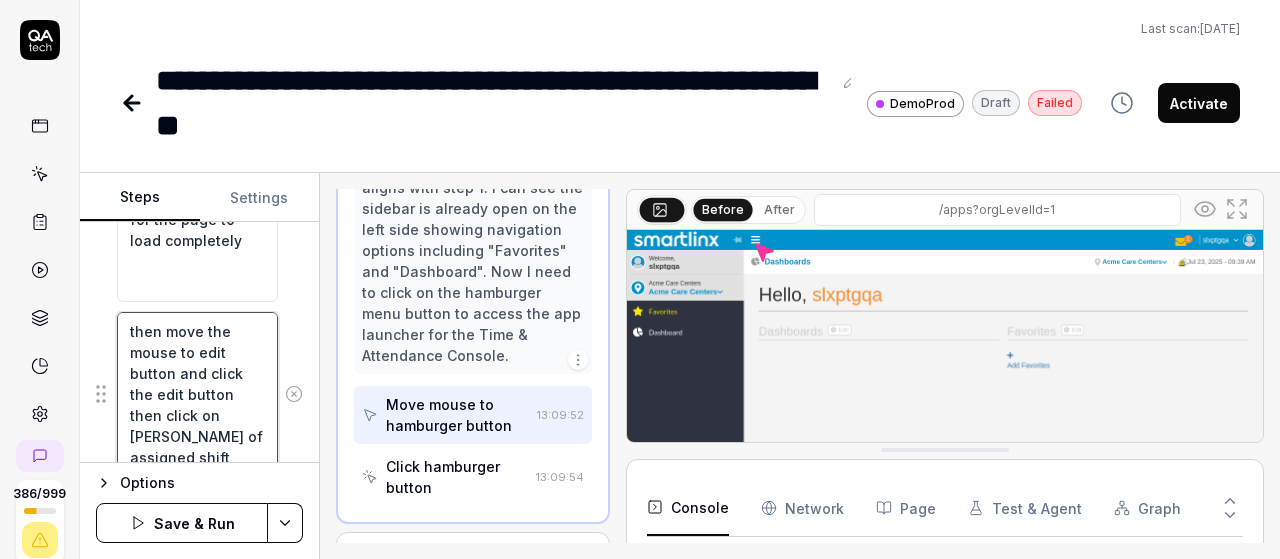 click on "then move the mouse to edit button and click the edit button then click on [PERSON_NAME] of assigned shift" at bounding box center [197, 394] 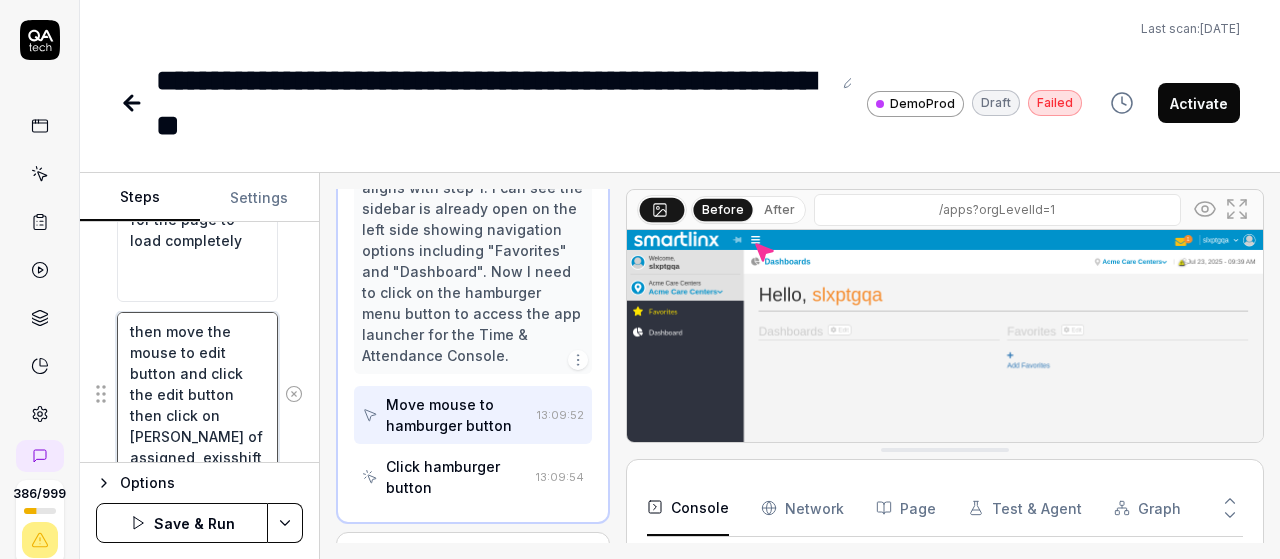 scroll, scrollTop: 1067, scrollLeft: 0, axis: vertical 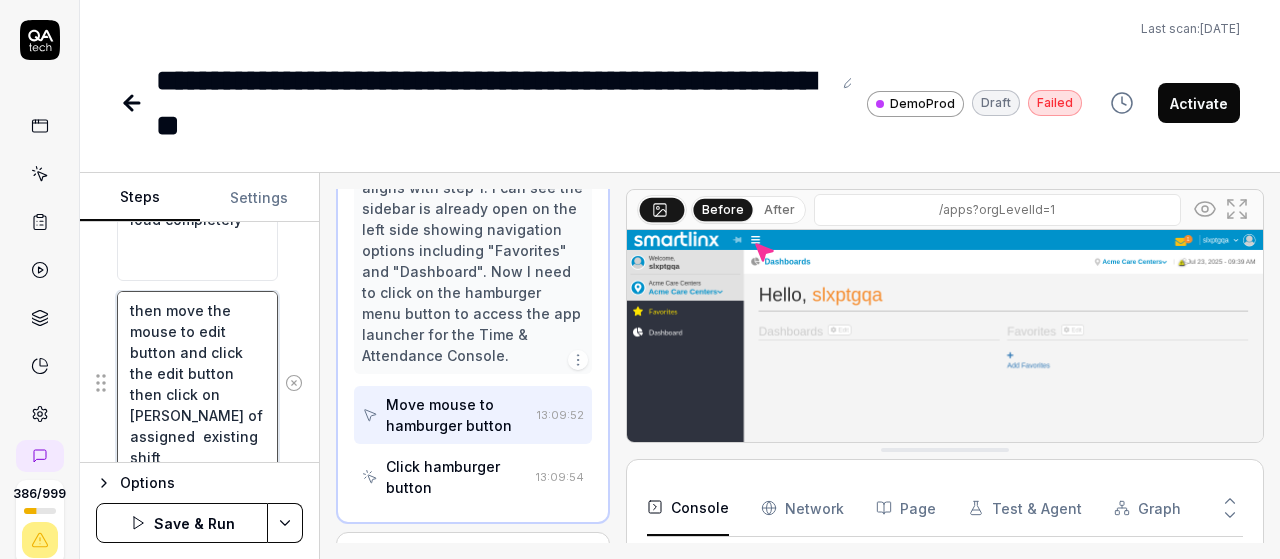 click on "then move the mouse to edit button and click the edit button then click on [PERSON_NAME] of assigned  existing shift" at bounding box center (197, 383) 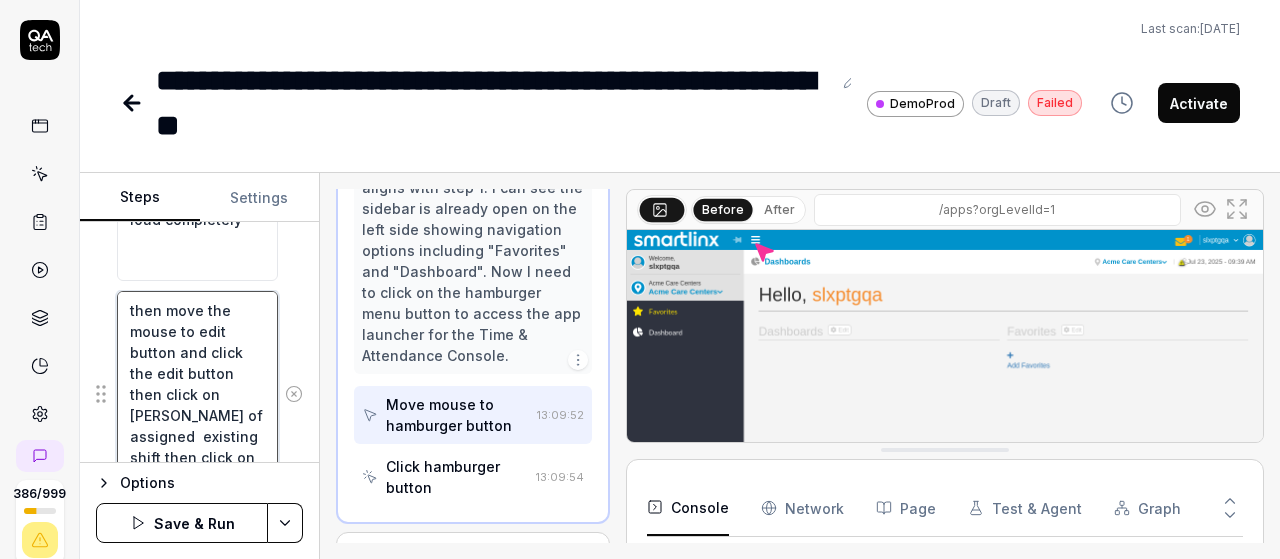 scroll, scrollTop: 1088, scrollLeft: 0, axis: vertical 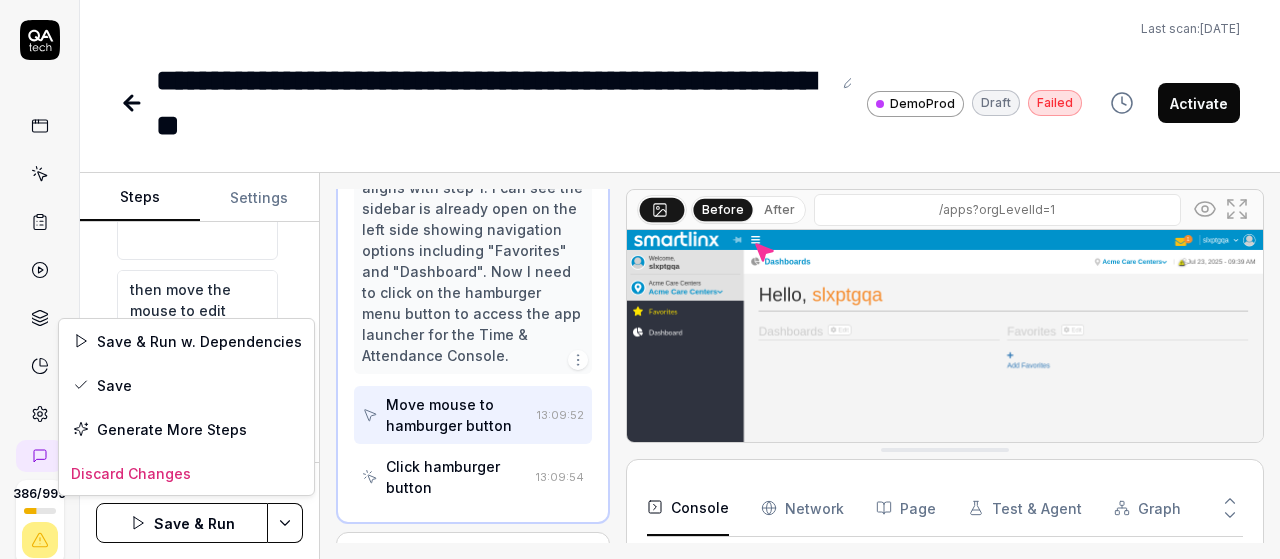 click on "**********" at bounding box center (640, 279) 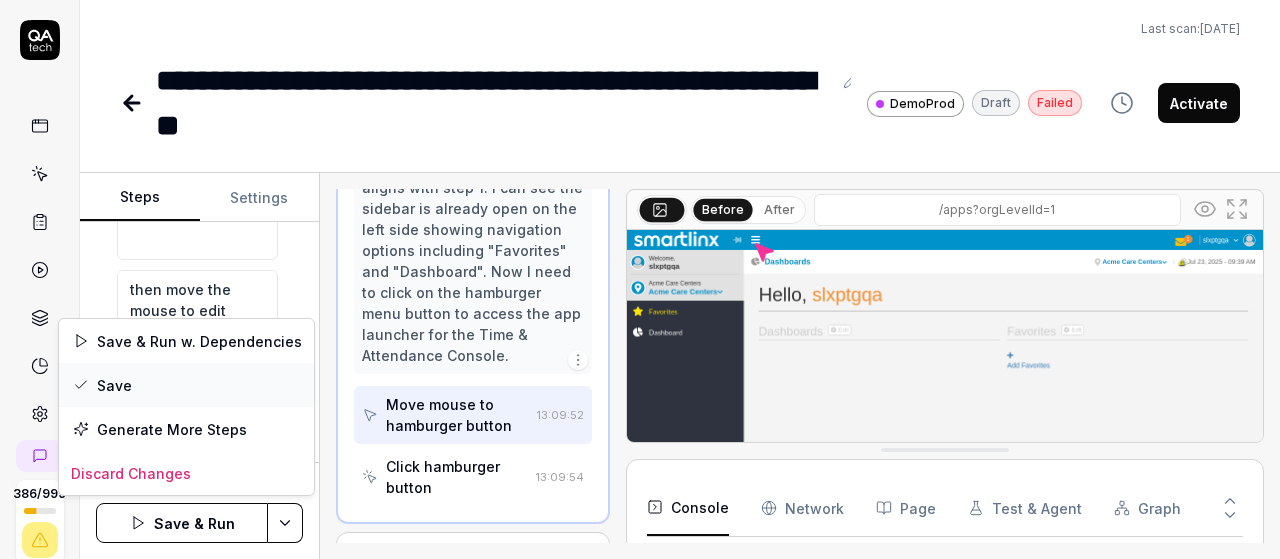 click on "Save" at bounding box center (186, 385) 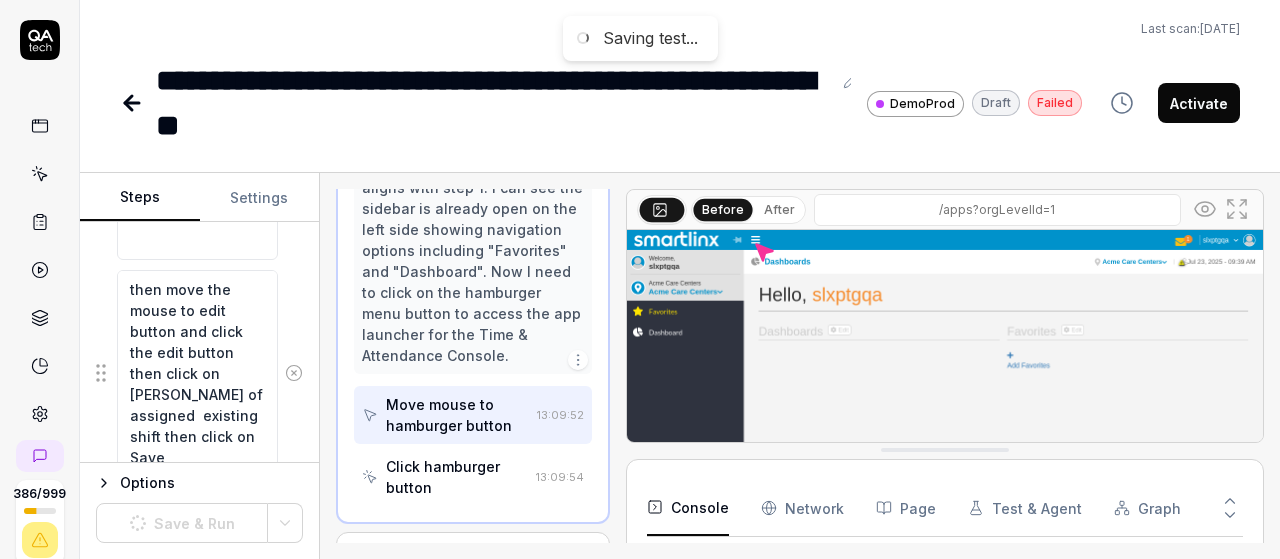 scroll, scrollTop: 1161, scrollLeft: 0, axis: vertical 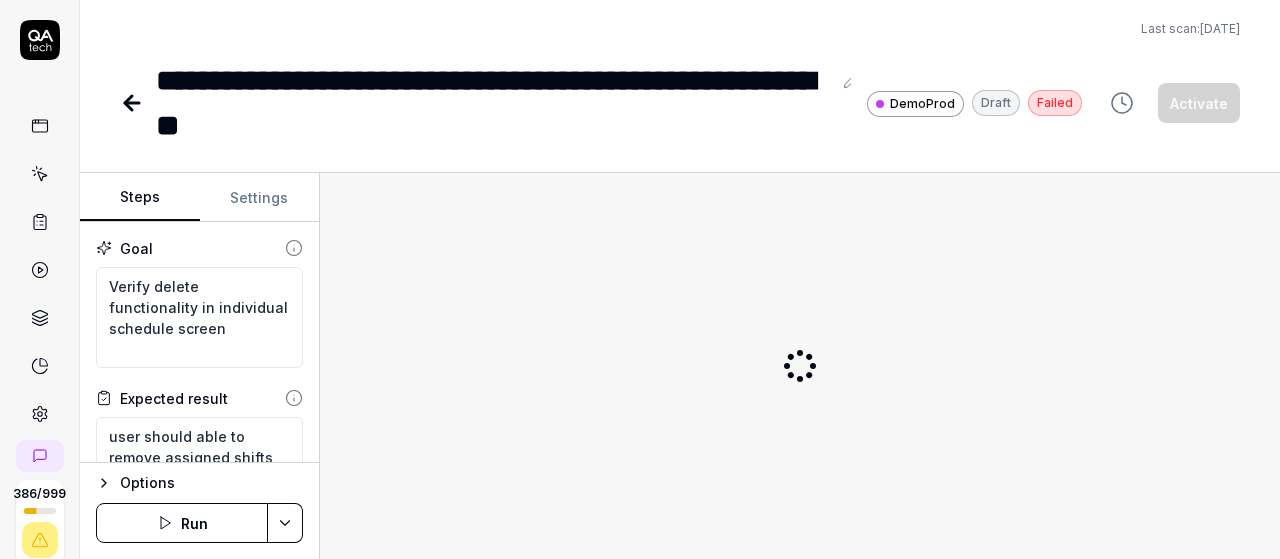 click on "Run" at bounding box center (182, 523) 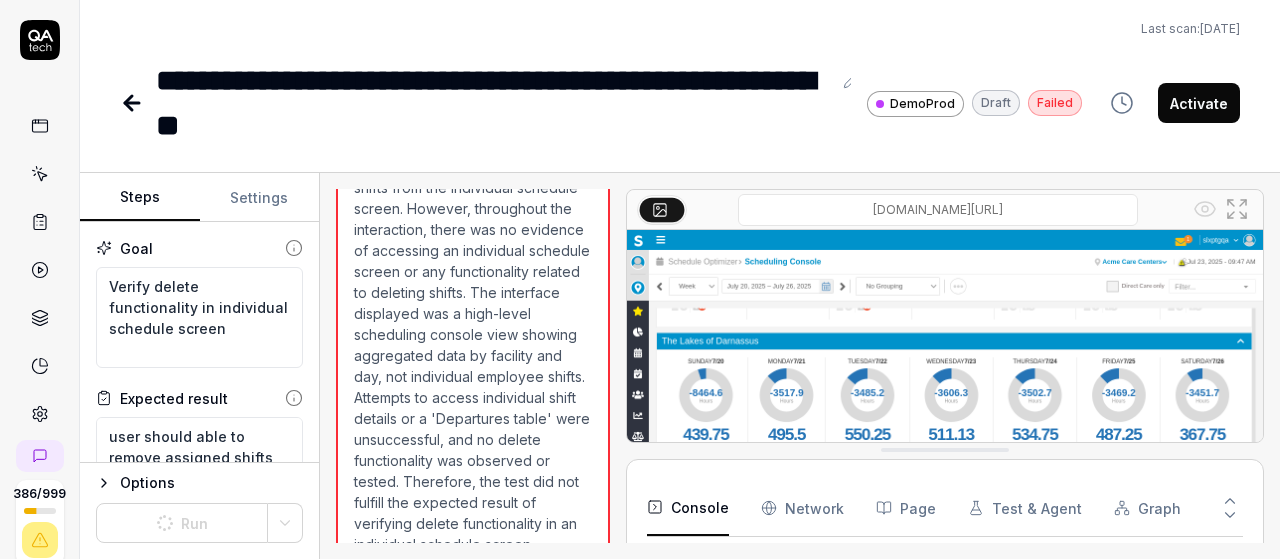 scroll, scrollTop: 1108, scrollLeft: 0, axis: vertical 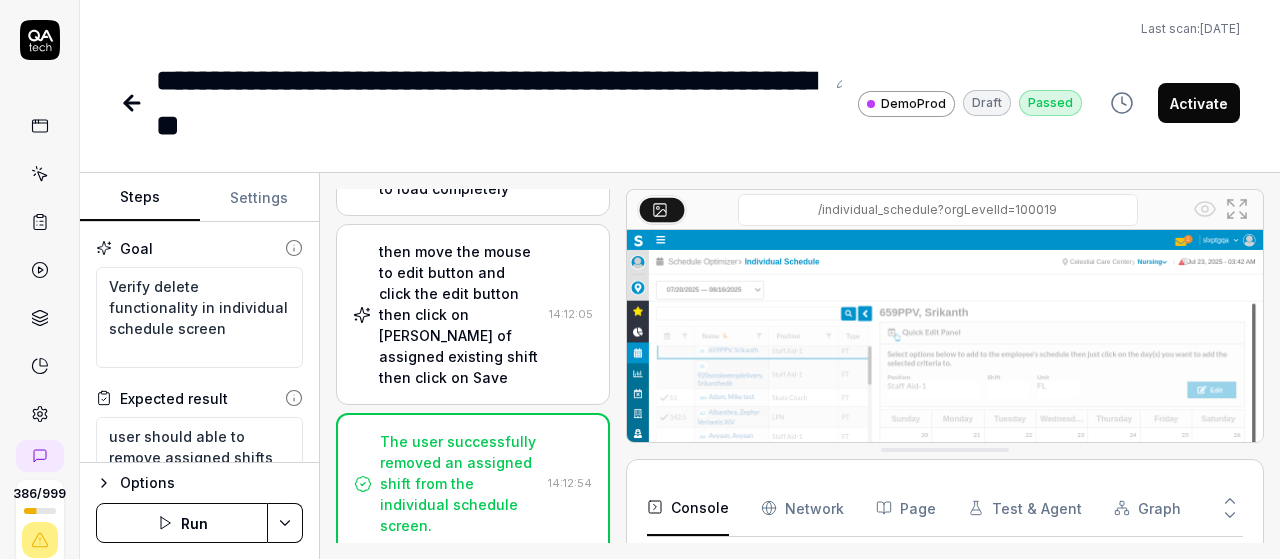 click on "then move the mouse to edit button and click the edit button then click on [PERSON_NAME] of assigned  existing shift then click on Save" at bounding box center (460, 314) 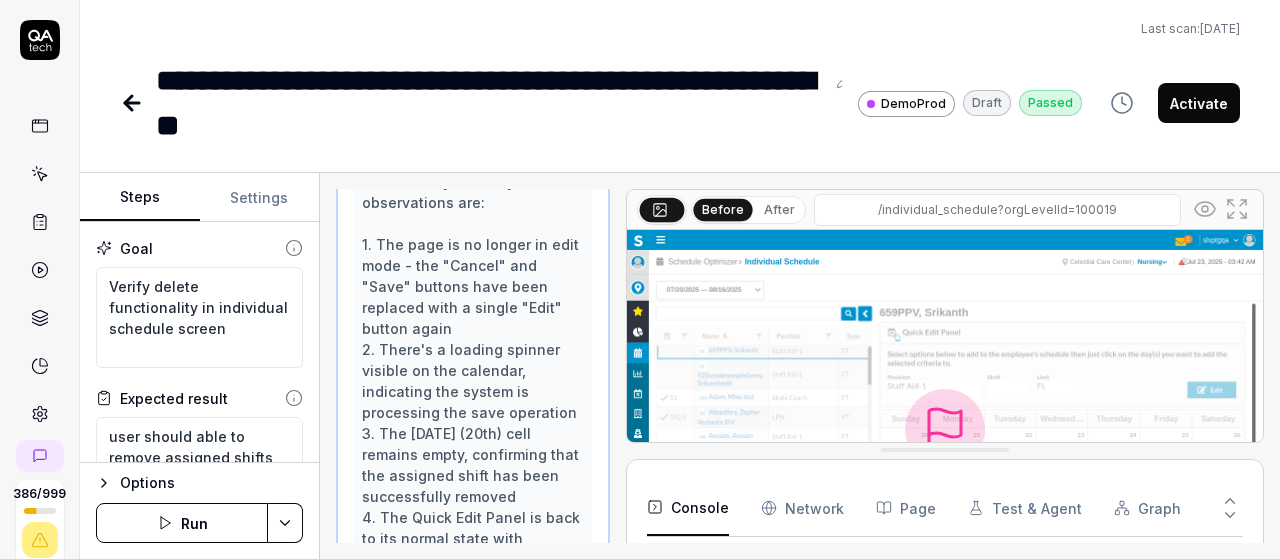 scroll, scrollTop: 3374, scrollLeft: 0, axis: vertical 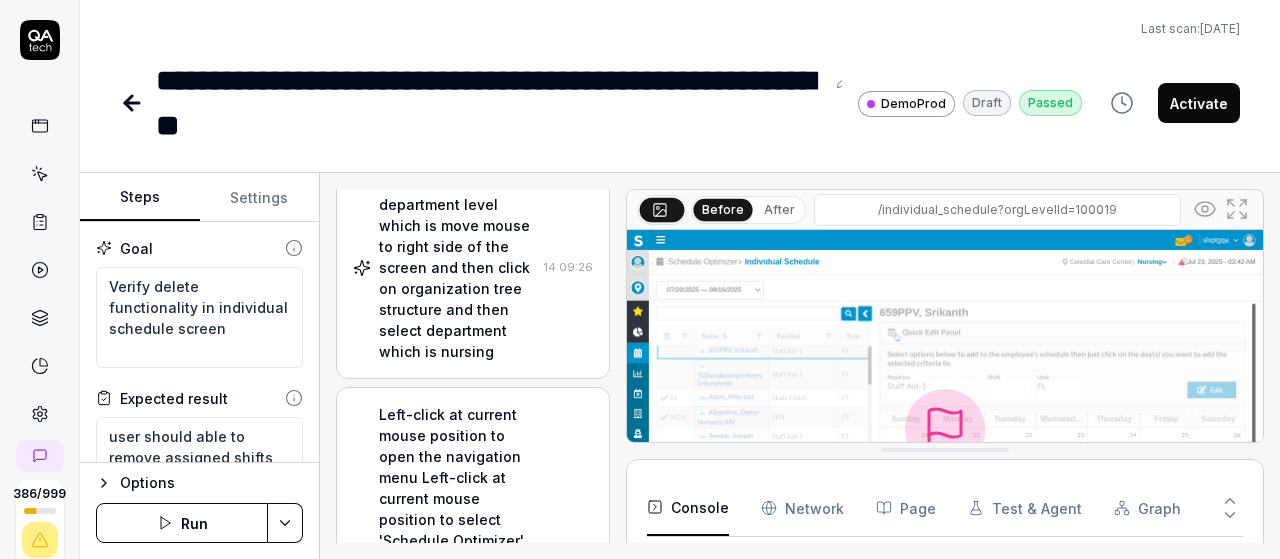 click on "Left-click at current mouse position to open the navigation menu
Left-click at current mouse position to select 'Schedule Optimizer'
Left-click at current mouse position to select 'Schedule'
Left-click at current mouse position to select 'individual schedule'
Wait for 3 seconds for the page to load completely" at bounding box center (457, 572) 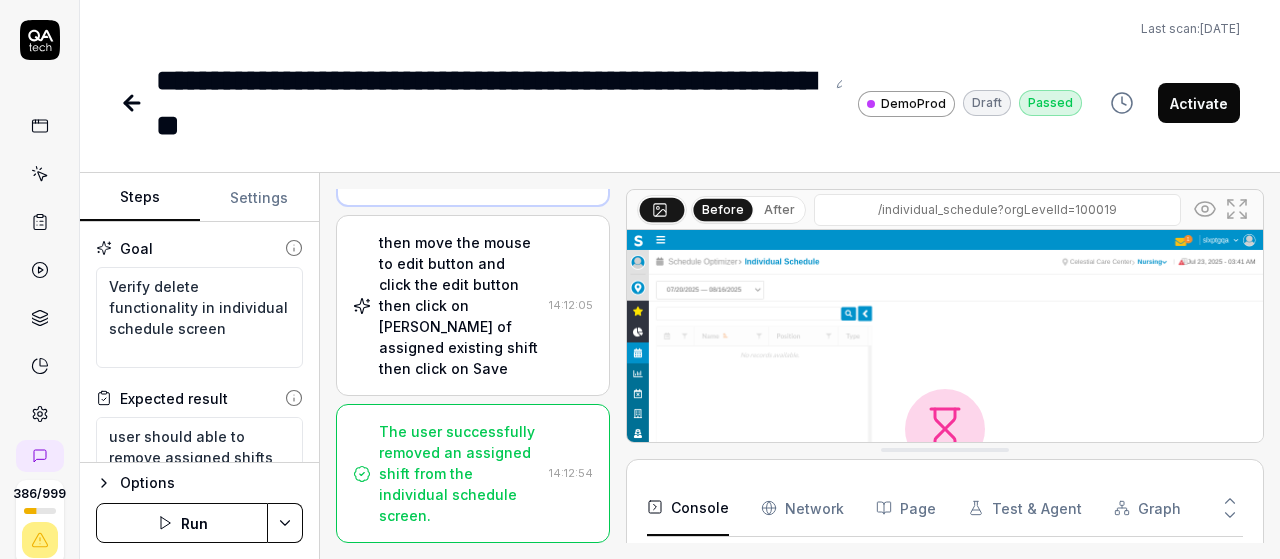 click on "then move the mouse to edit button and click the edit button then click on cross mark of assigned  existing shift then click on Save 14:12:05" at bounding box center [473, 305] 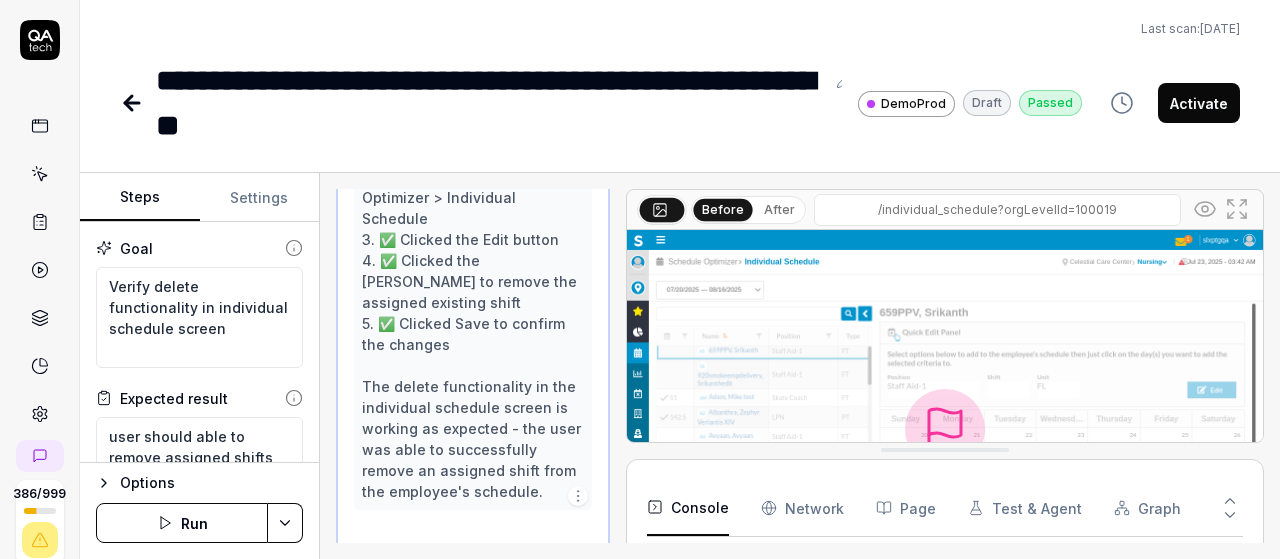 scroll, scrollTop: 3374, scrollLeft: 0, axis: vertical 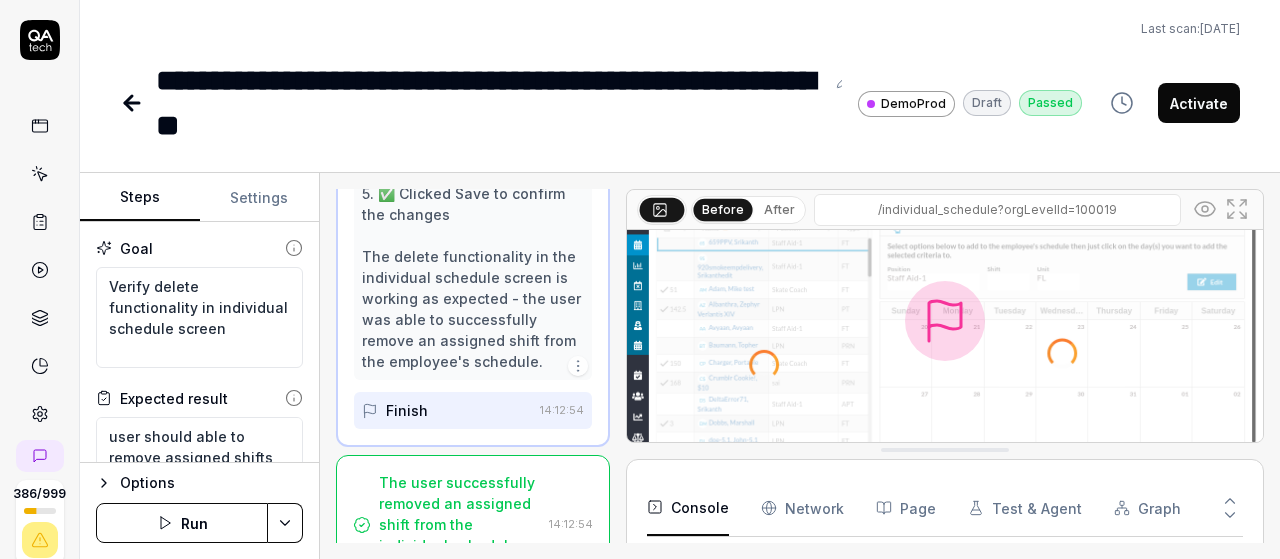 click on "Activate" at bounding box center (1199, 103) 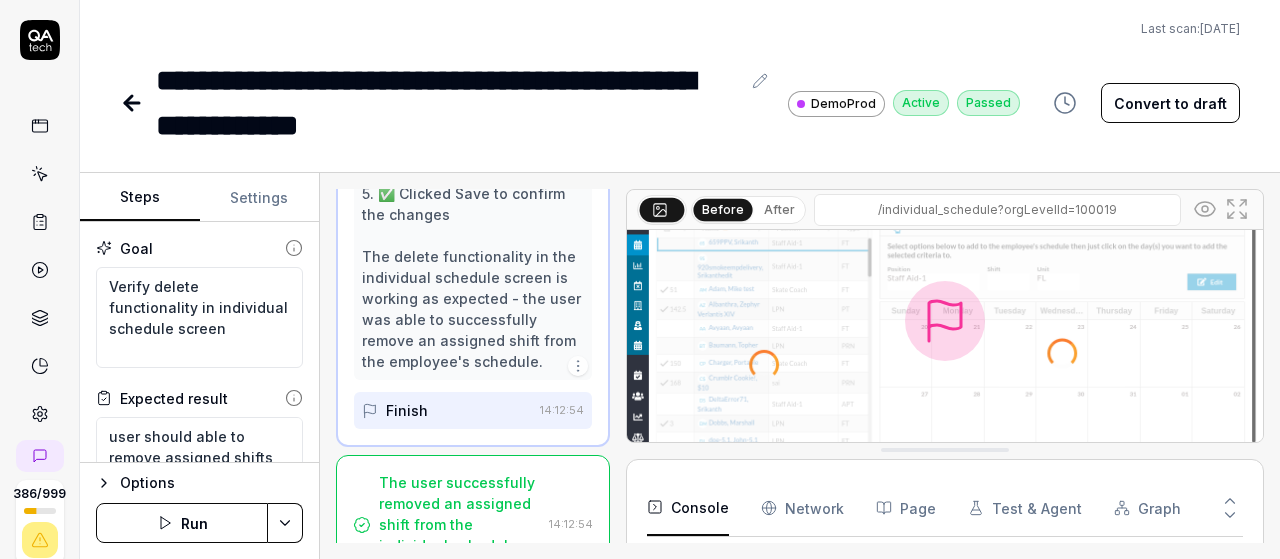 type on "*" 